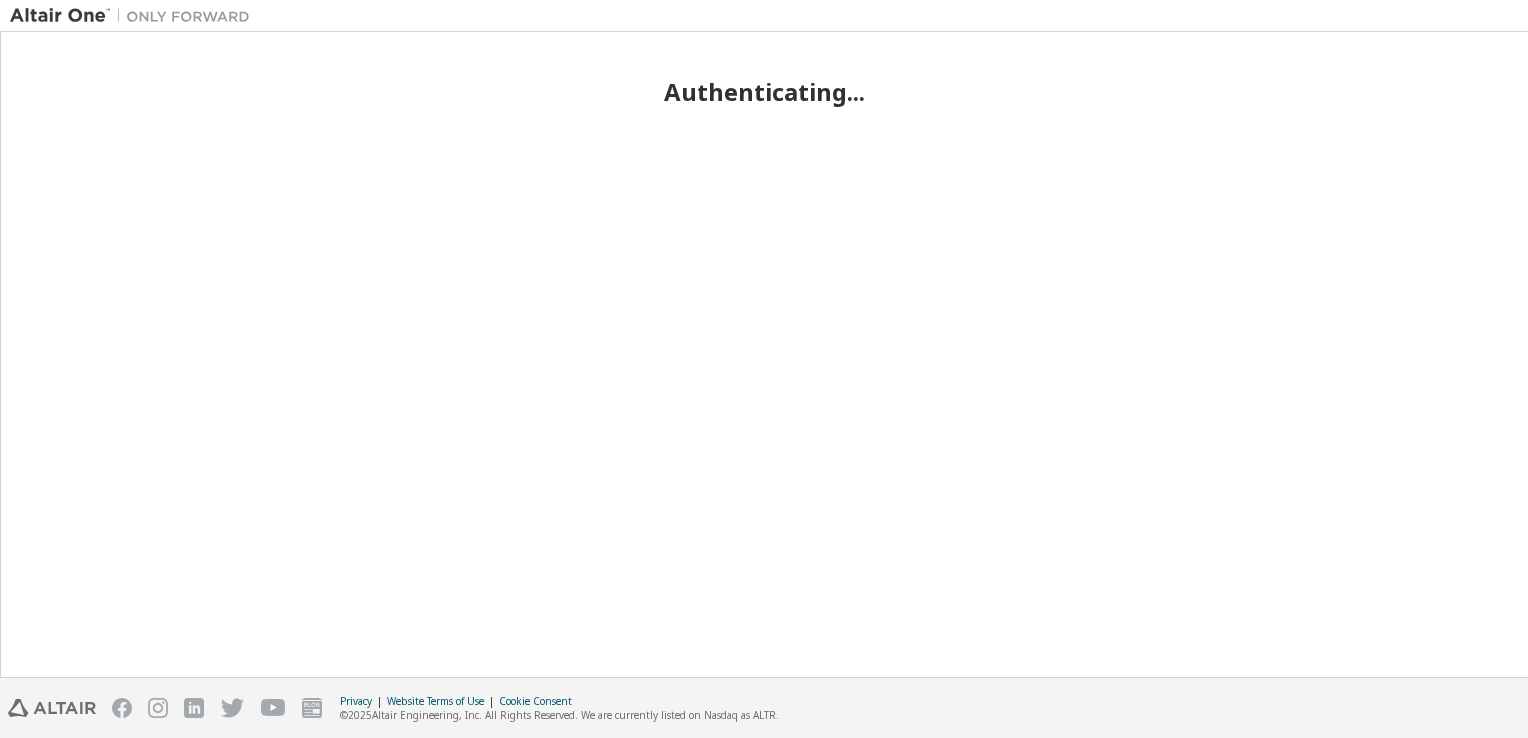scroll, scrollTop: 0, scrollLeft: 0, axis: both 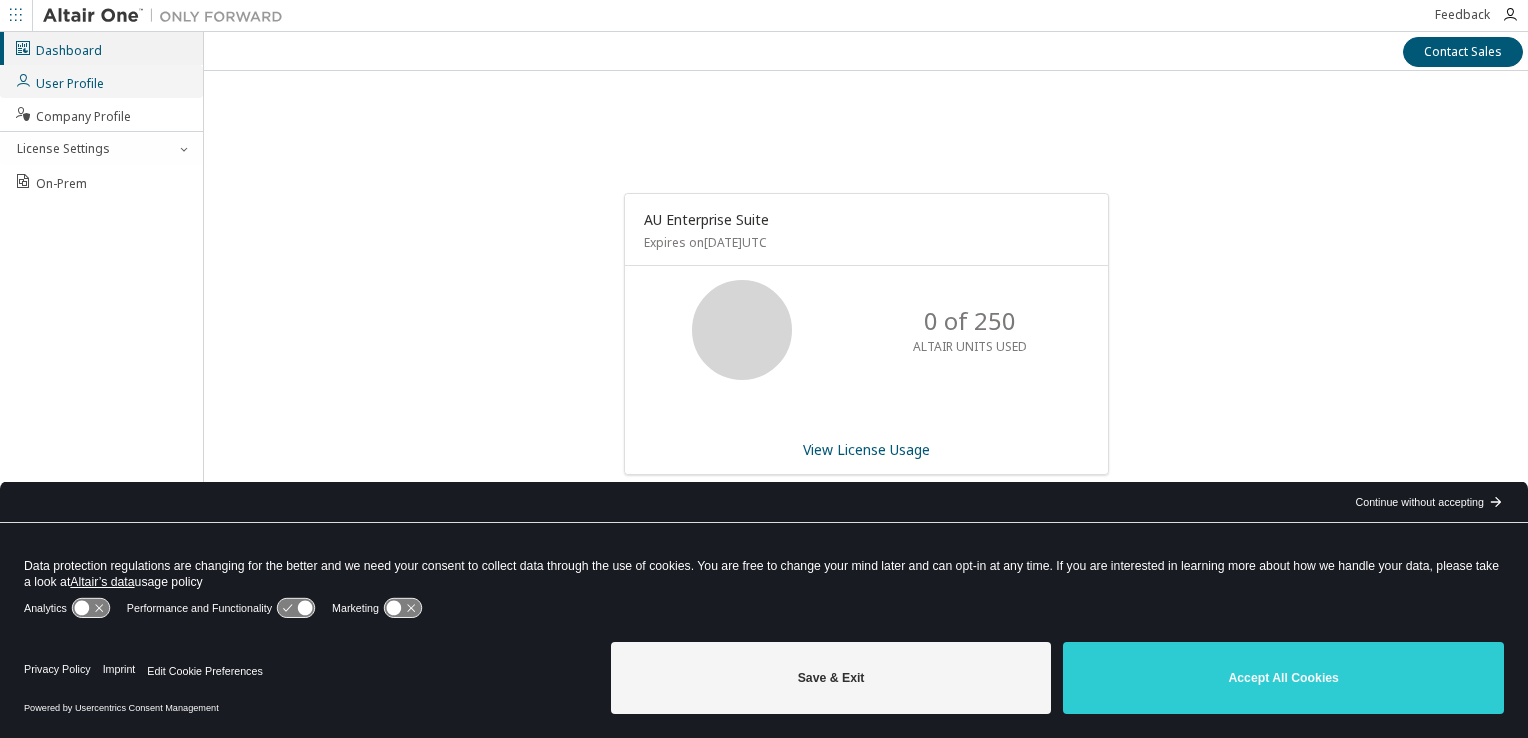 click on "User Profile" at bounding box center [101, 81] 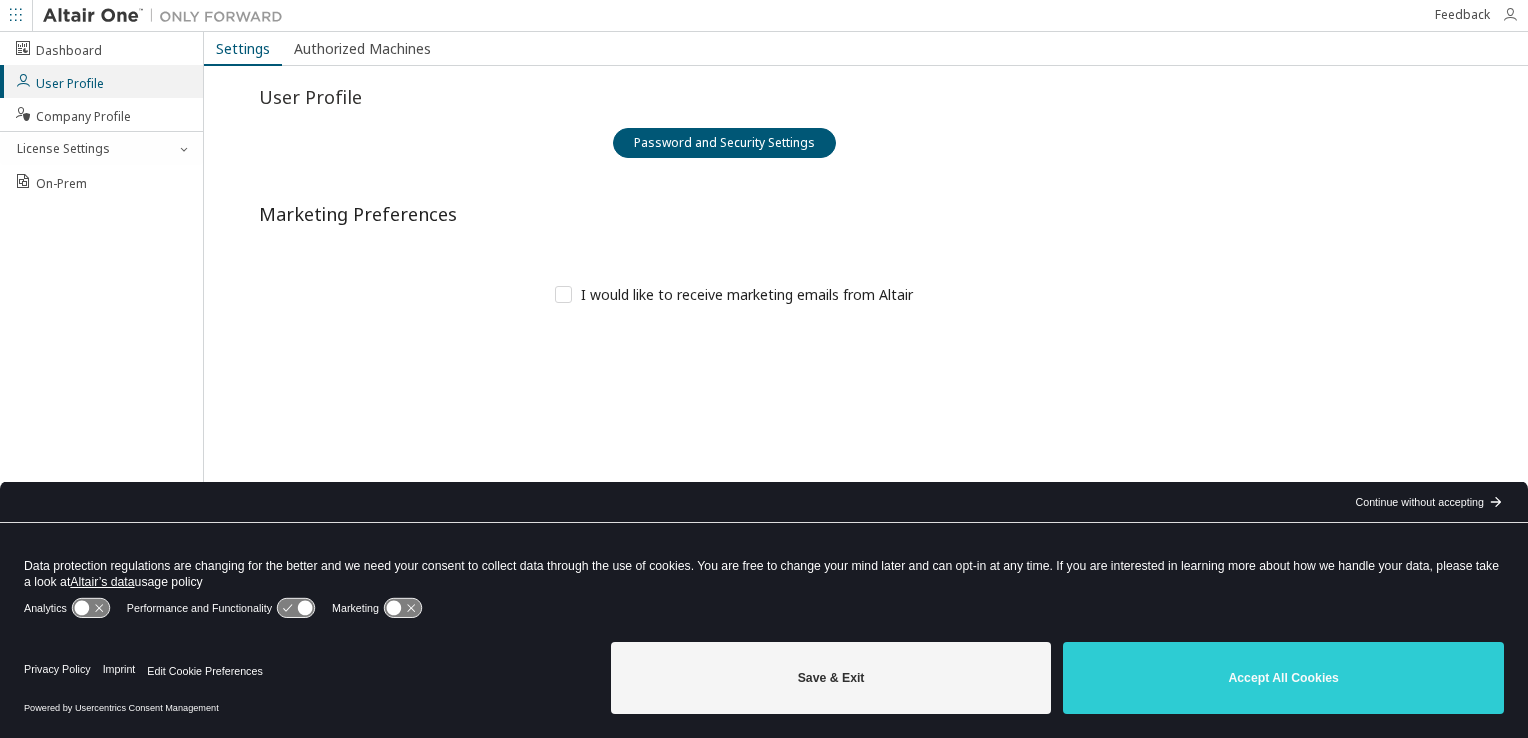 click at bounding box center [1510, 15] 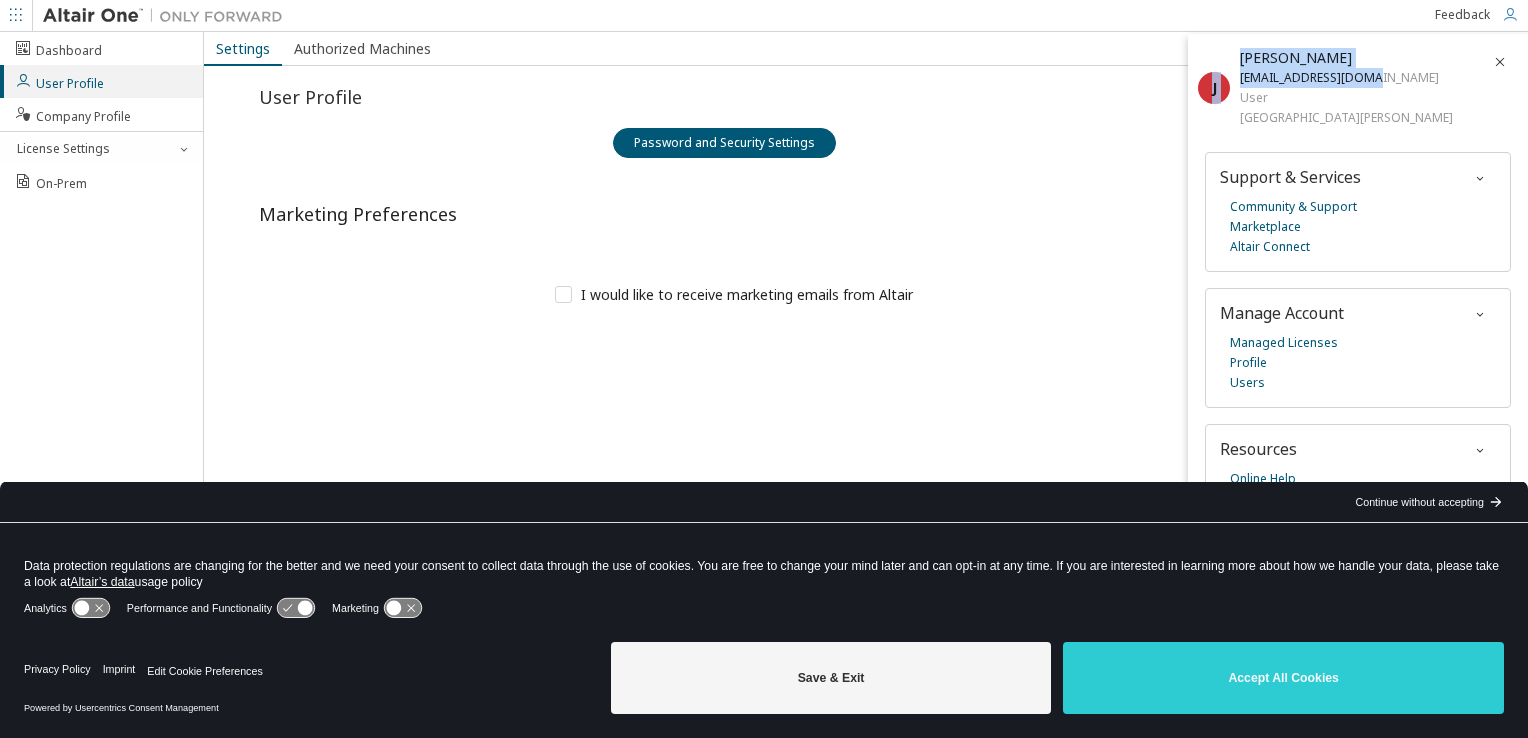 drag, startPoint x: 1351, startPoint y: 78, endPoint x: 1209, endPoint y: 78, distance: 142 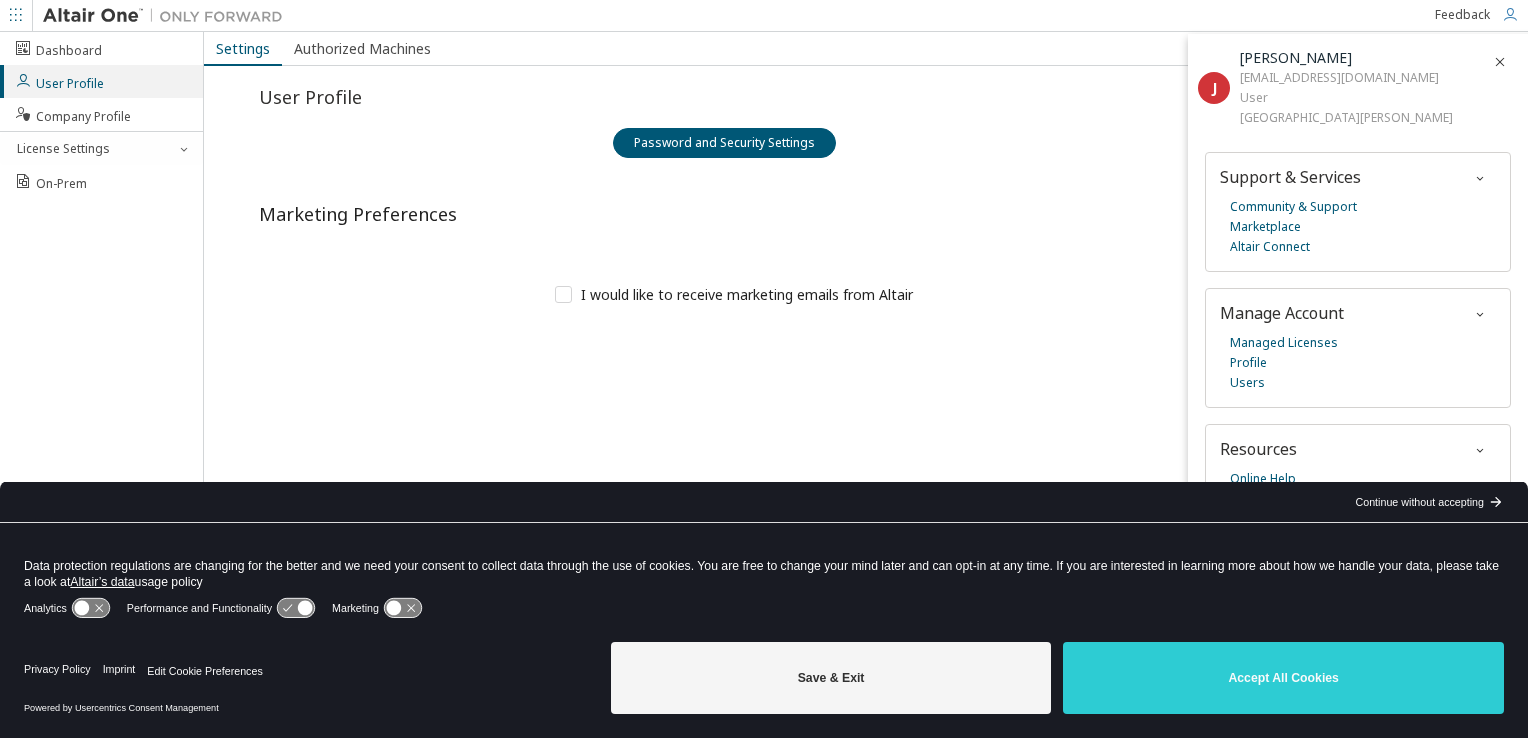 click on "User Profile Password and Security Settings Marketing Preferences Unknown Error I would like to receive marketing emails from Altair Preferences successfully updated" at bounding box center [724, 208] 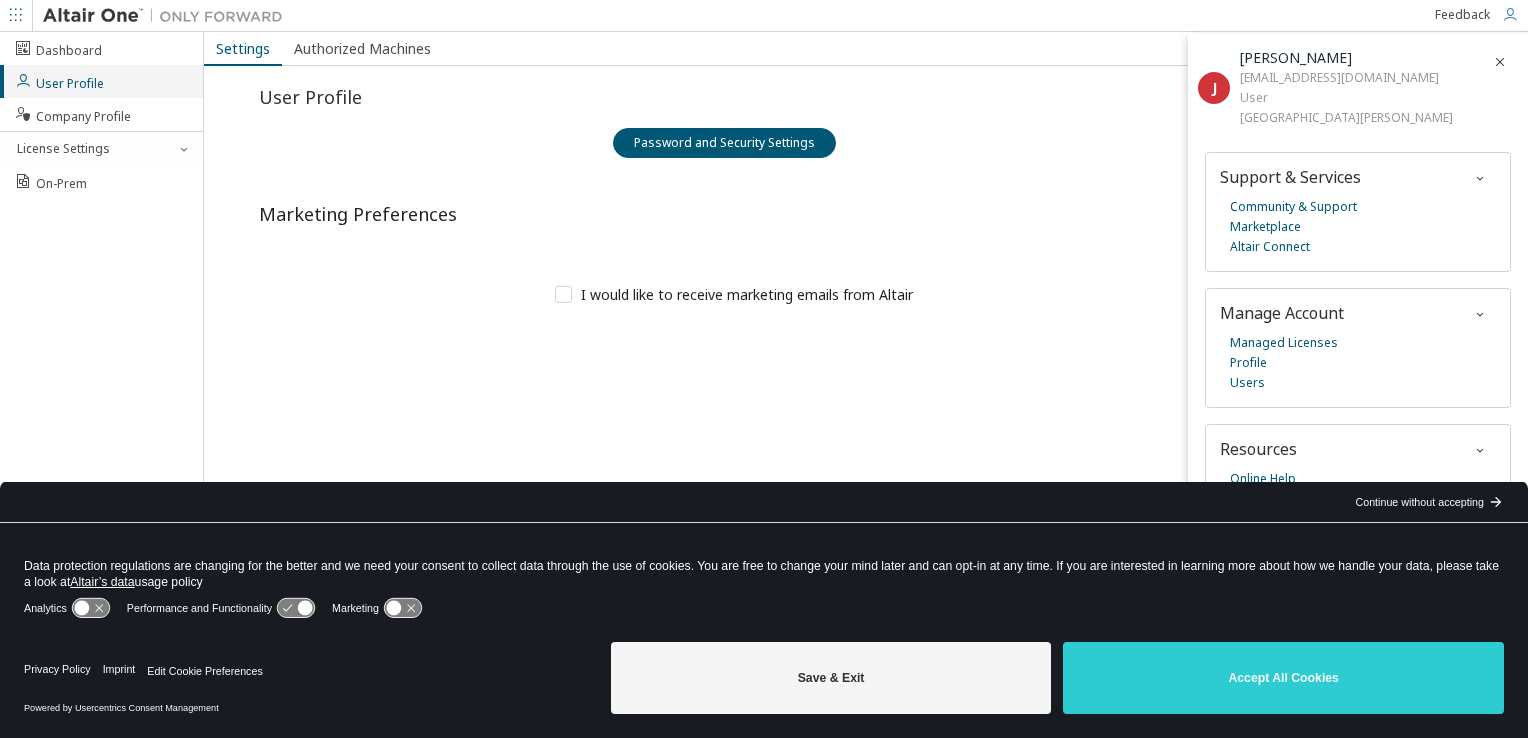 click on "User Profile" at bounding box center (59, 81) 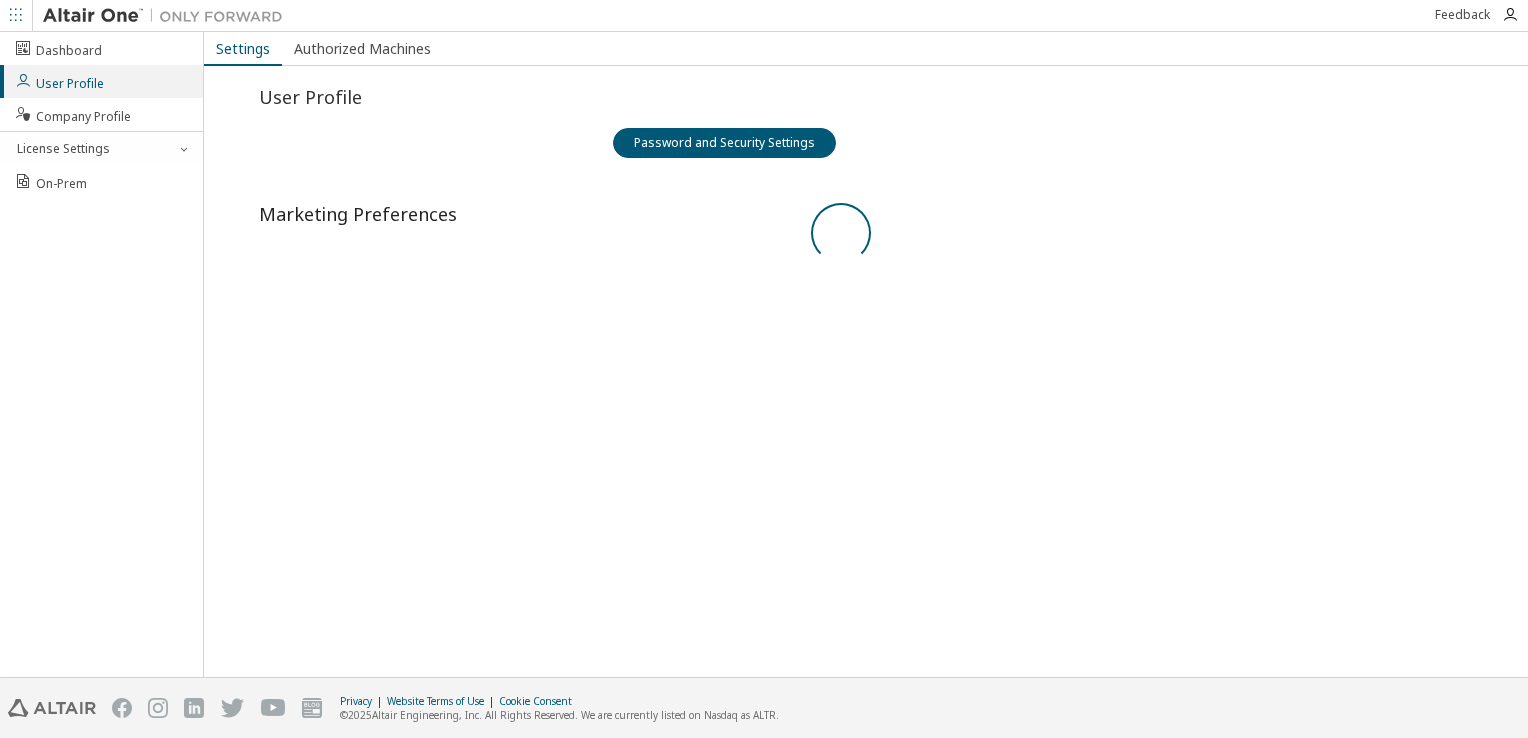 scroll, scrollTop: 0, scrollLeft: 0, axis: both 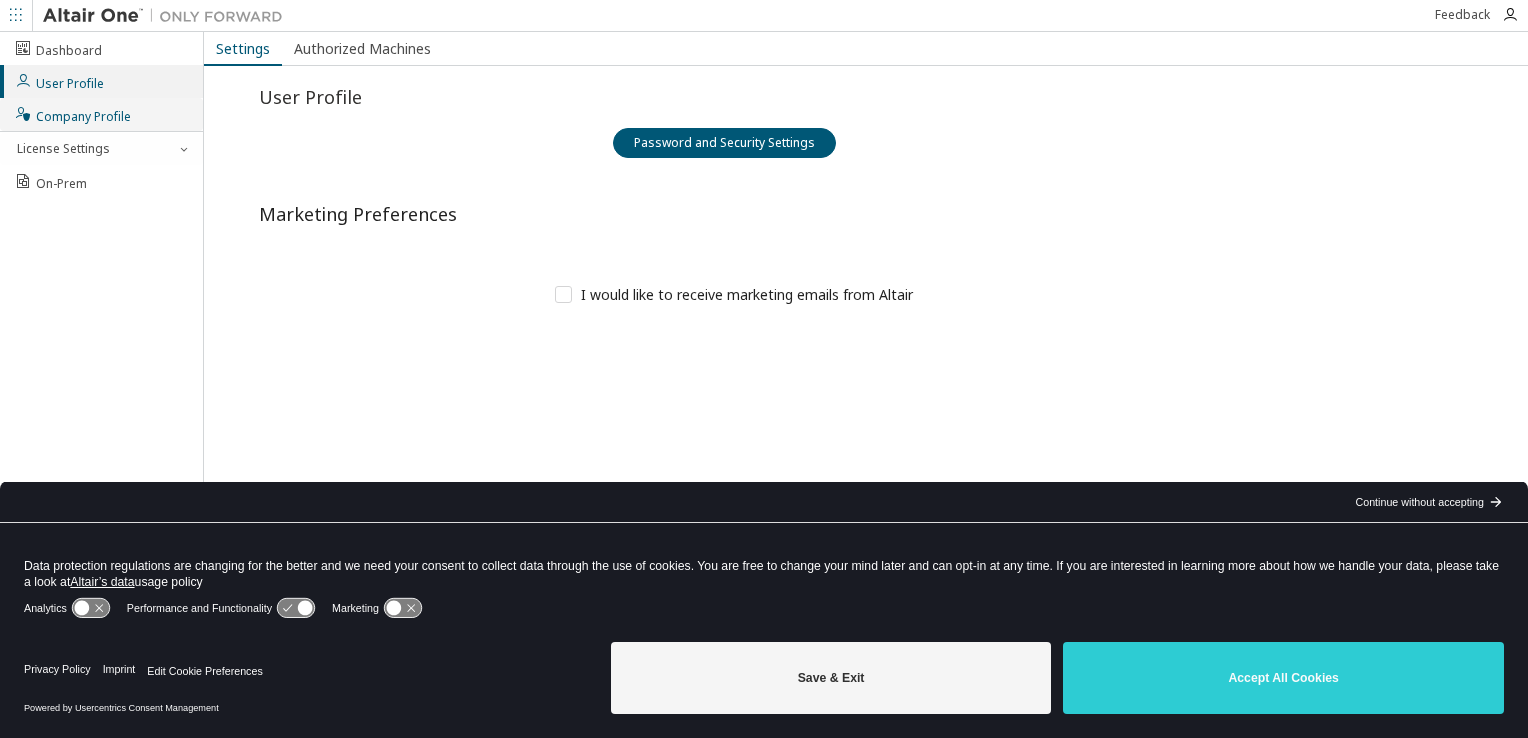click on "Company Profile" at bounding box center (72, 114) 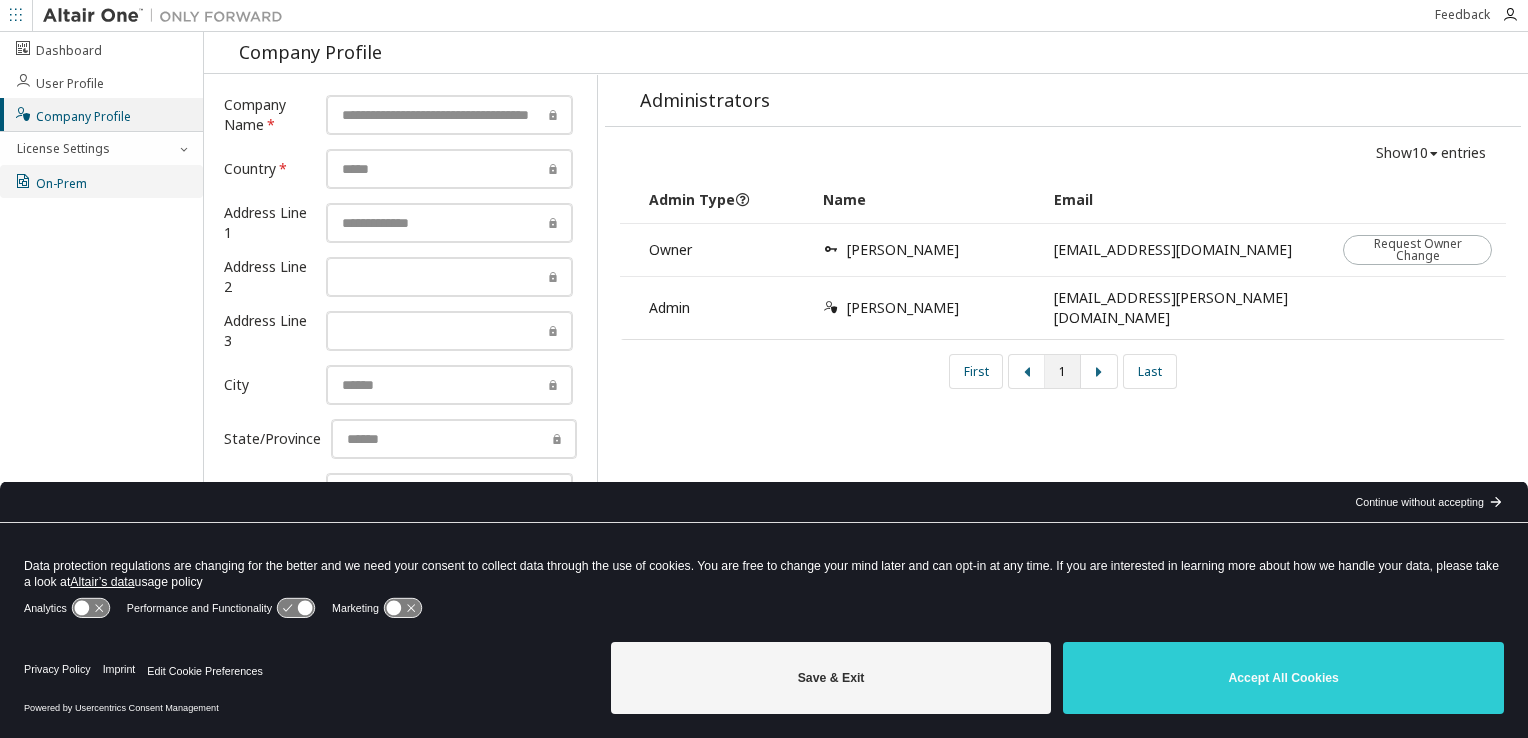 click on "On-Prem" at bounding box center (50, 181) 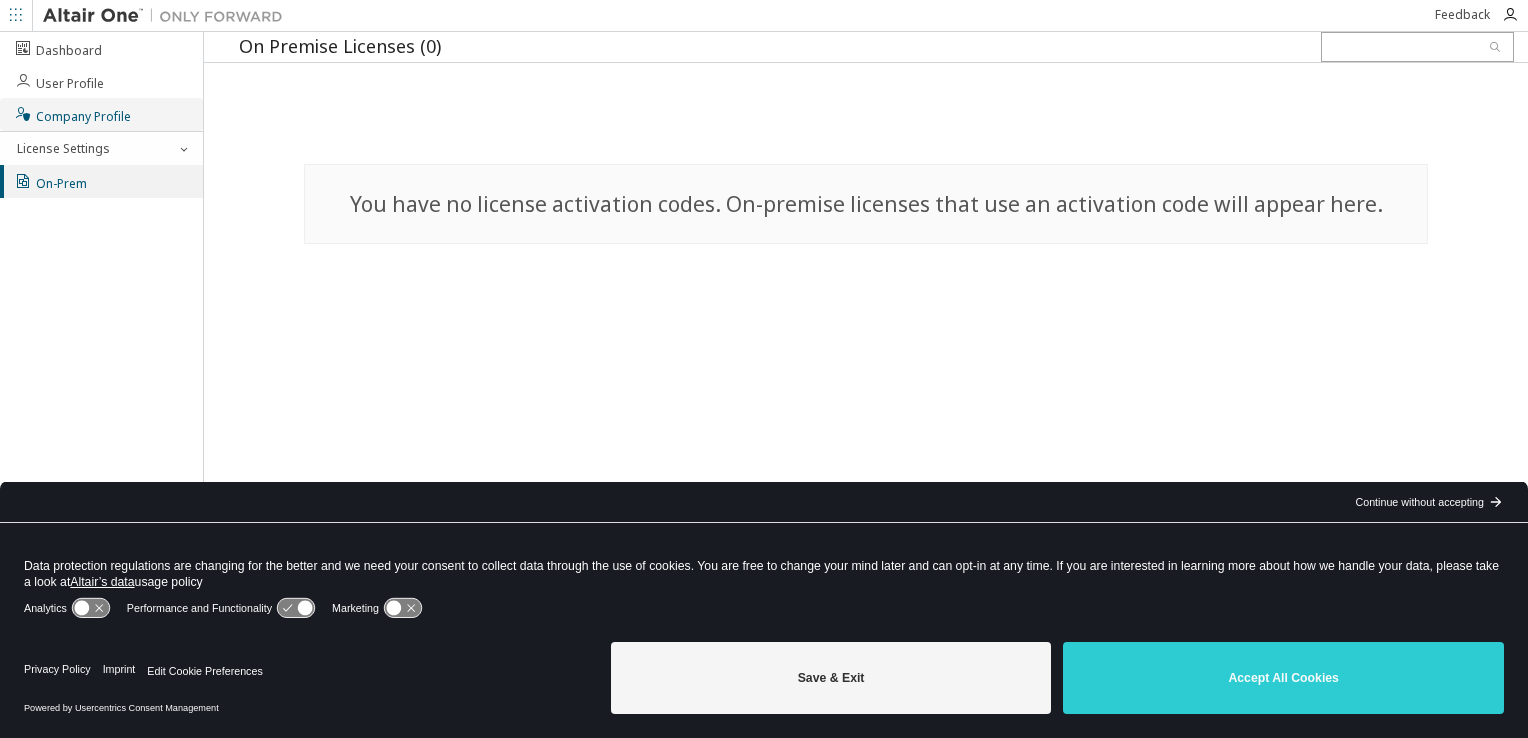 click on "Company Profile" at bounding box center (72, 114) 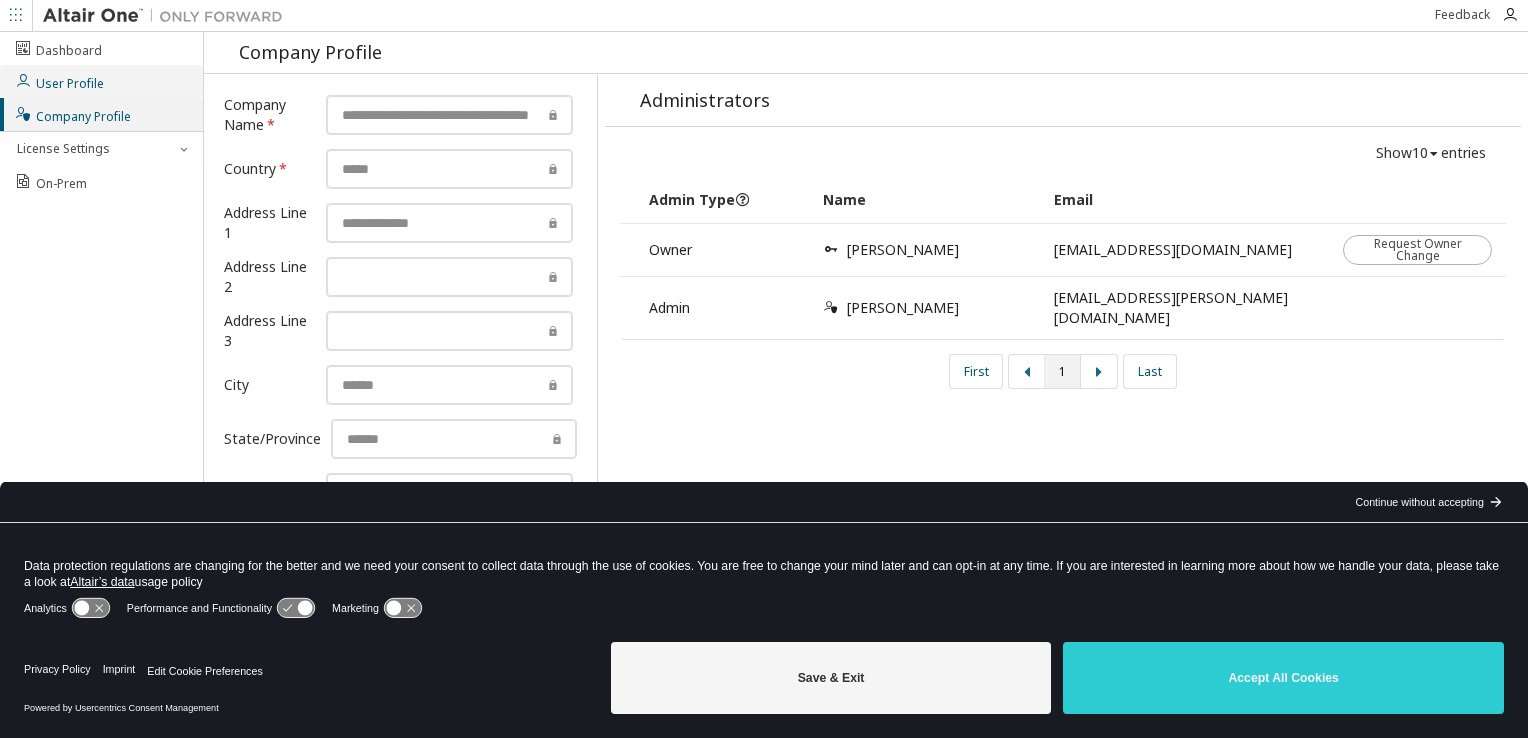 click on "User Profile" at bounding box center (59, 81) 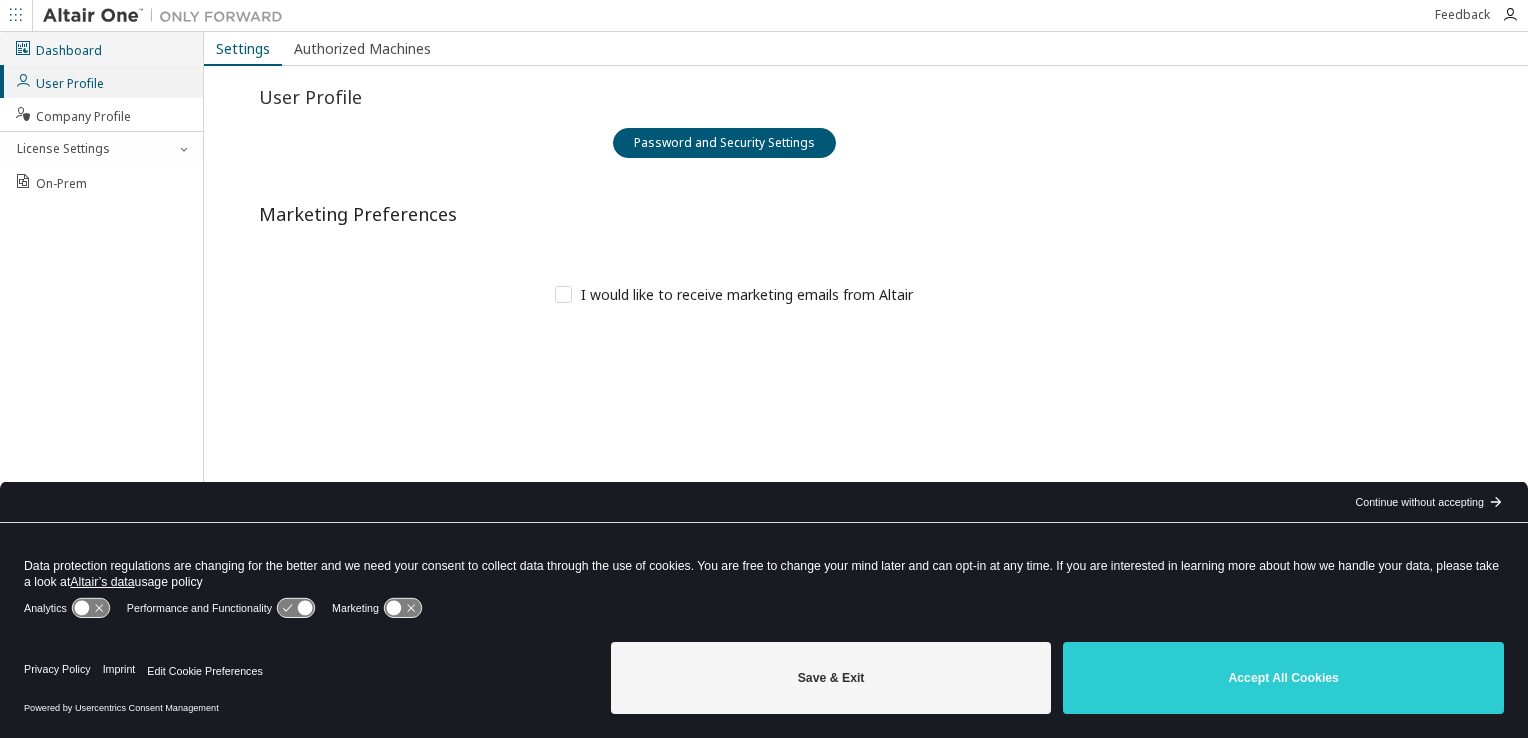click on "Dashboard" at bounding box center (58, 48) 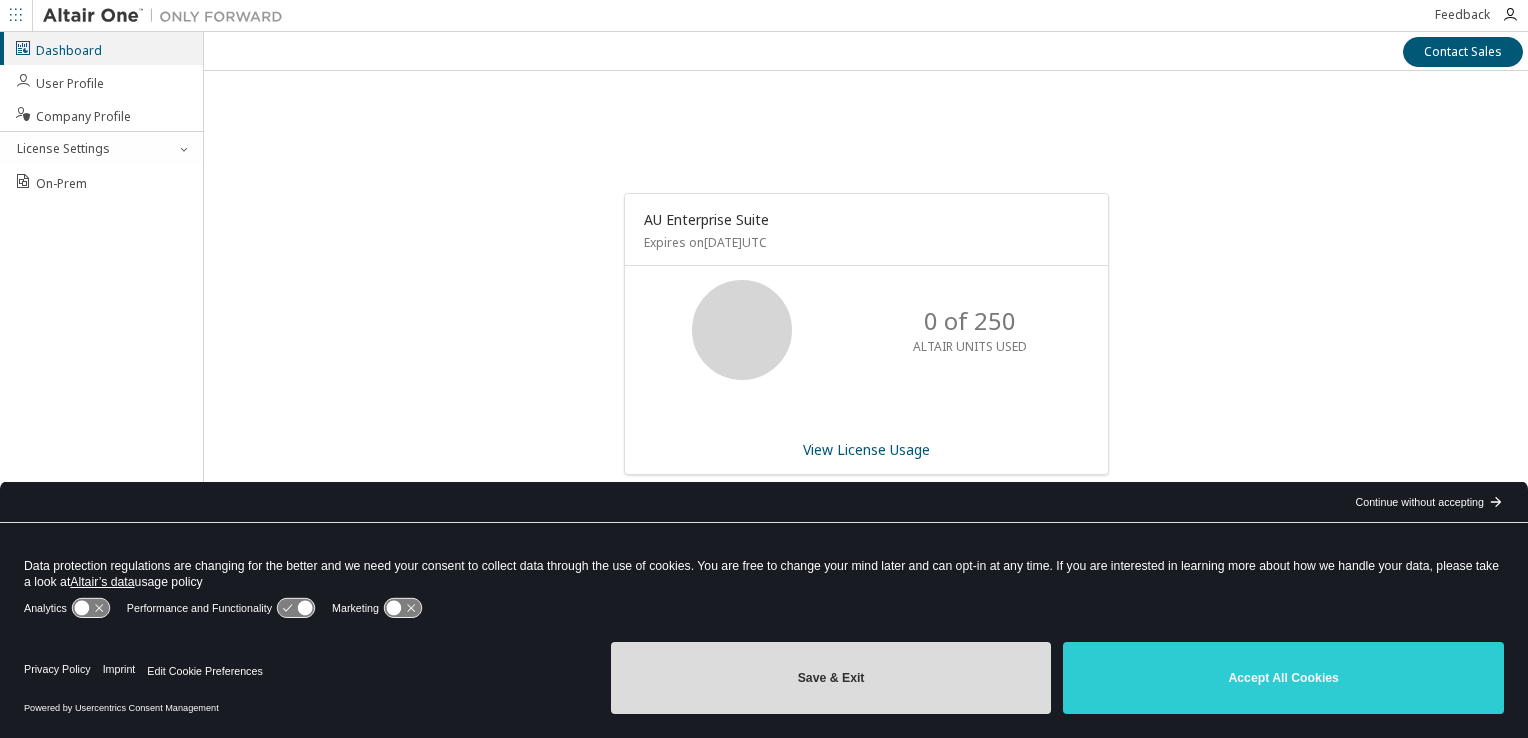 click on "Save & Exit" at bounding box center [831, 678] 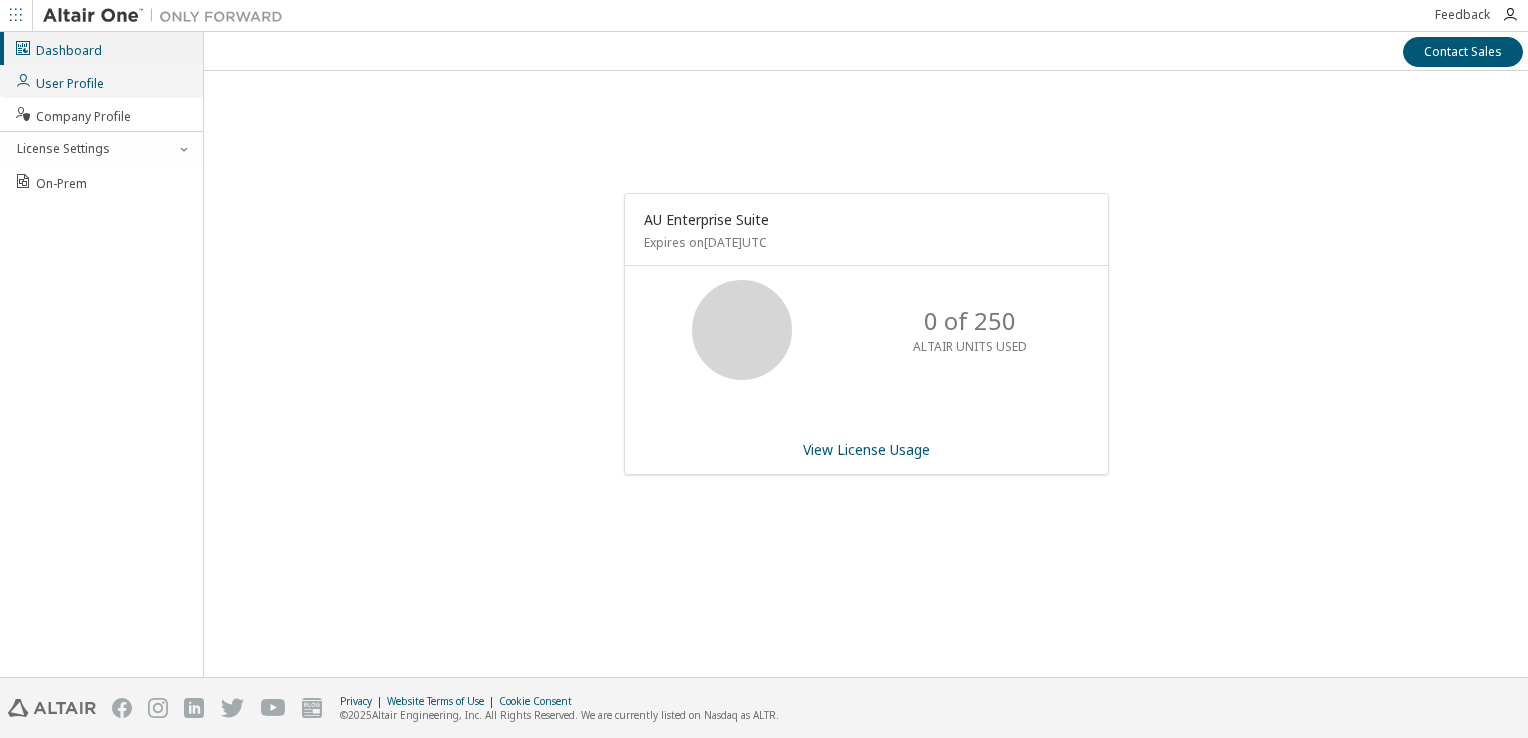 click on "User Profile" at bounding box center [101, 81] 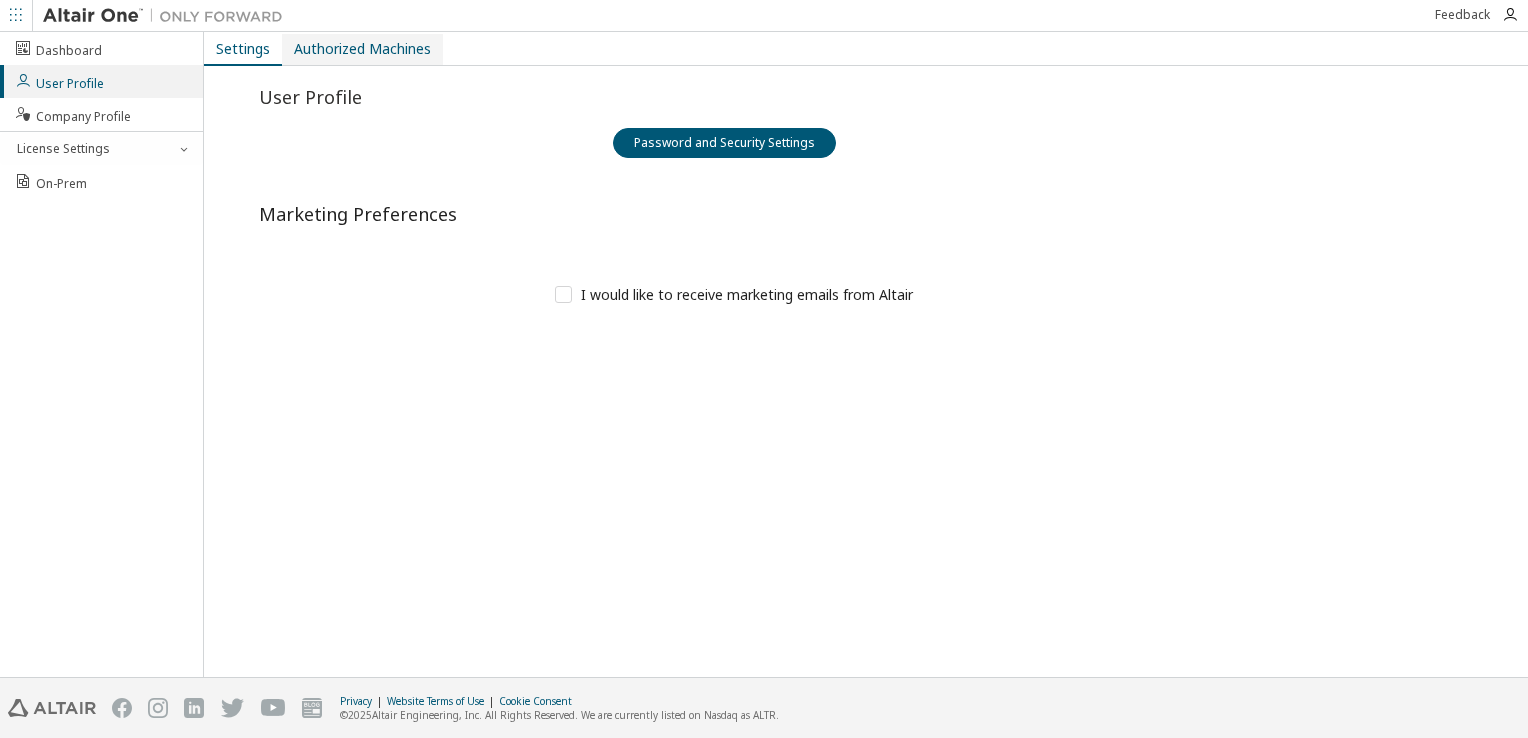 click on "Authorized Machines" at bounding box center (362, 49) 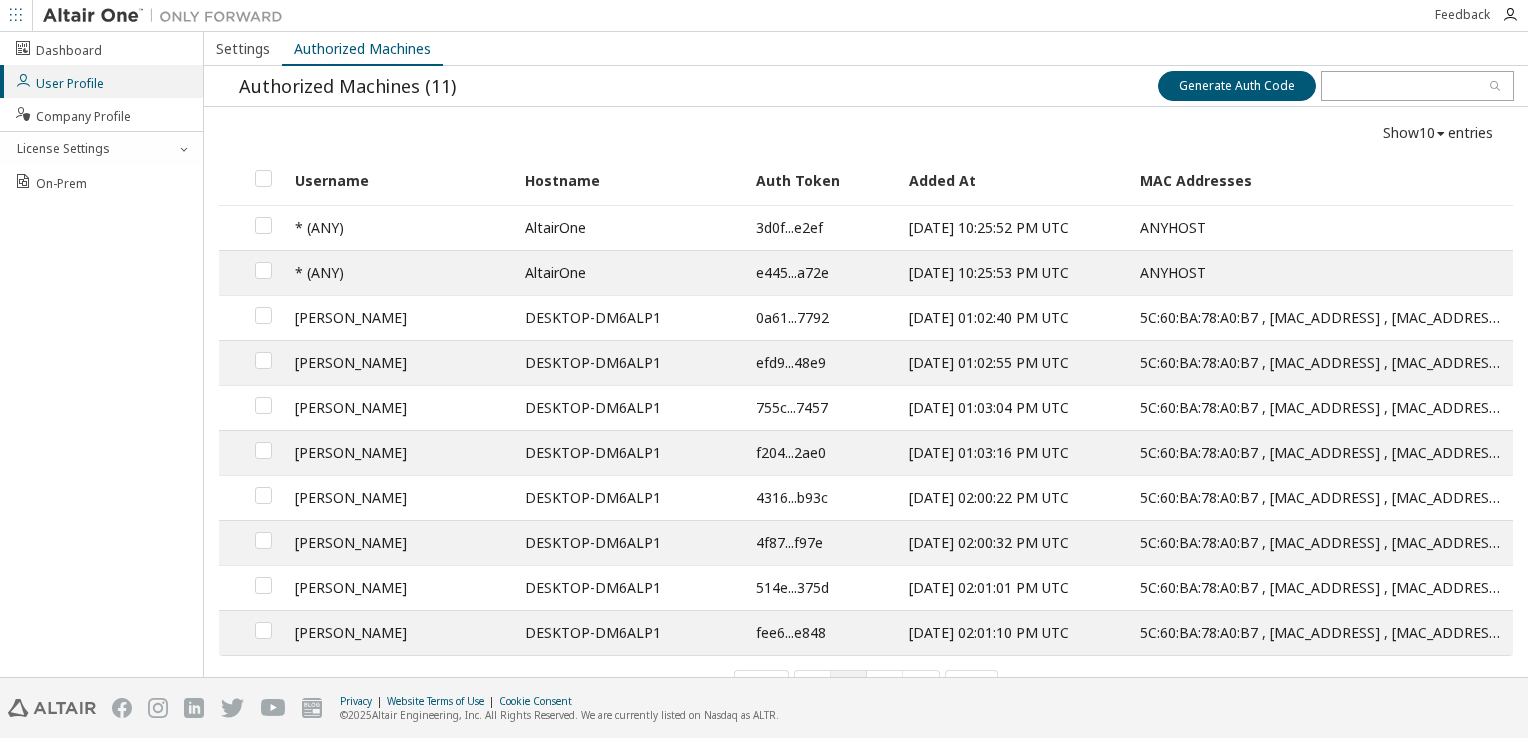 click on "DESKTOP-DM6ALP1" at bounding box center [629, 632] 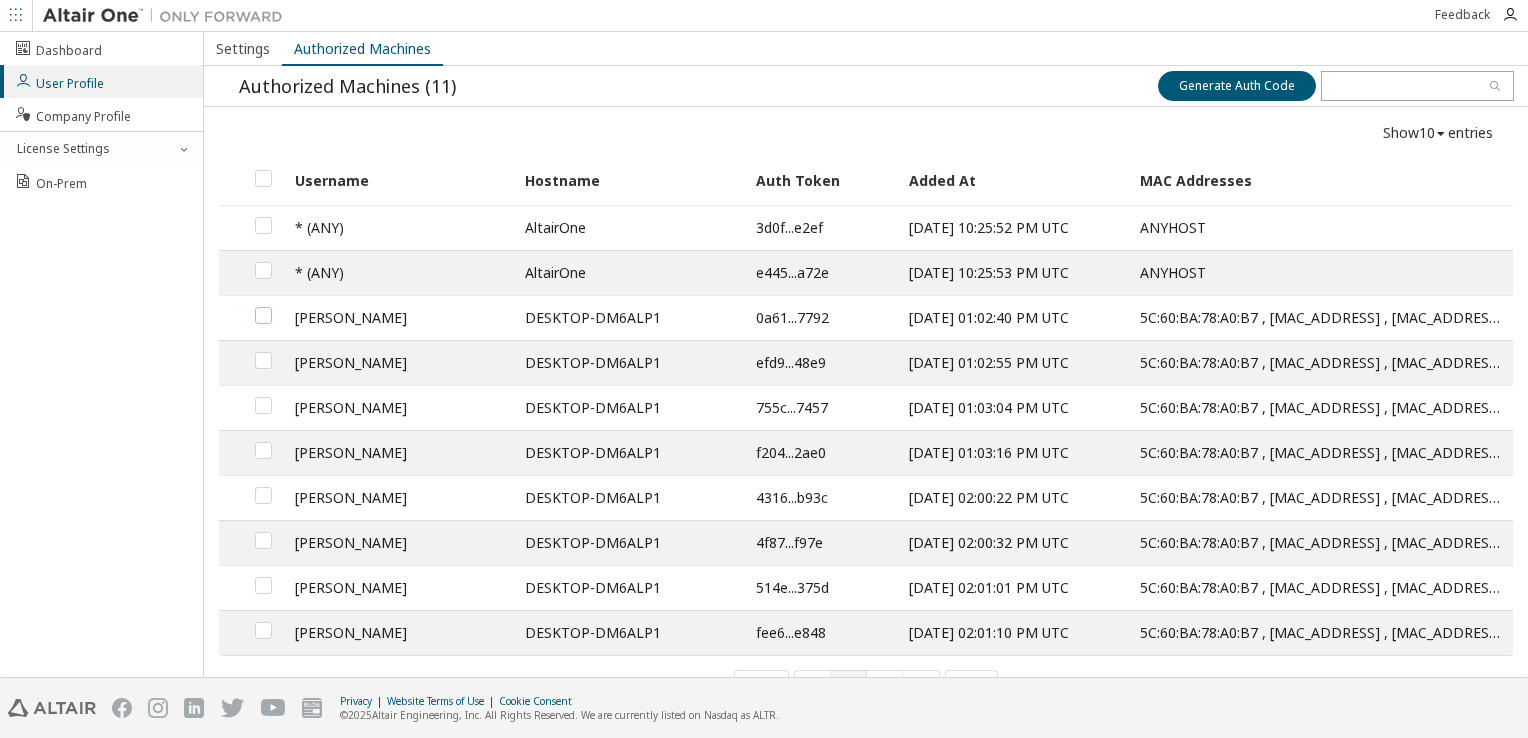 click at bounding box center [263, 307] 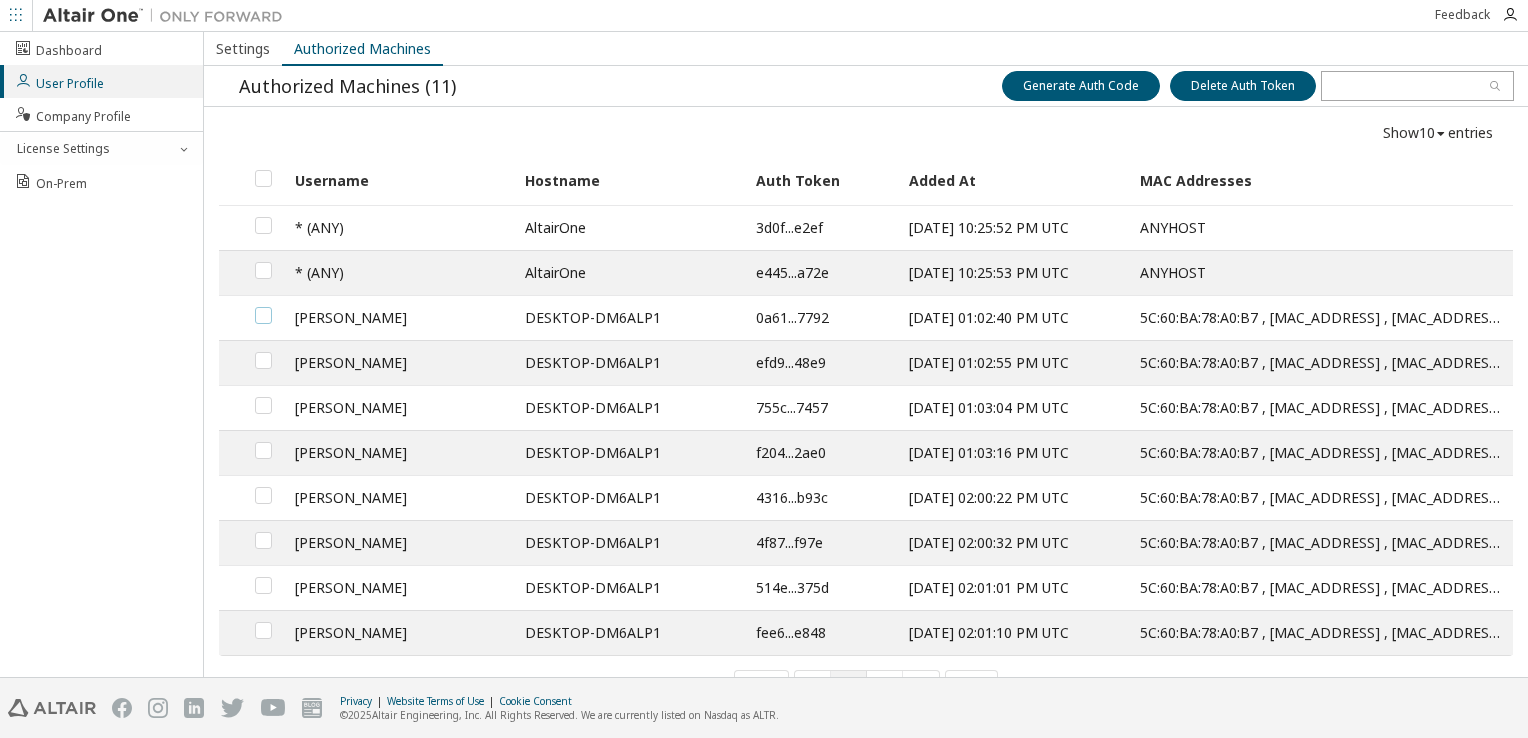 click at bounding box center (263, 307) 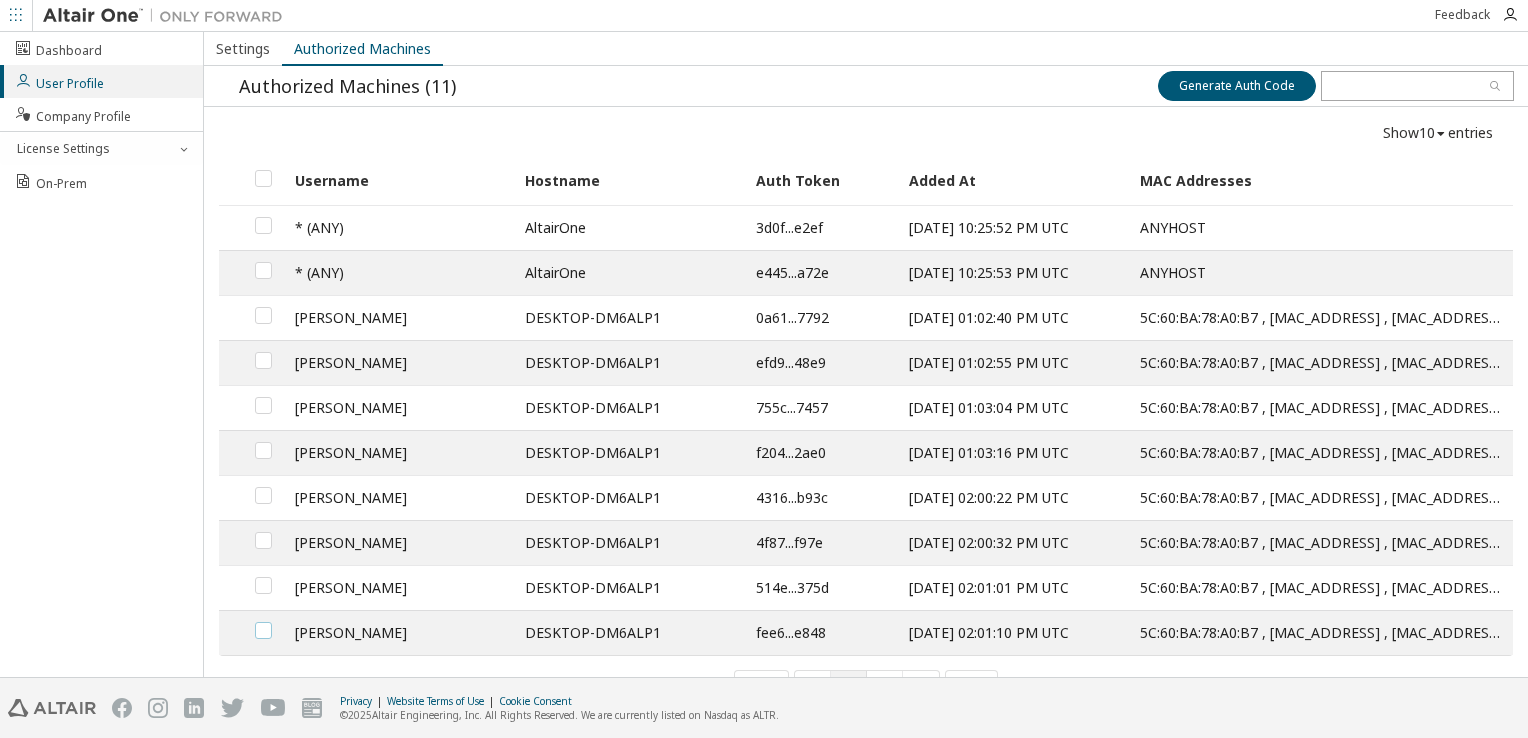 click at bounding box center (263, 622) 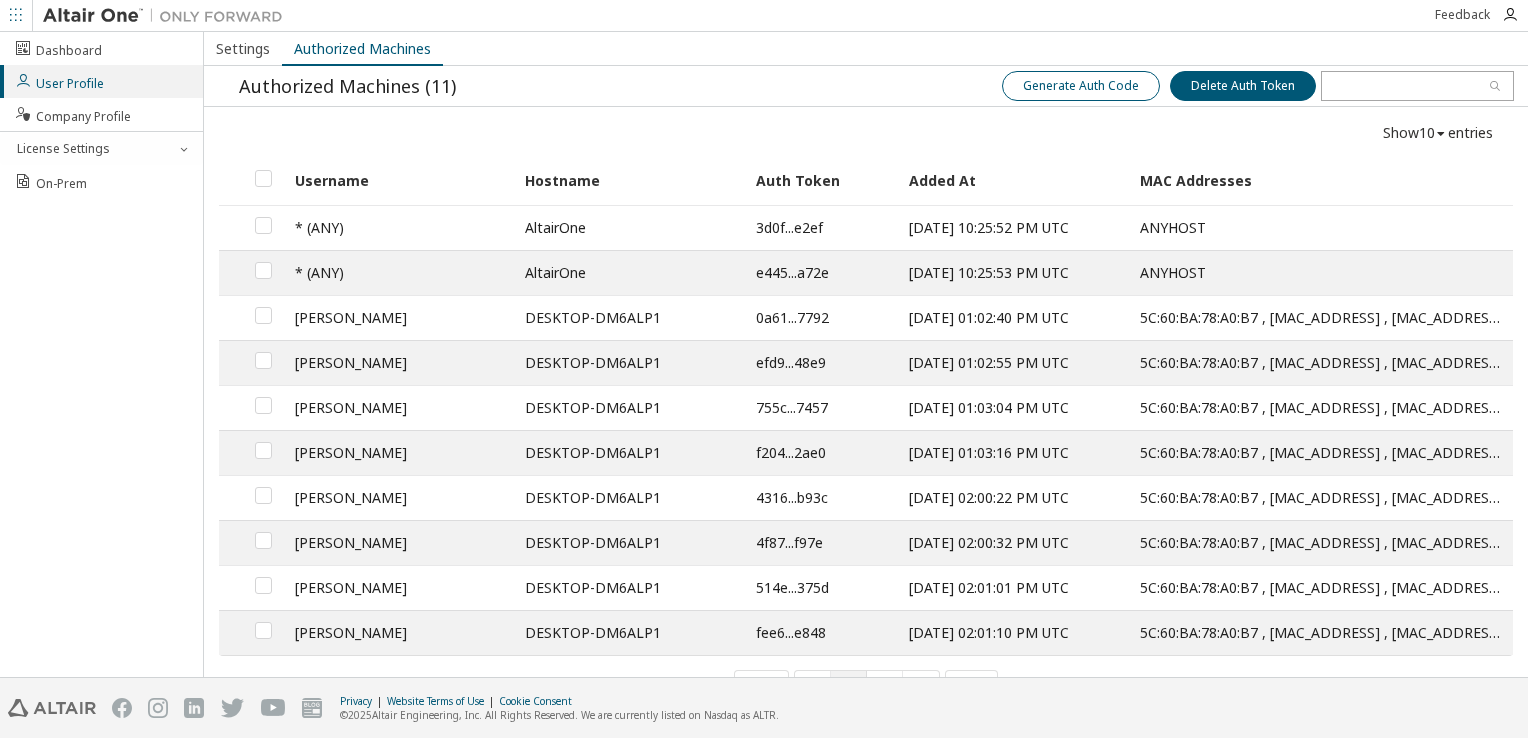 click on "Generate Auth Code" at bounding box center [1081, 86] 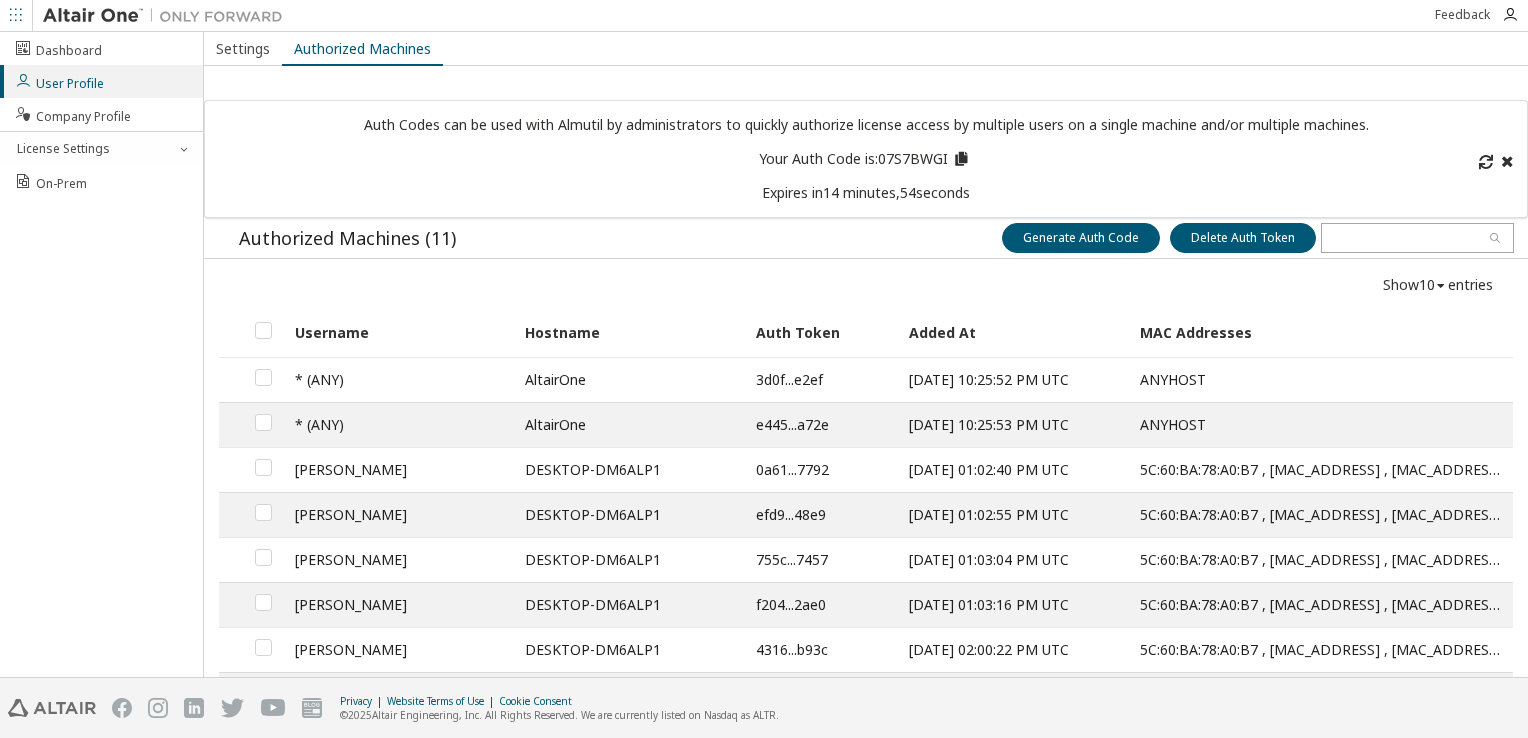 click at bounding box center [960, 156] 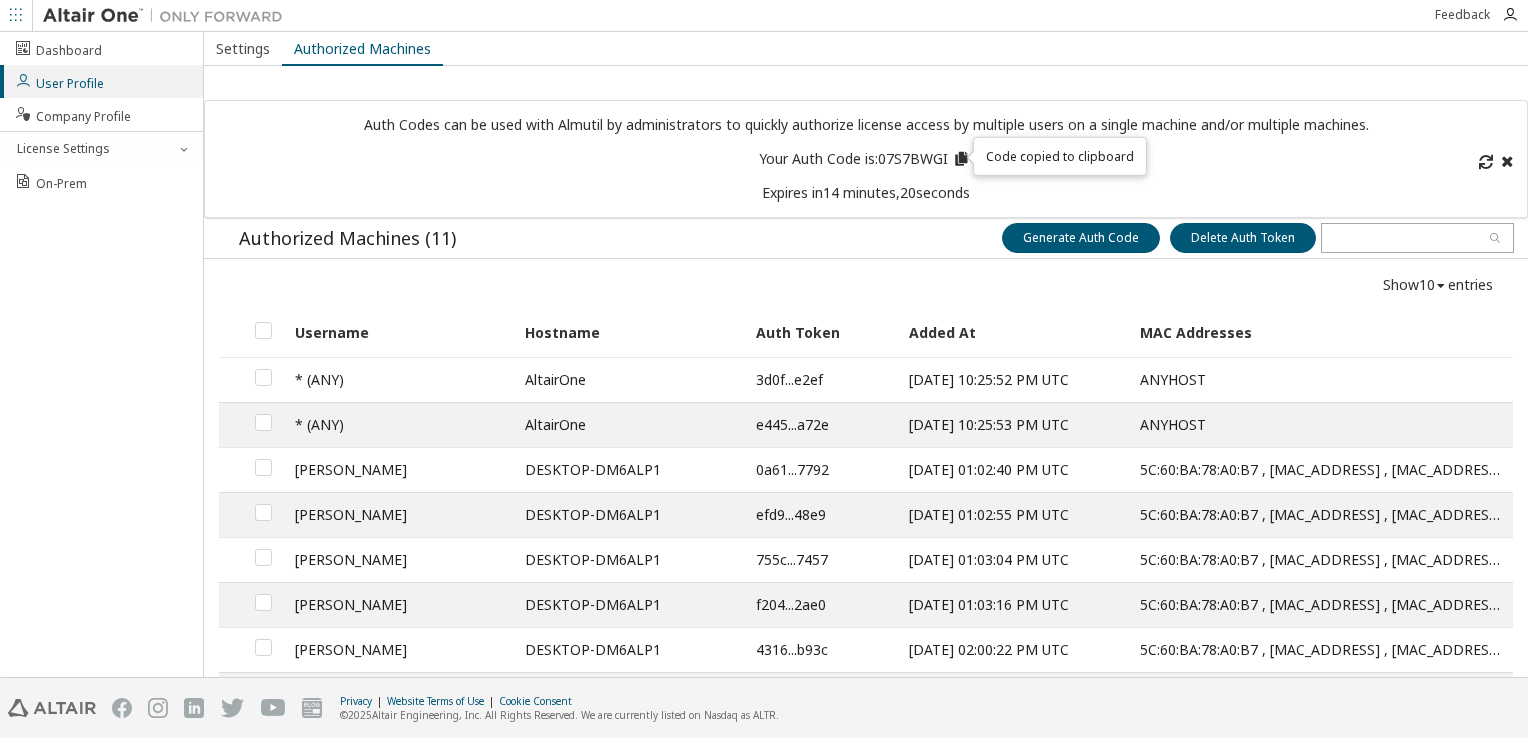 scroll, scrollTop: 189, scrollLeft: 0, axis: vertical 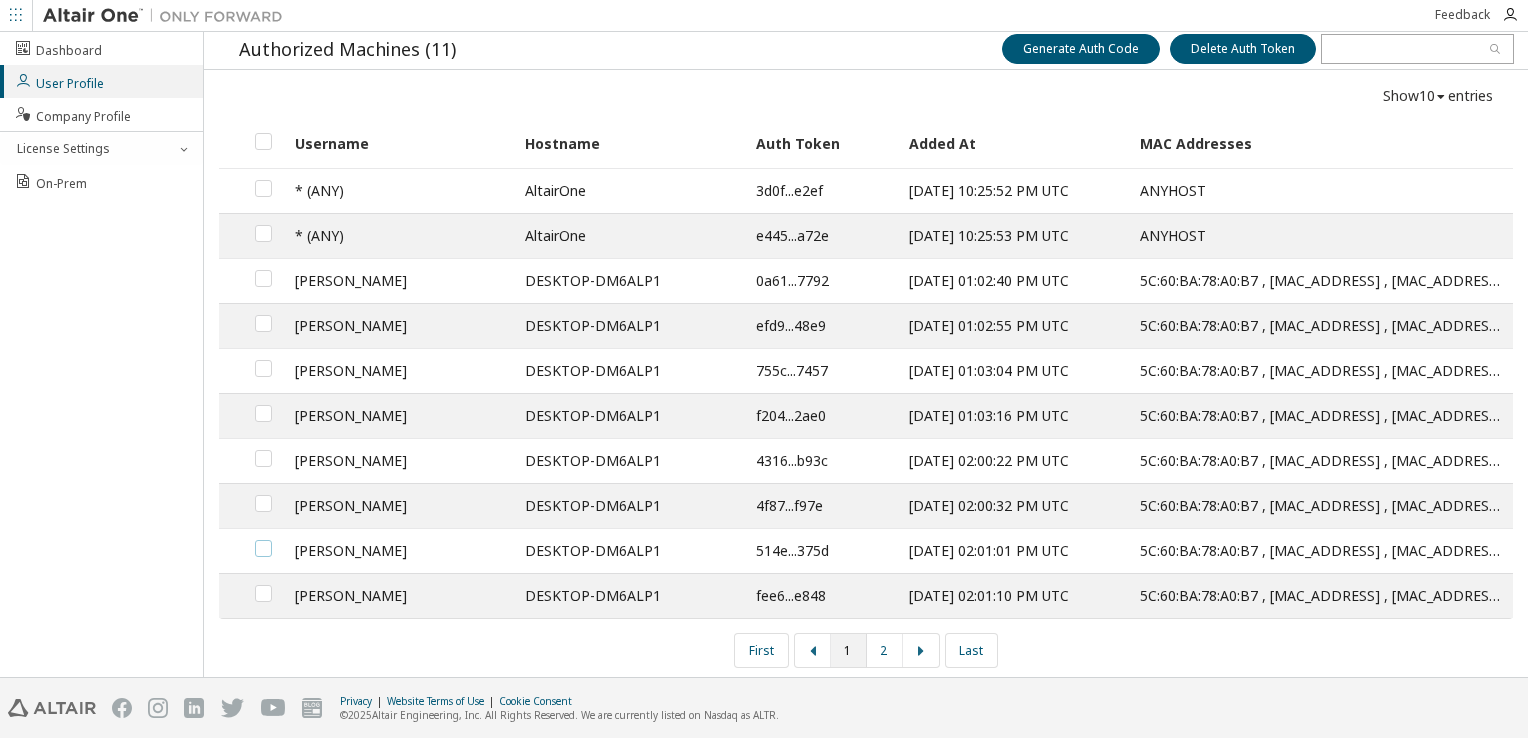 click at bounding box center [263, 540] 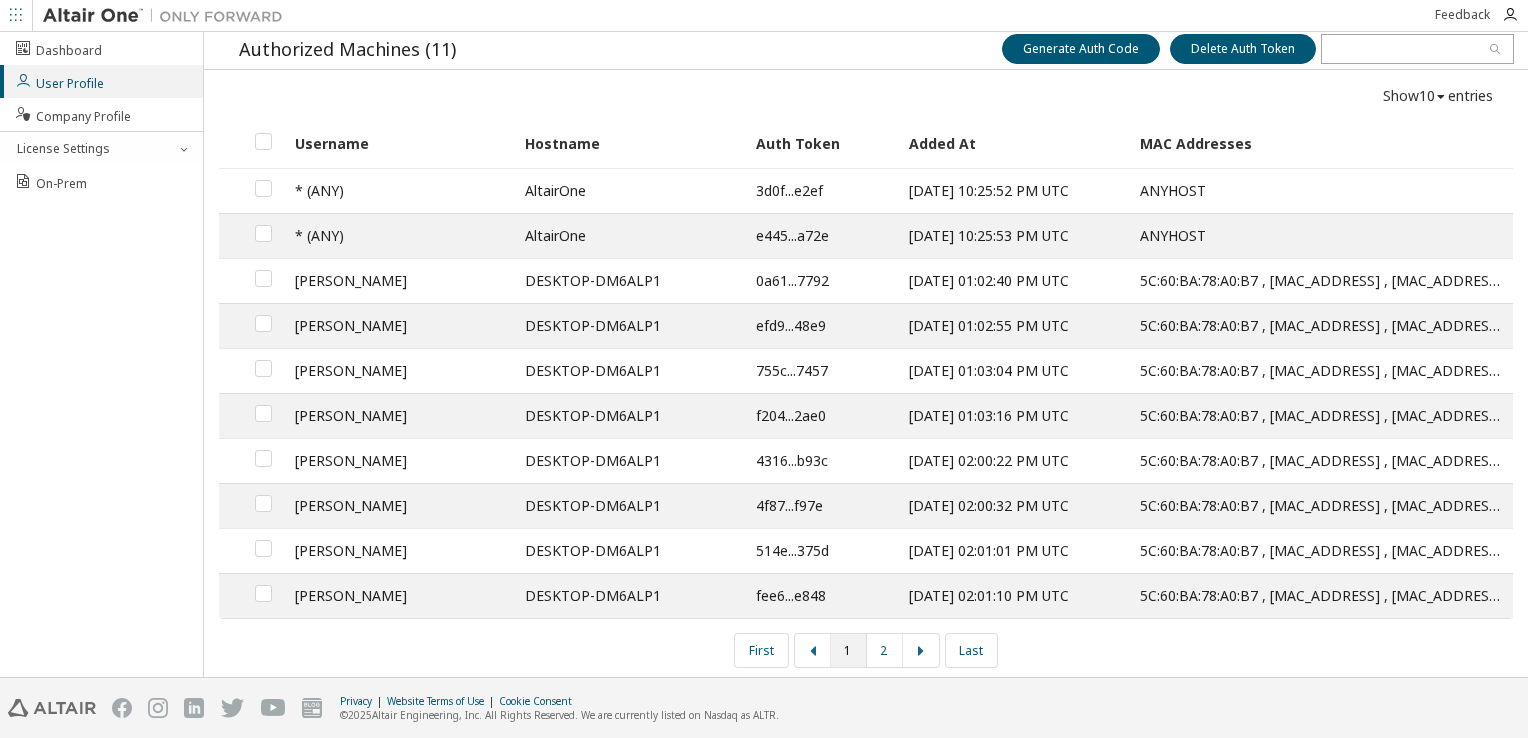 drag, startPoint x: 379, startPoint y: 546, endPoint x: 337, endPoint y: 627, distance: 91.24144 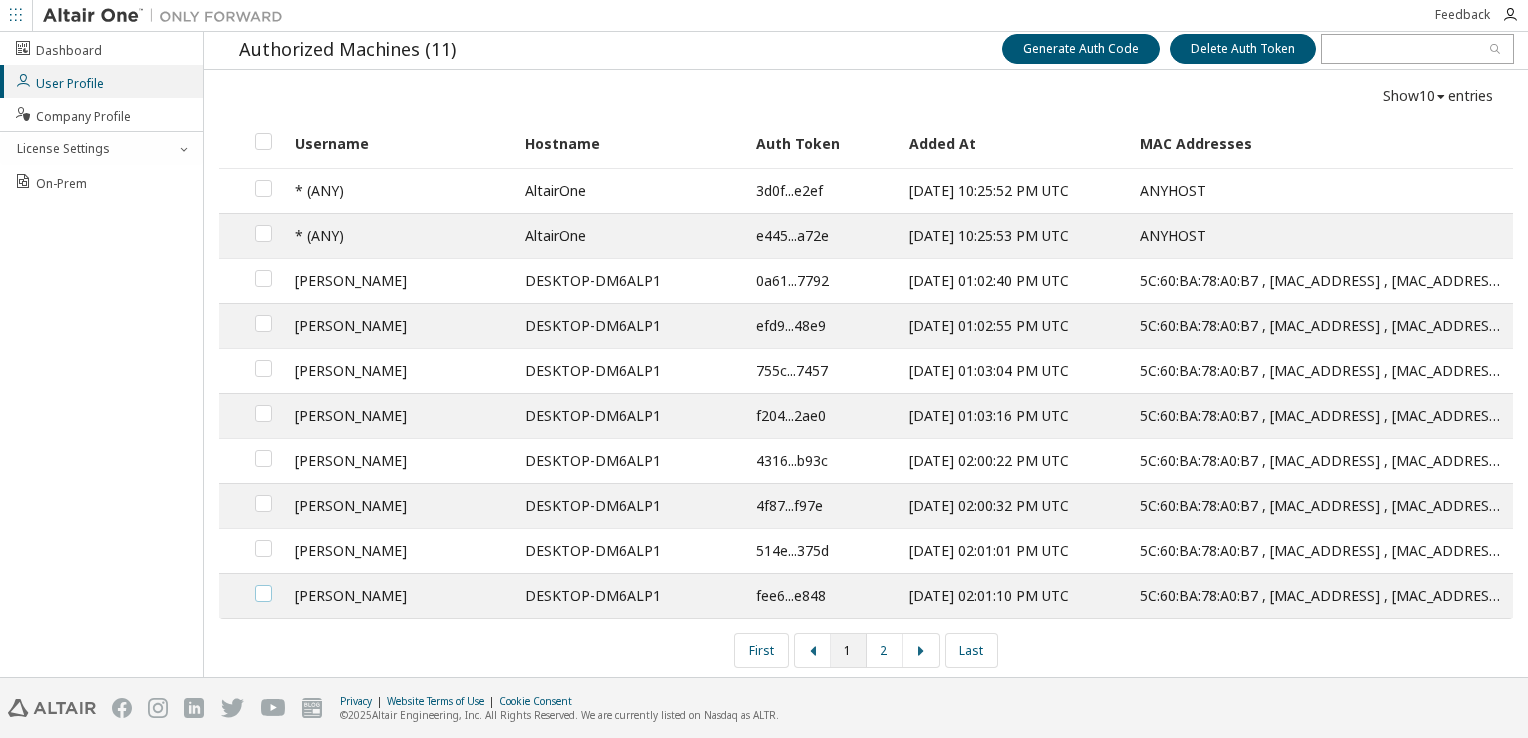 click at bounding box center [263, 585] 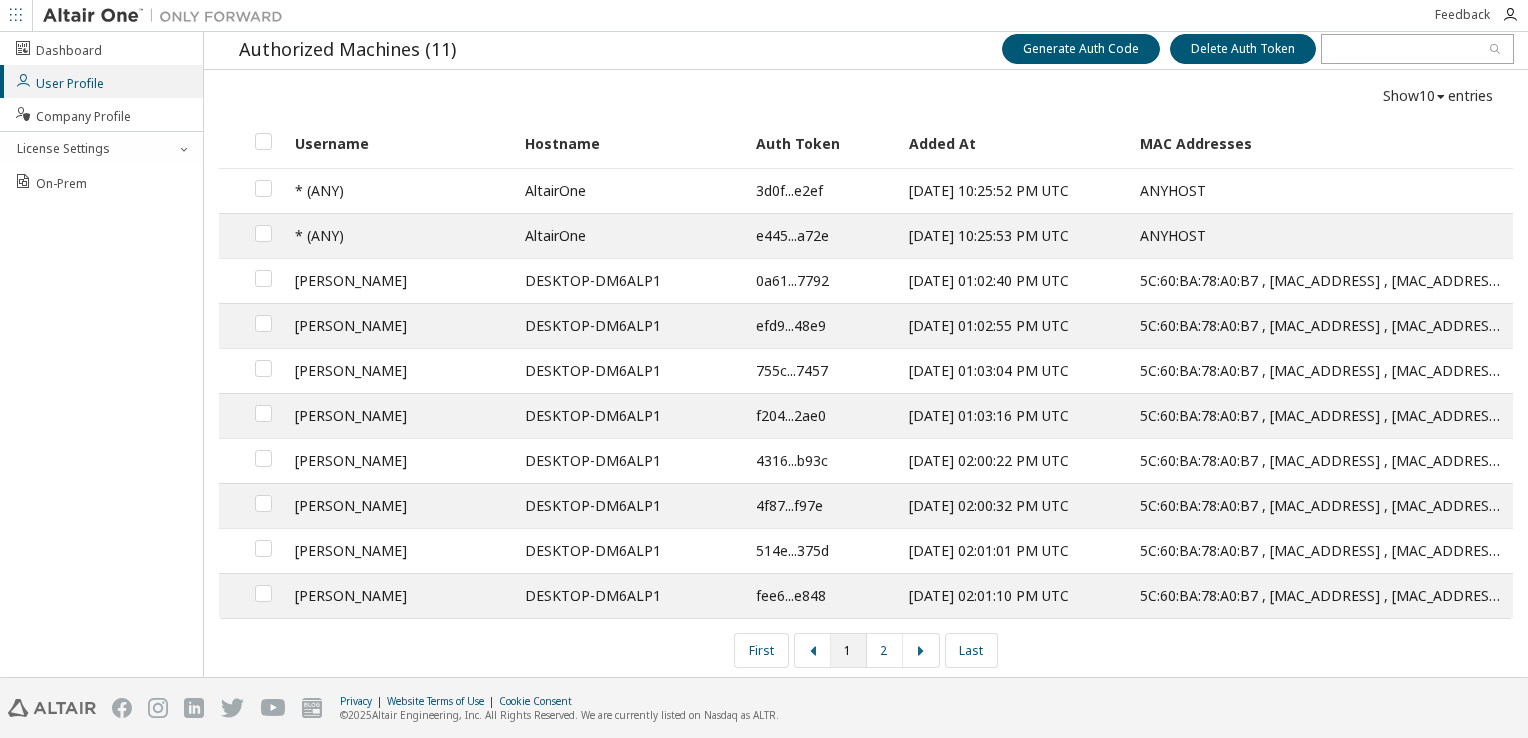 click at bounding box center (264, 550) 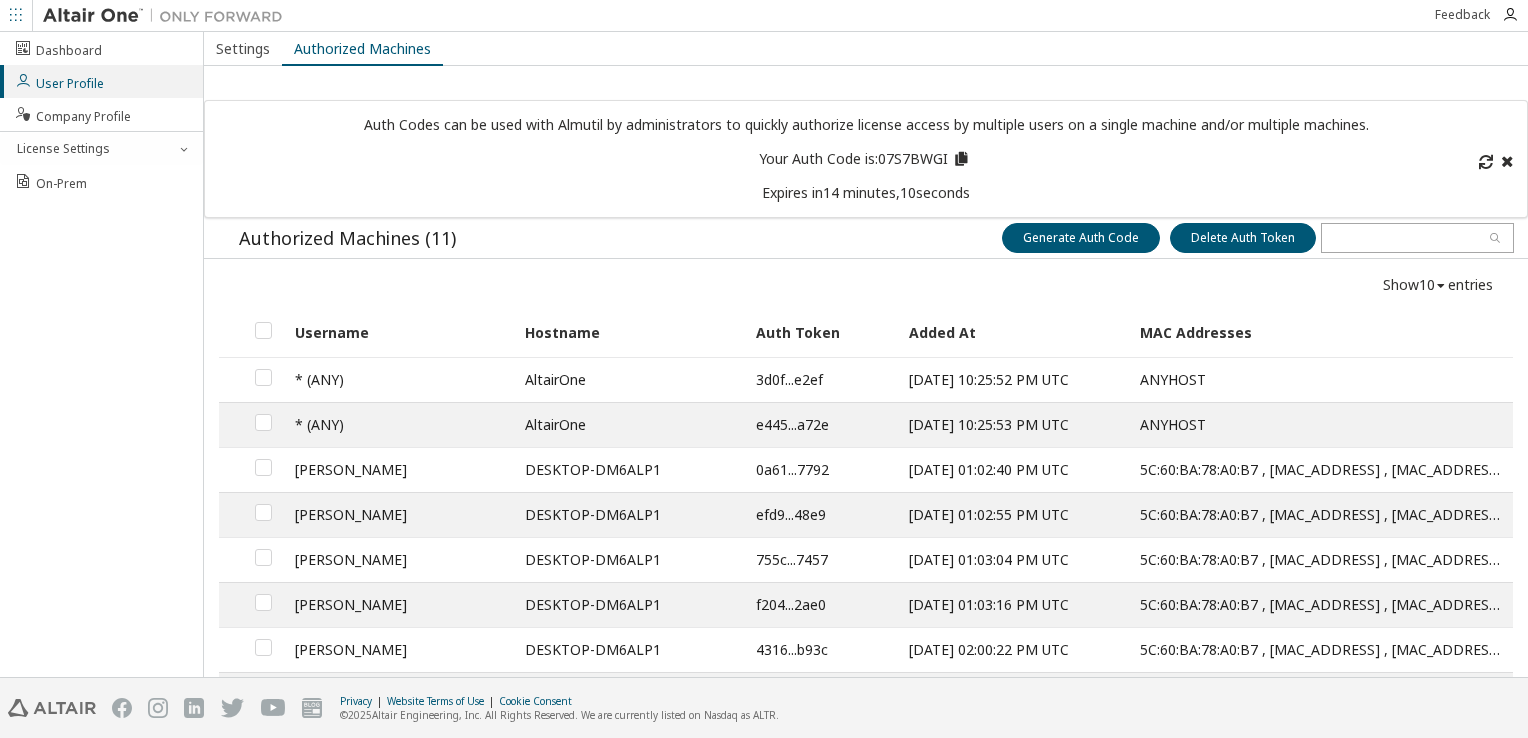click at bounding box center (1441, 286) 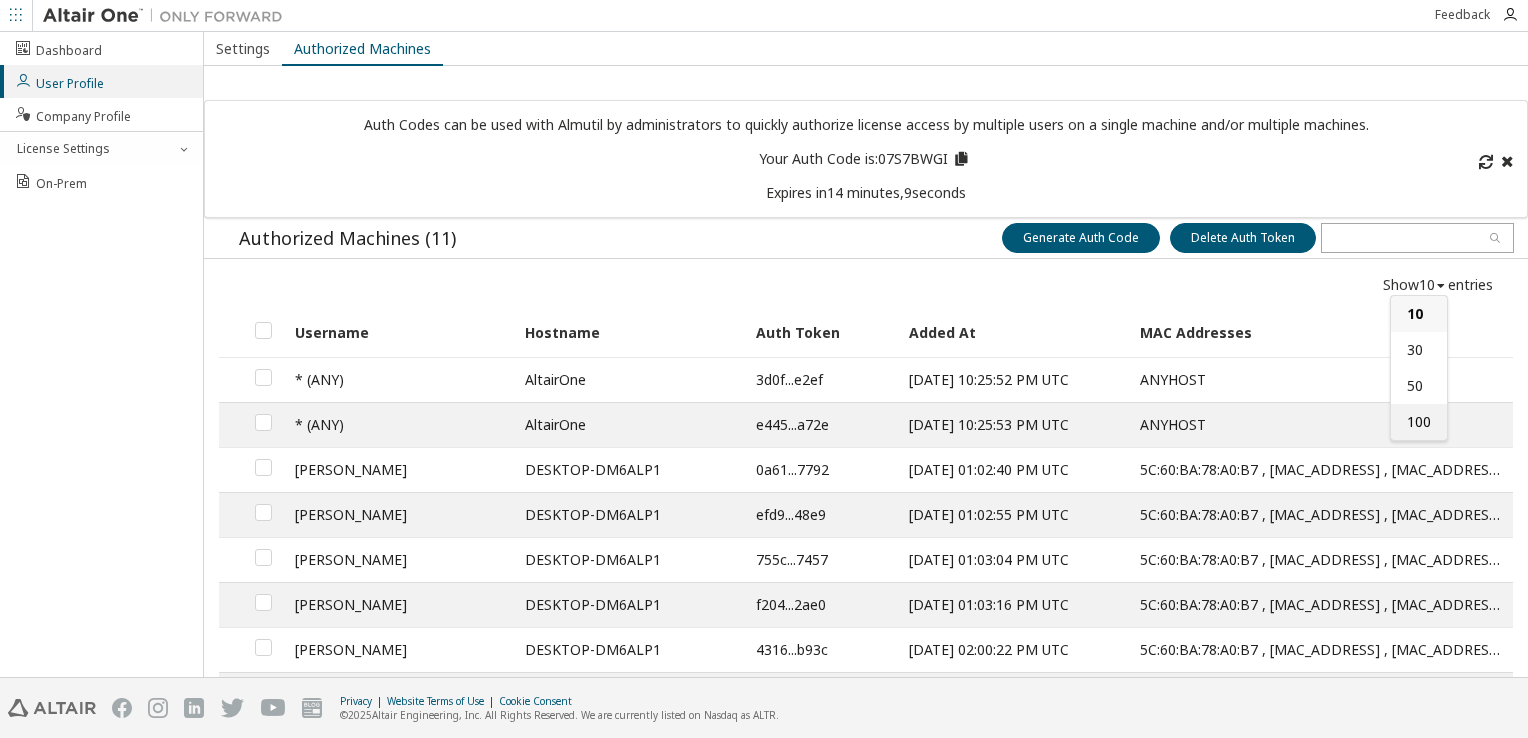 click on "100" at bounding box center (1419, 421) 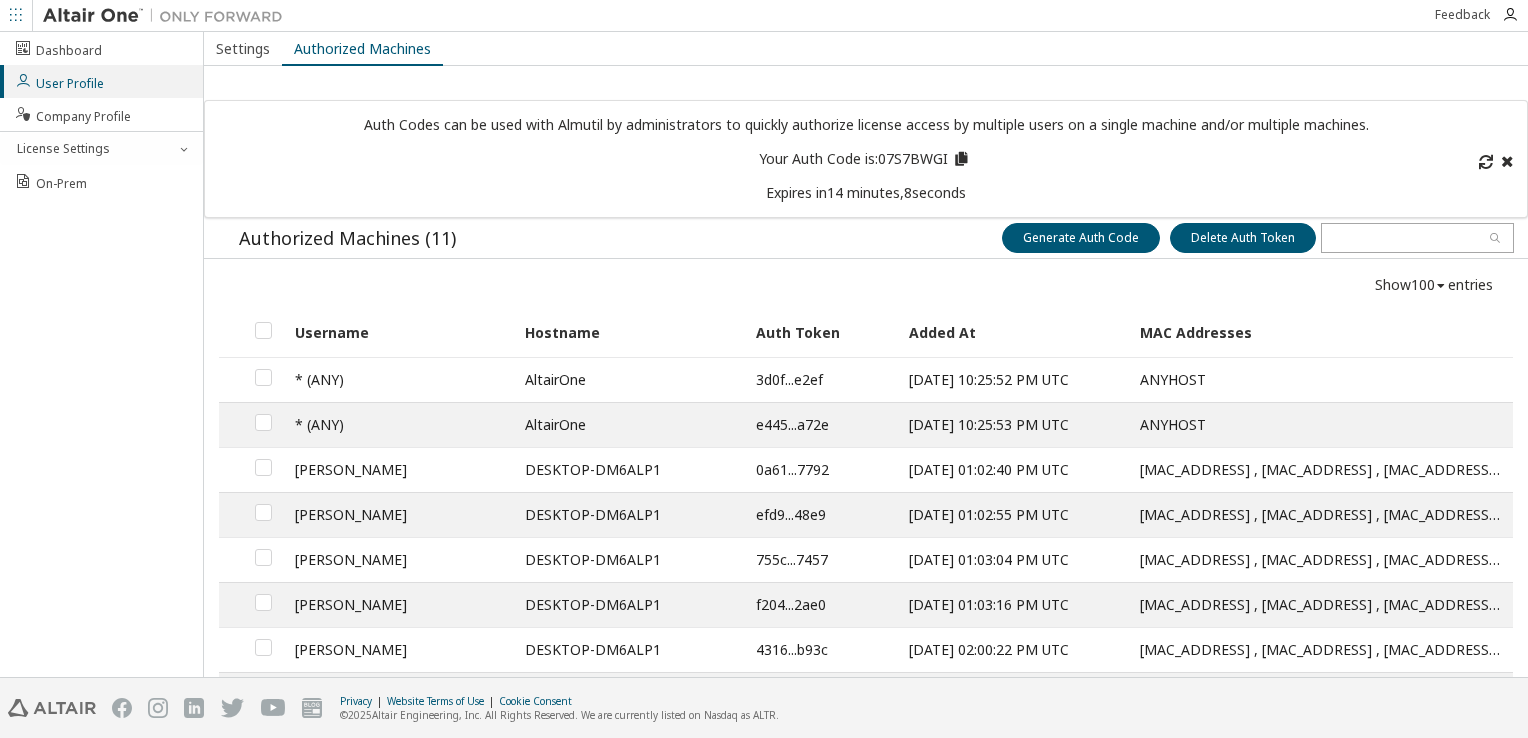 scroll, scrollTop: 234, scrollLeft: 0, axis: vertical 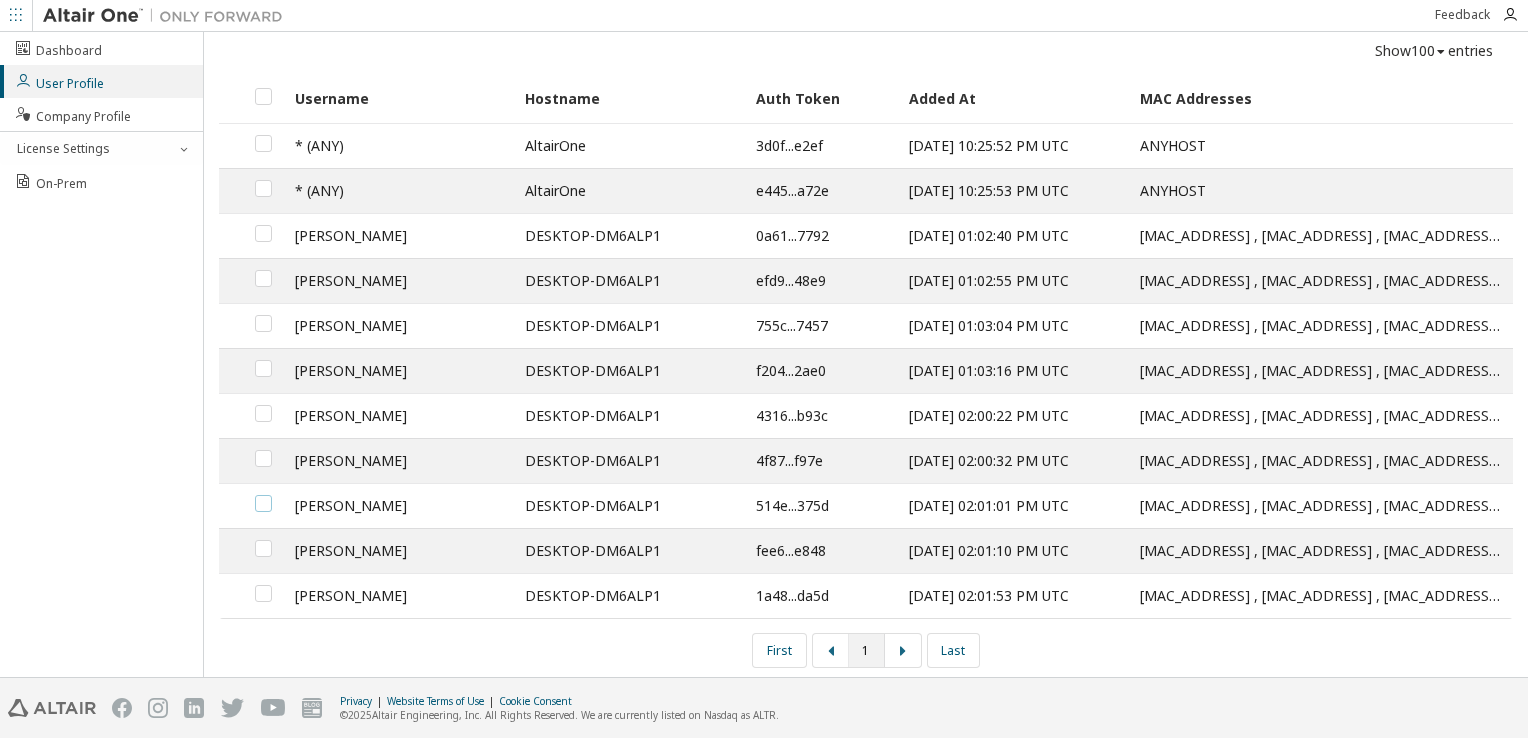 click at bounding box center [263, 495] 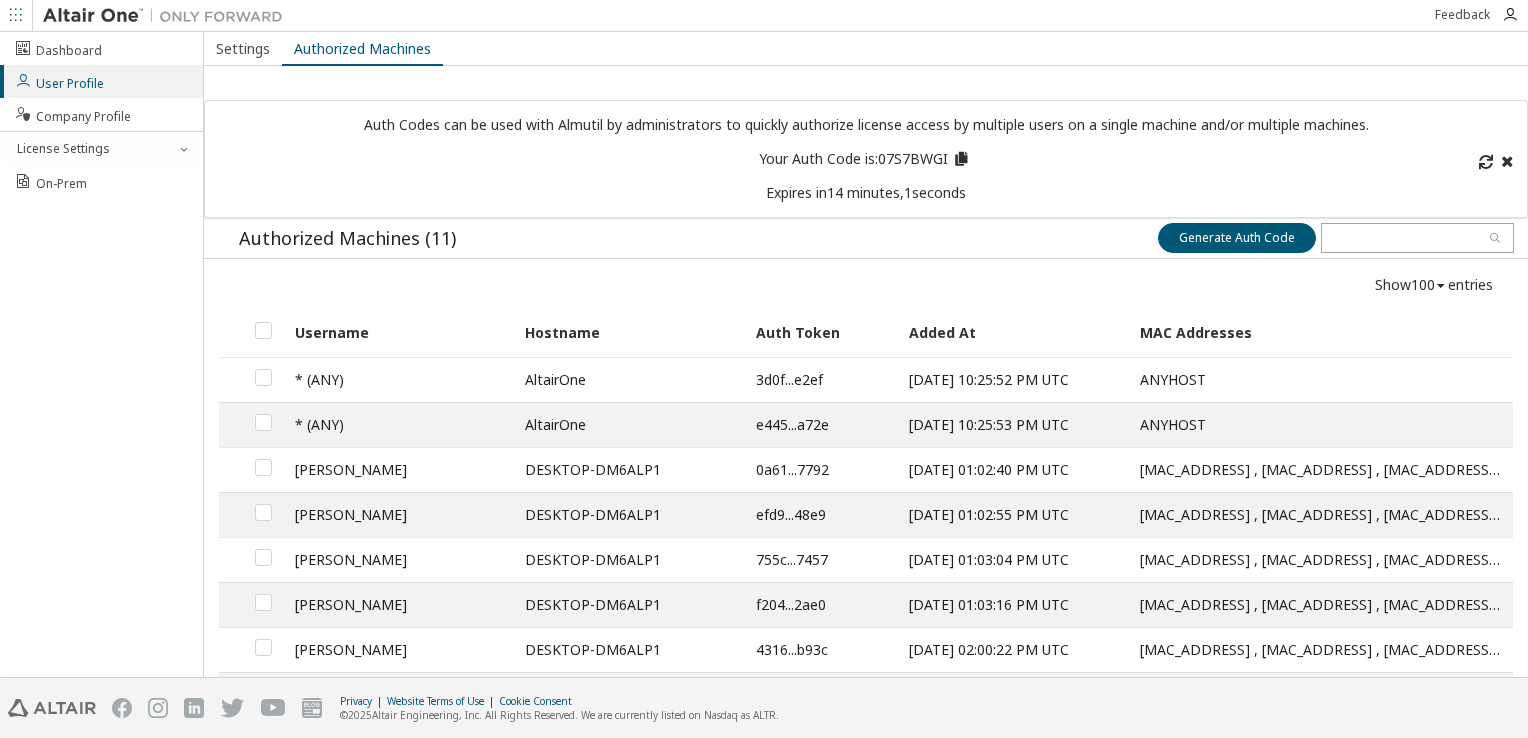 scroll, scrollTop: 234, scrollLeft: 0, axis: vertical 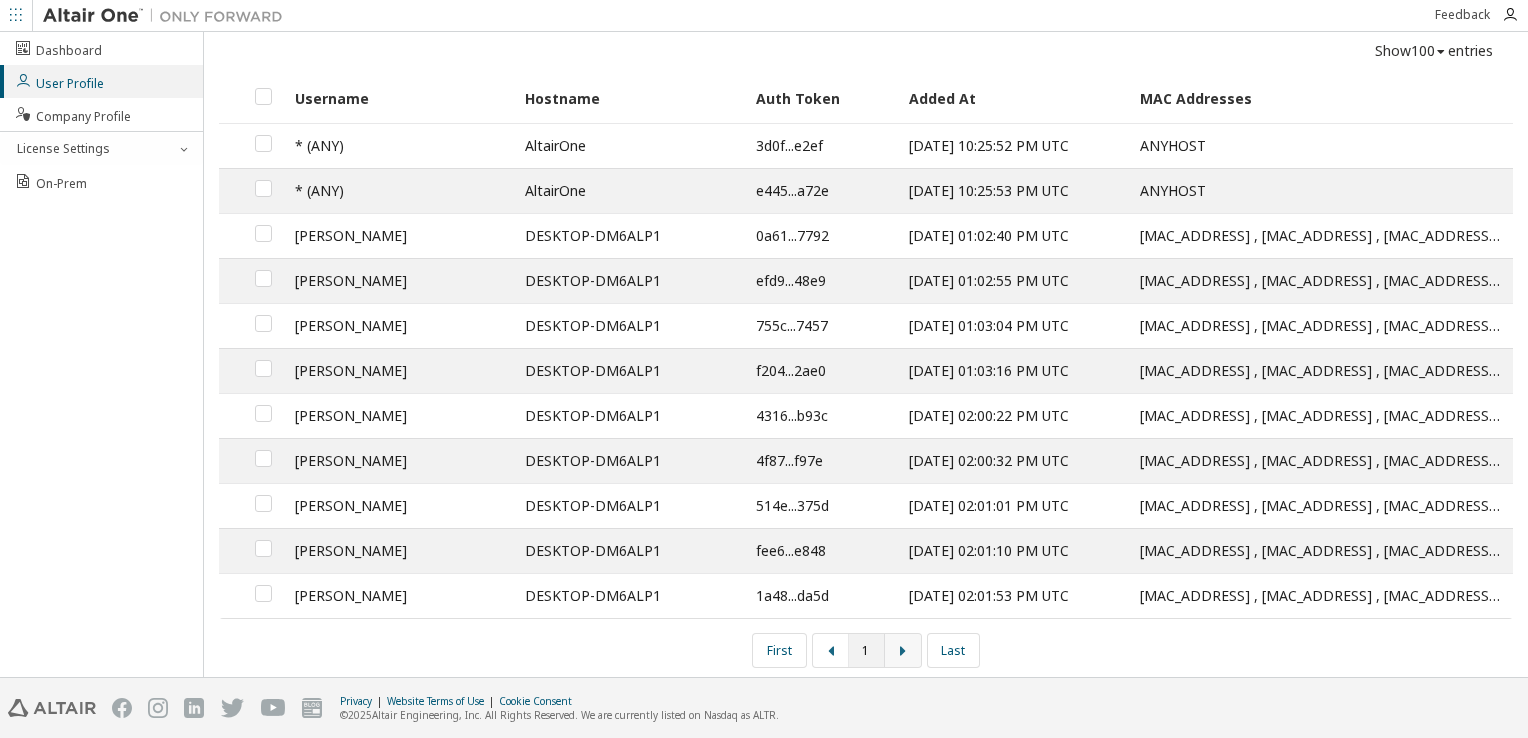 click at bounding box center (903, 650) 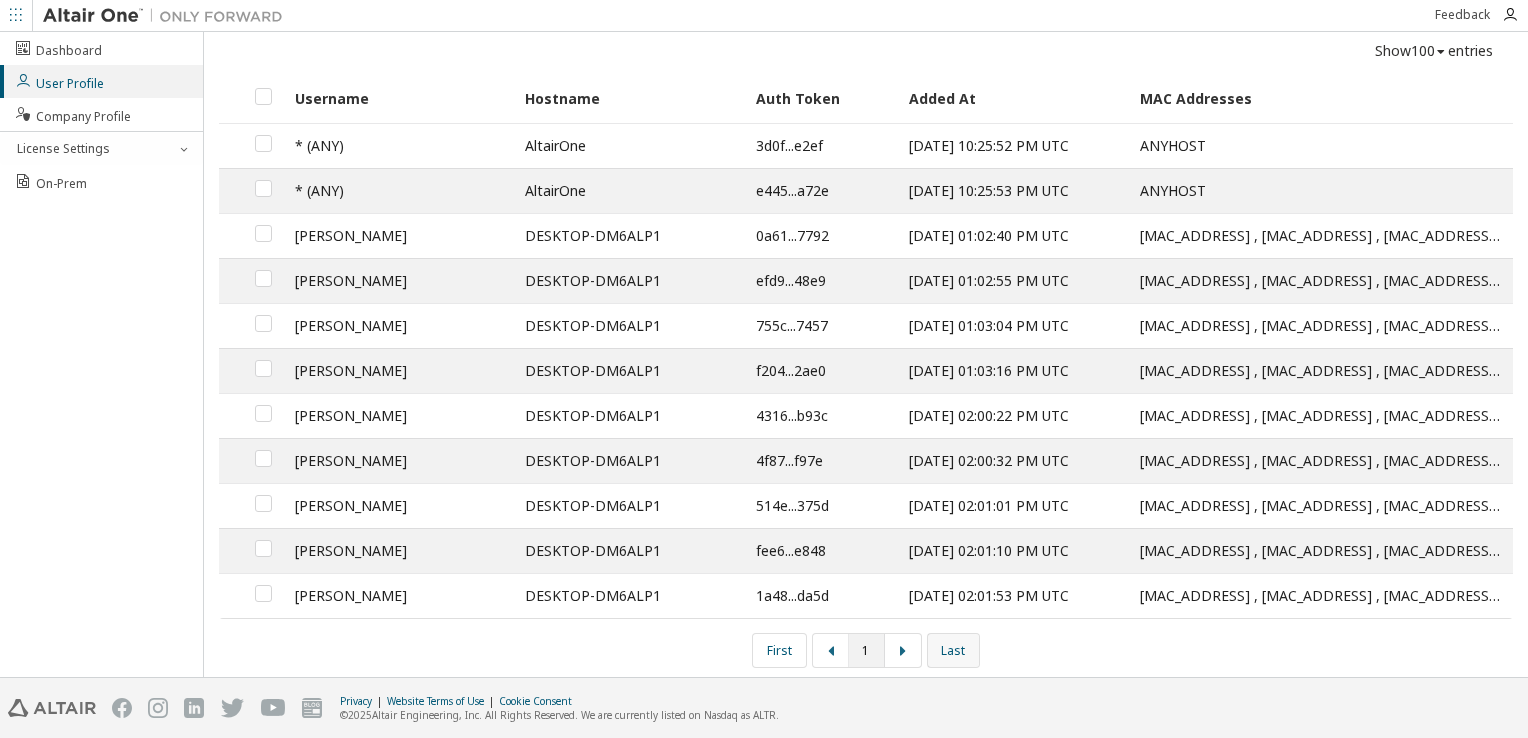 click on "Last" at bounding box center [953, 650] 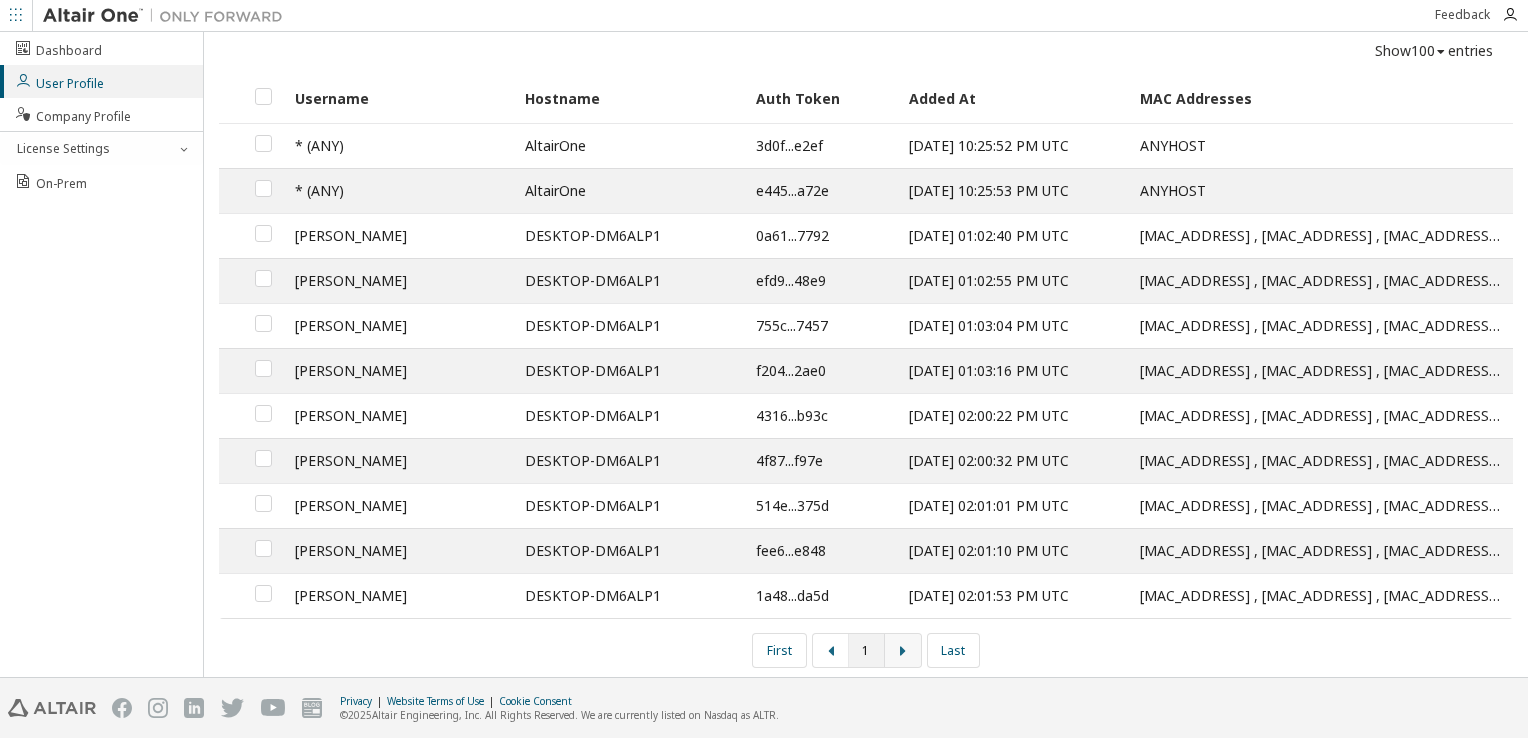 click at bounding box center [903, 650] 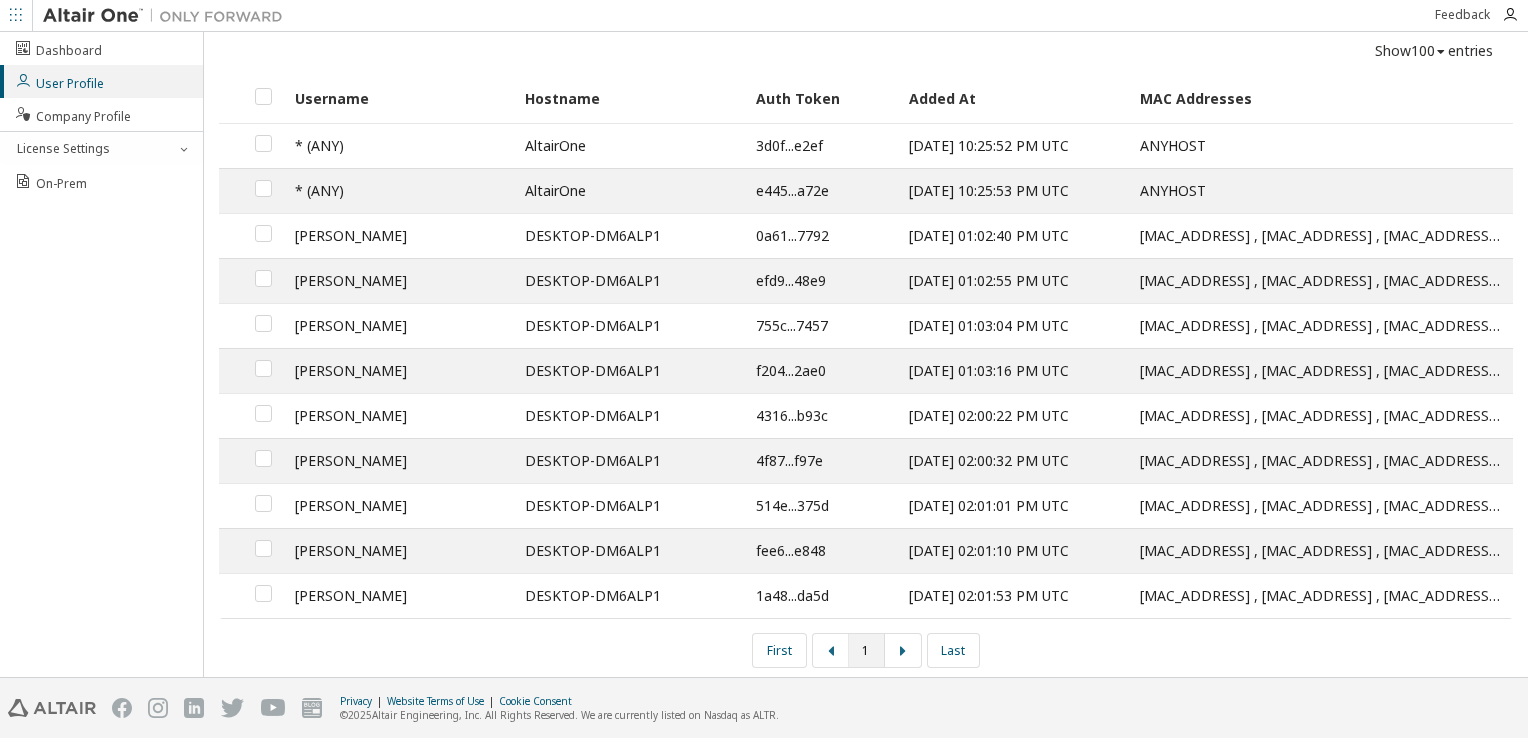 click on "1" at bounding box center [867, 650] 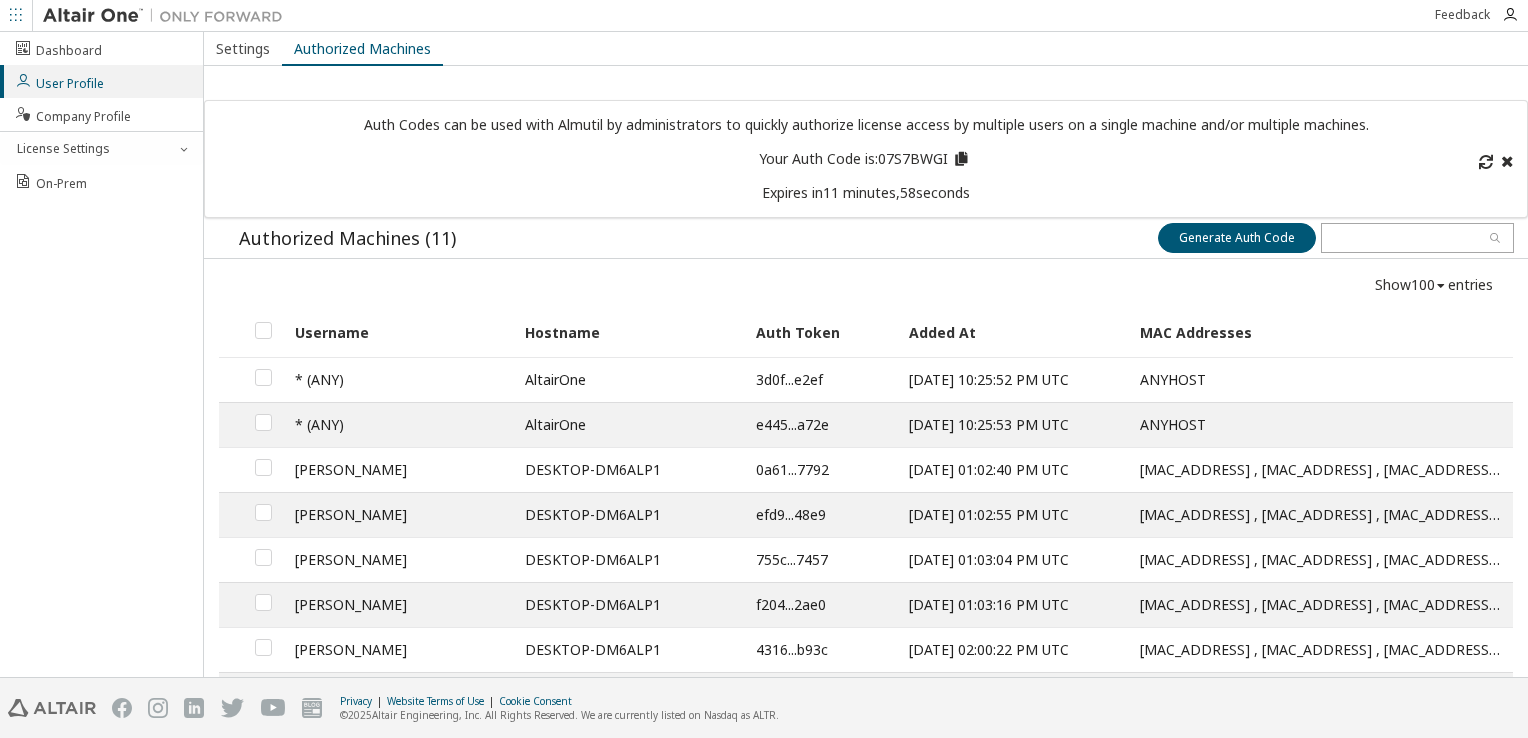 scroll, scrollTop: 234, scrollLeft: 0, axis: vertical 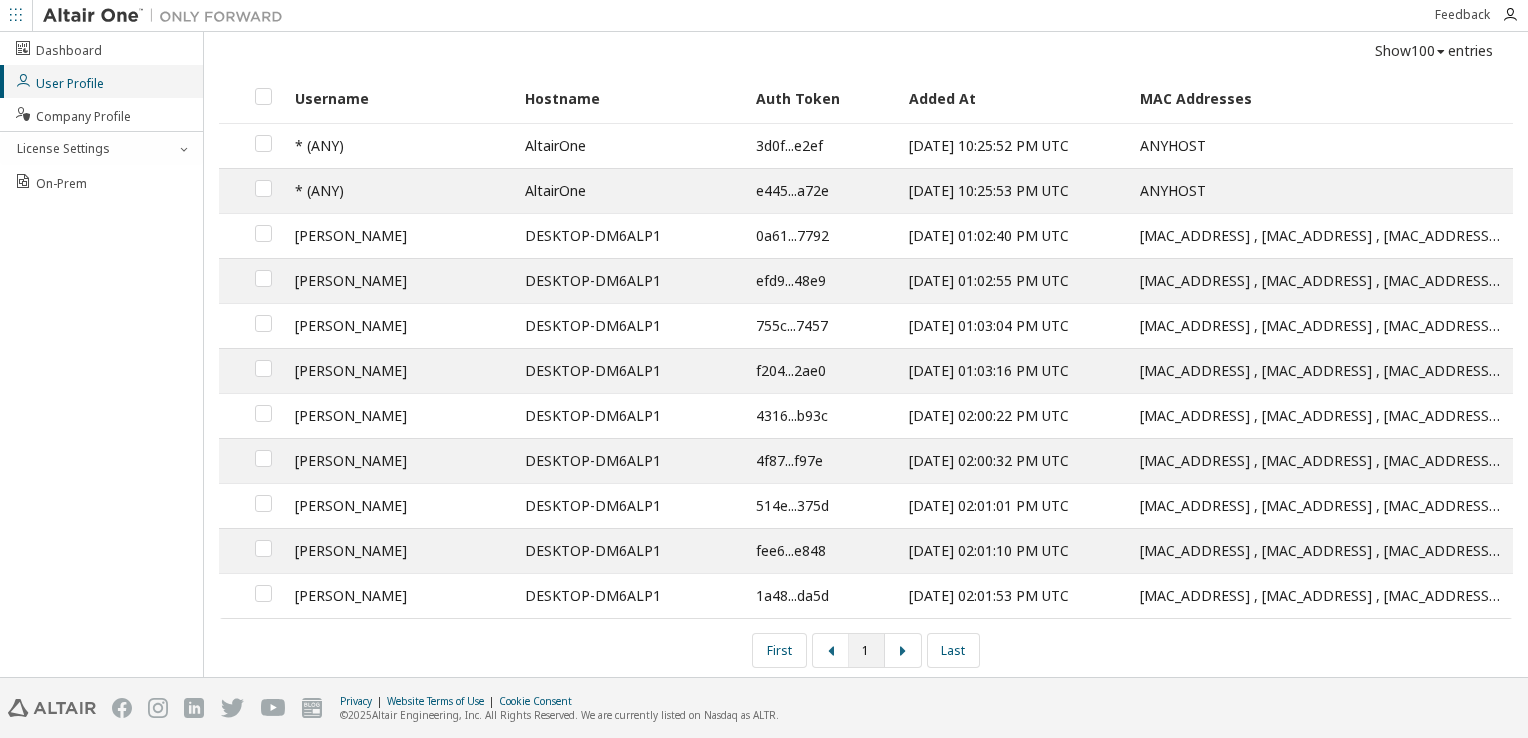 click on "User Profile" at bounding box center [59, 81] 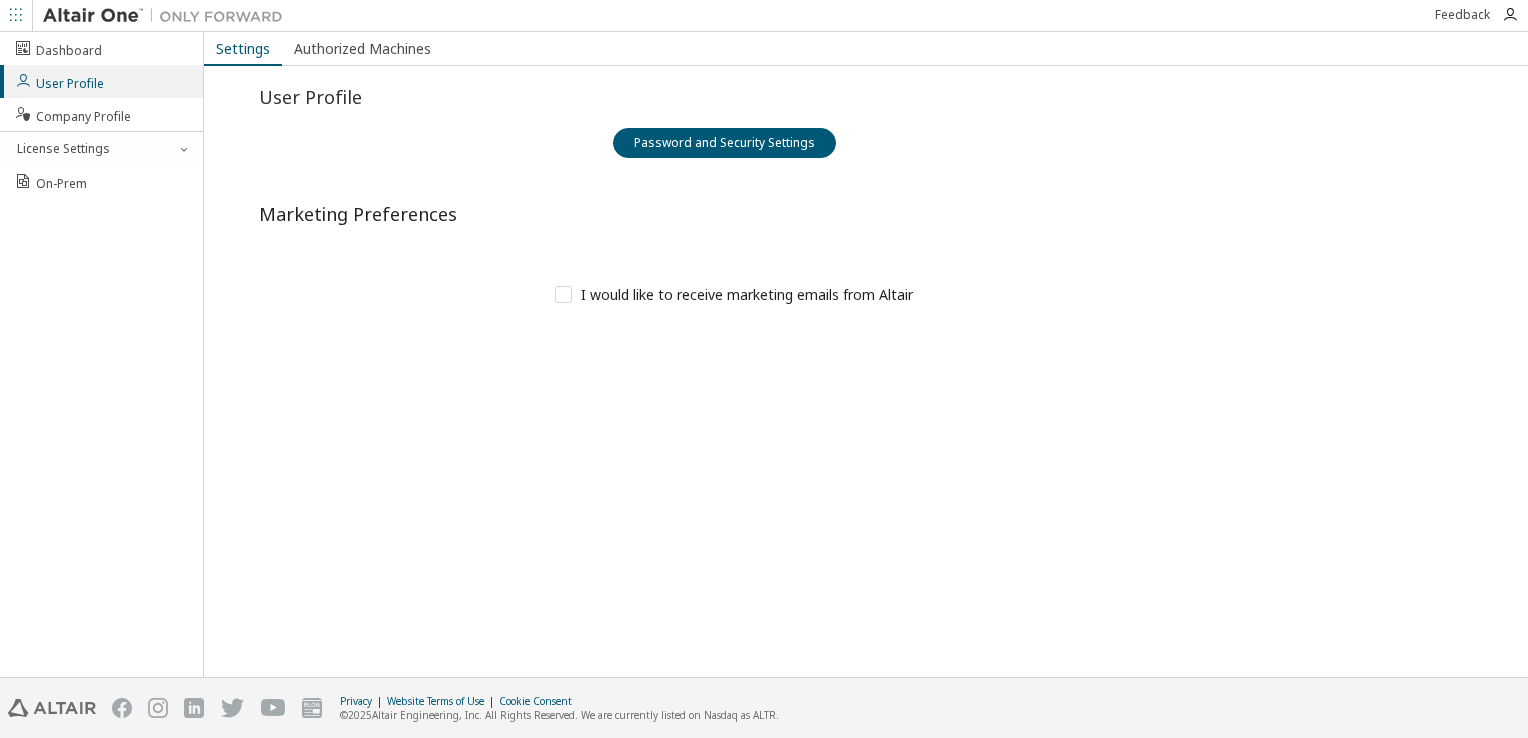 scroll, scrollTop: 0, scrollLeft: 0, axis: both 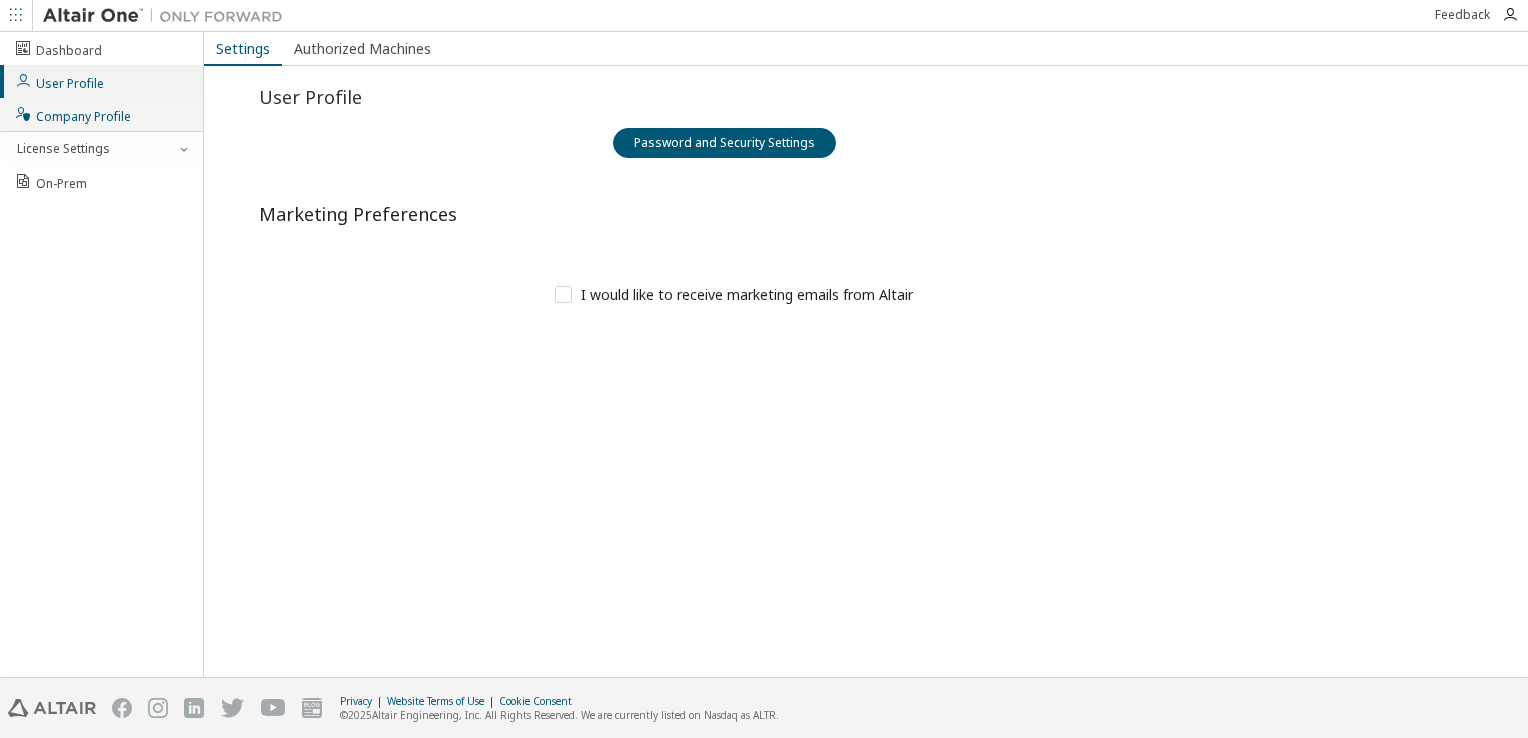 click on "Company Profile" at bounding box center [72, 114] 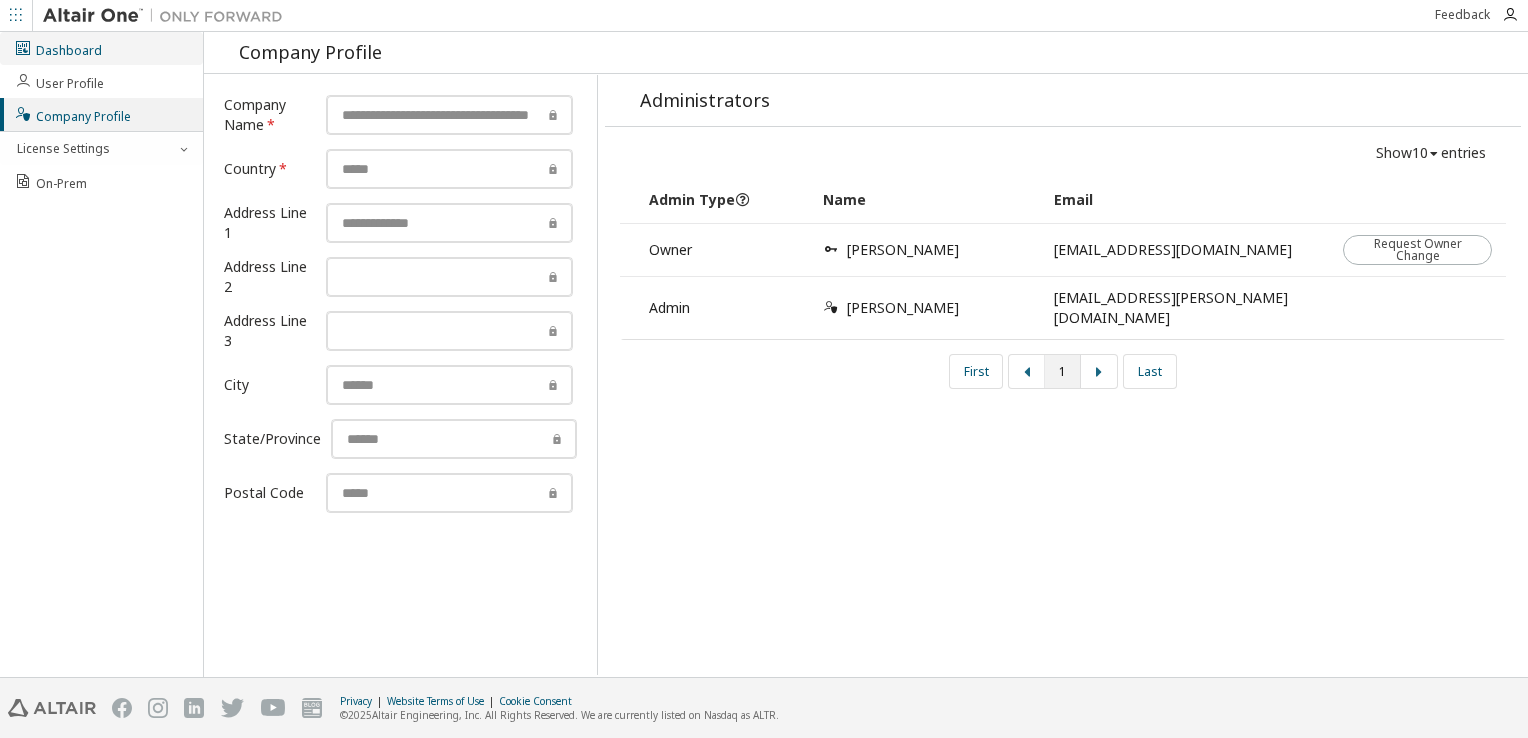 click on "Dashboard" at bounding box center (58, 48) 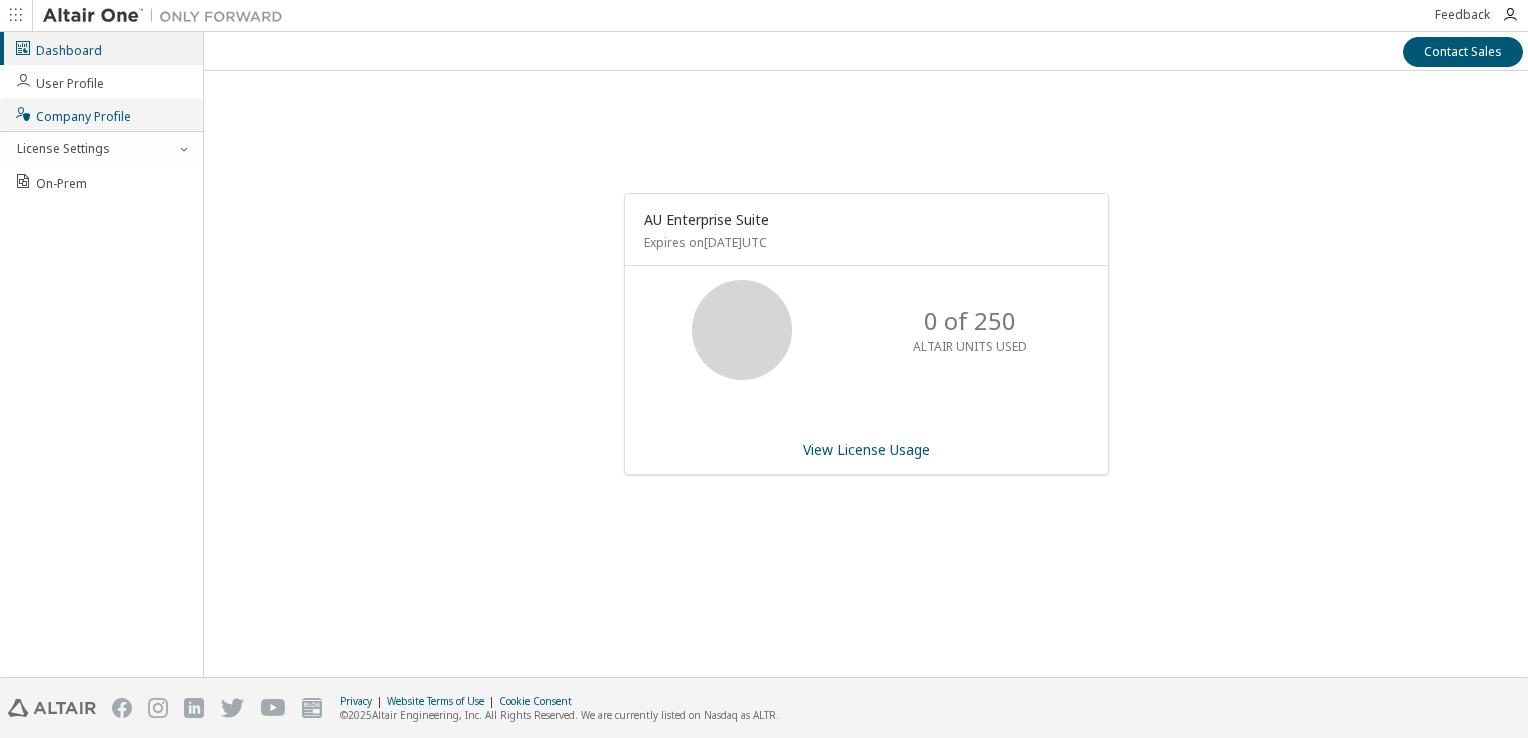 click on "Company Profile" at bounding box center (72, 114) 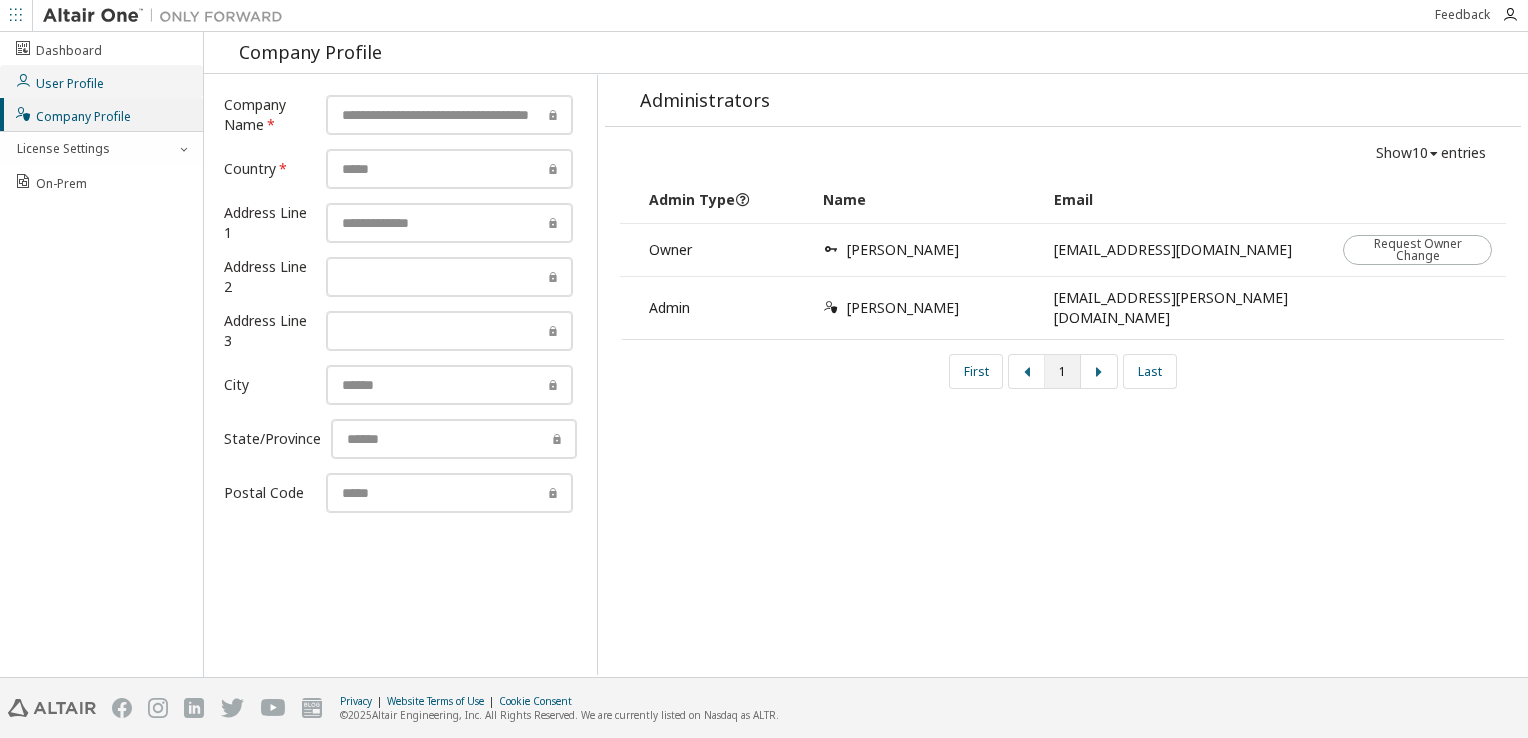 click on "User Profile" at bounding box center (59, 81) 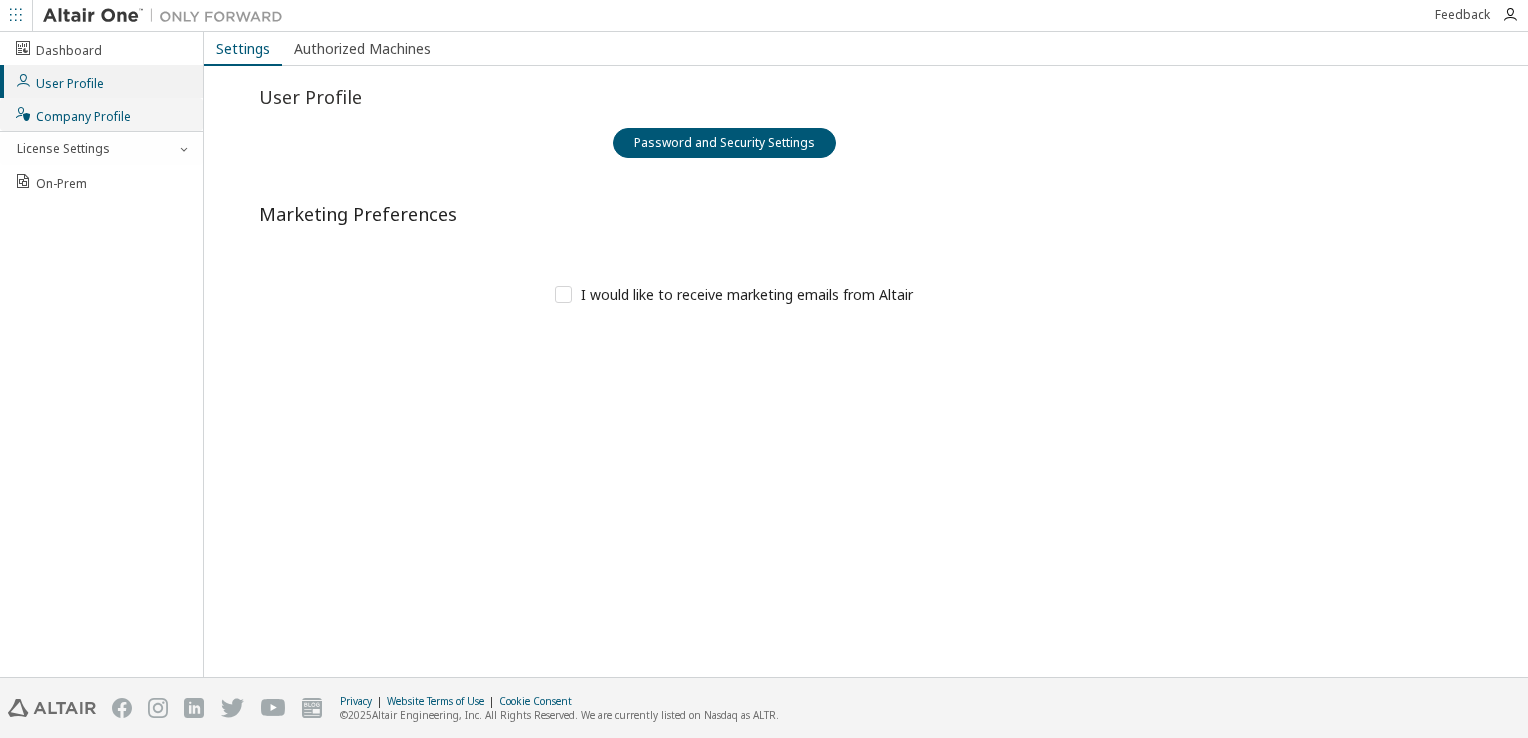 click on "Company Profile" at bounding box center [72, 114] 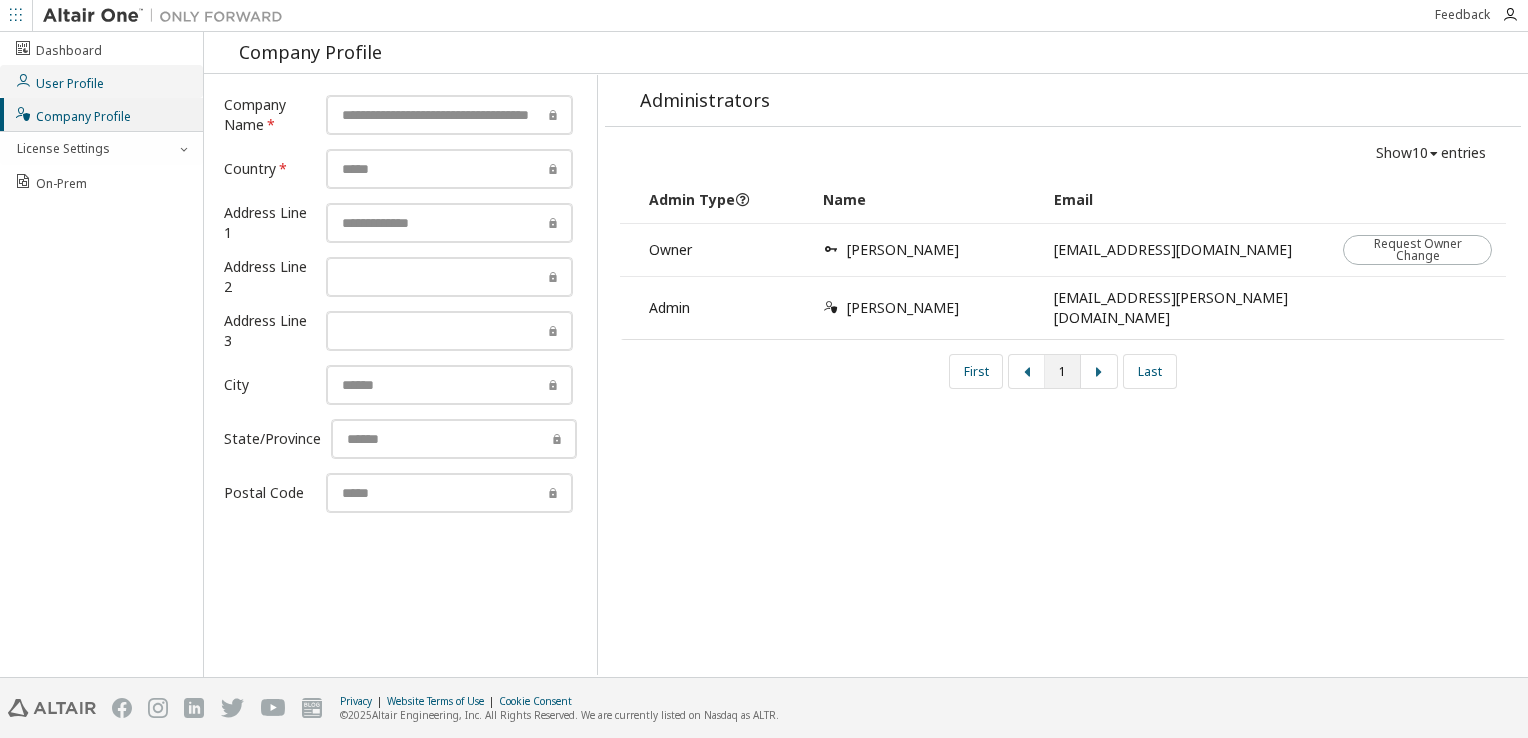 click on "User Profile" at bounding box center (59, 81) 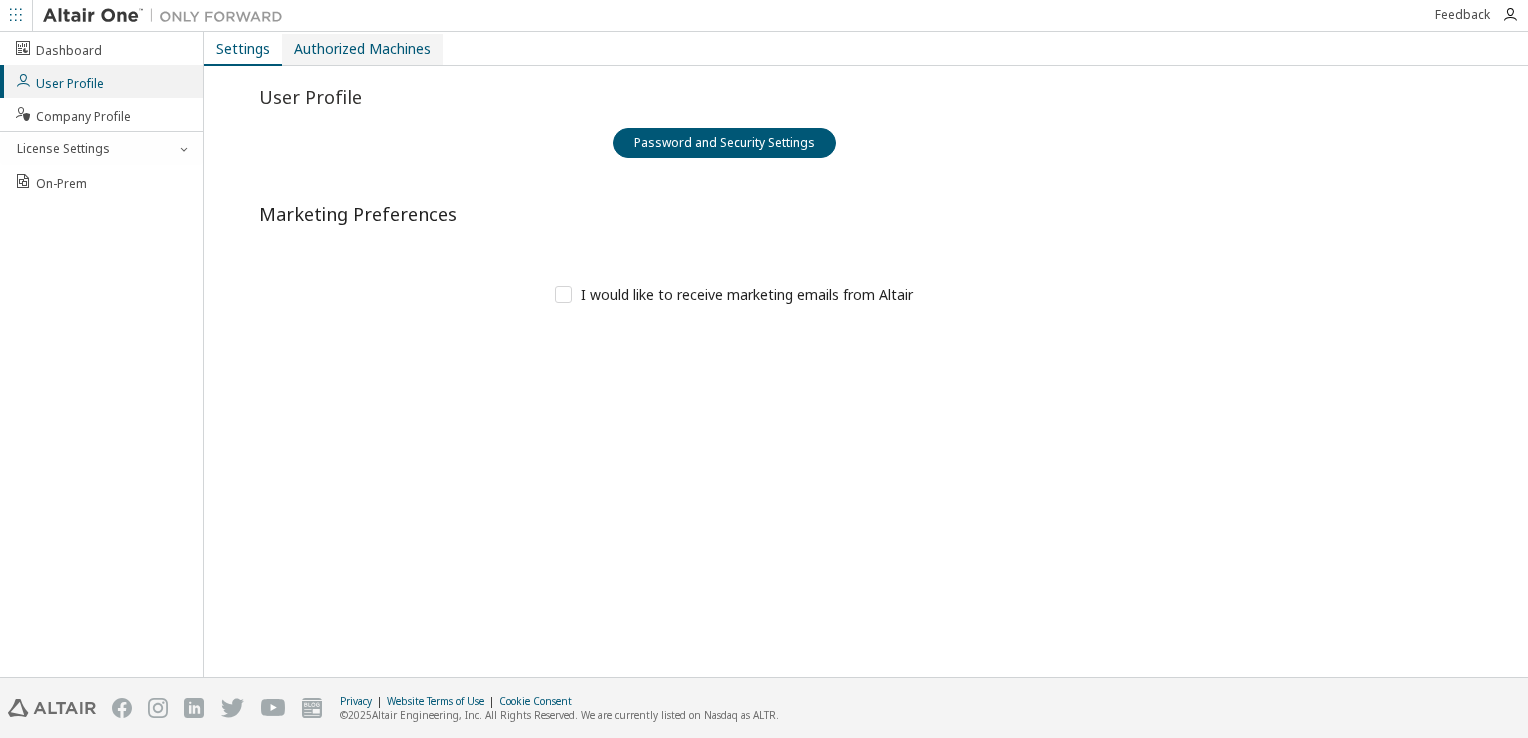 click on "Authorized Machines" at bounding box center (362, 49) 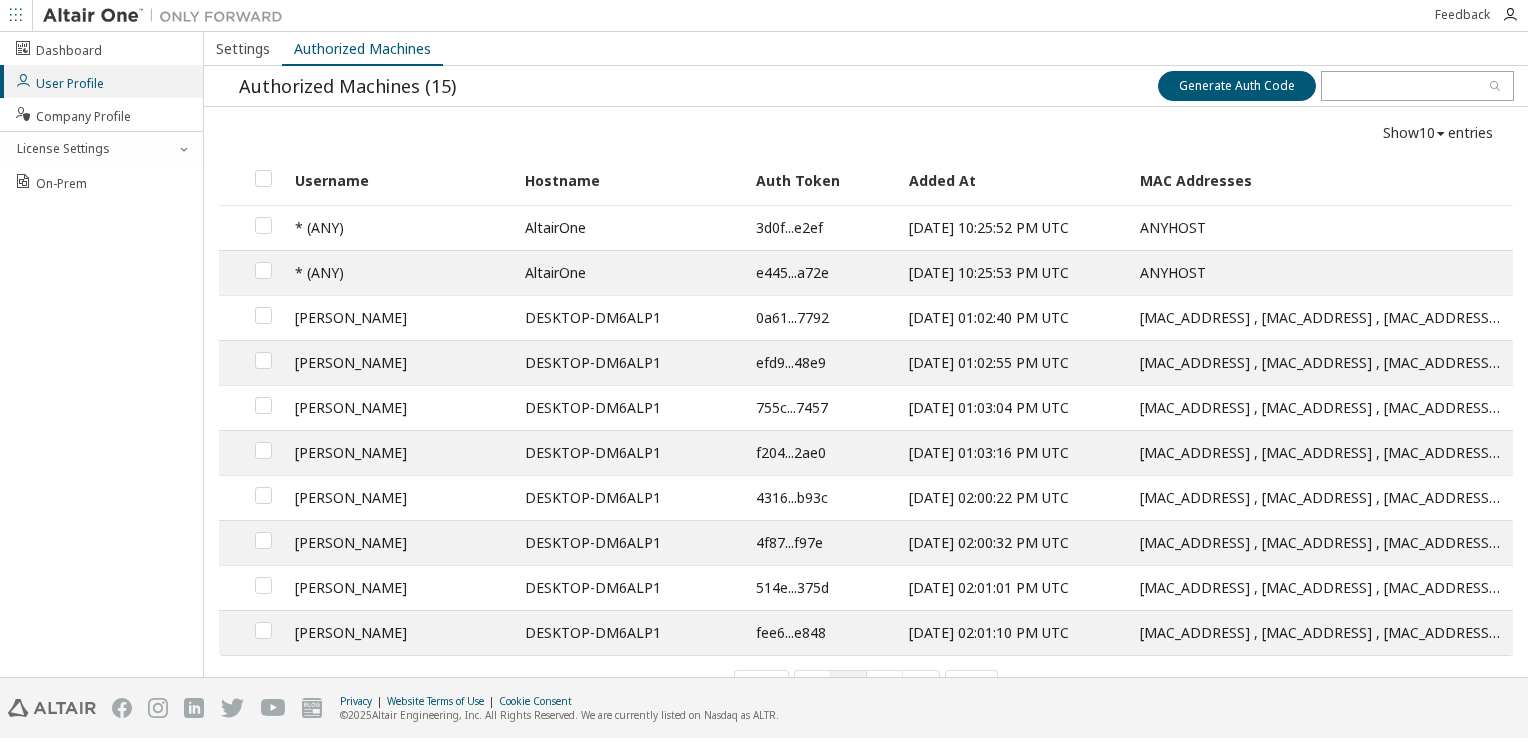 scroll, scrollTop: 37, scrollLeft: 0, axis: vertical 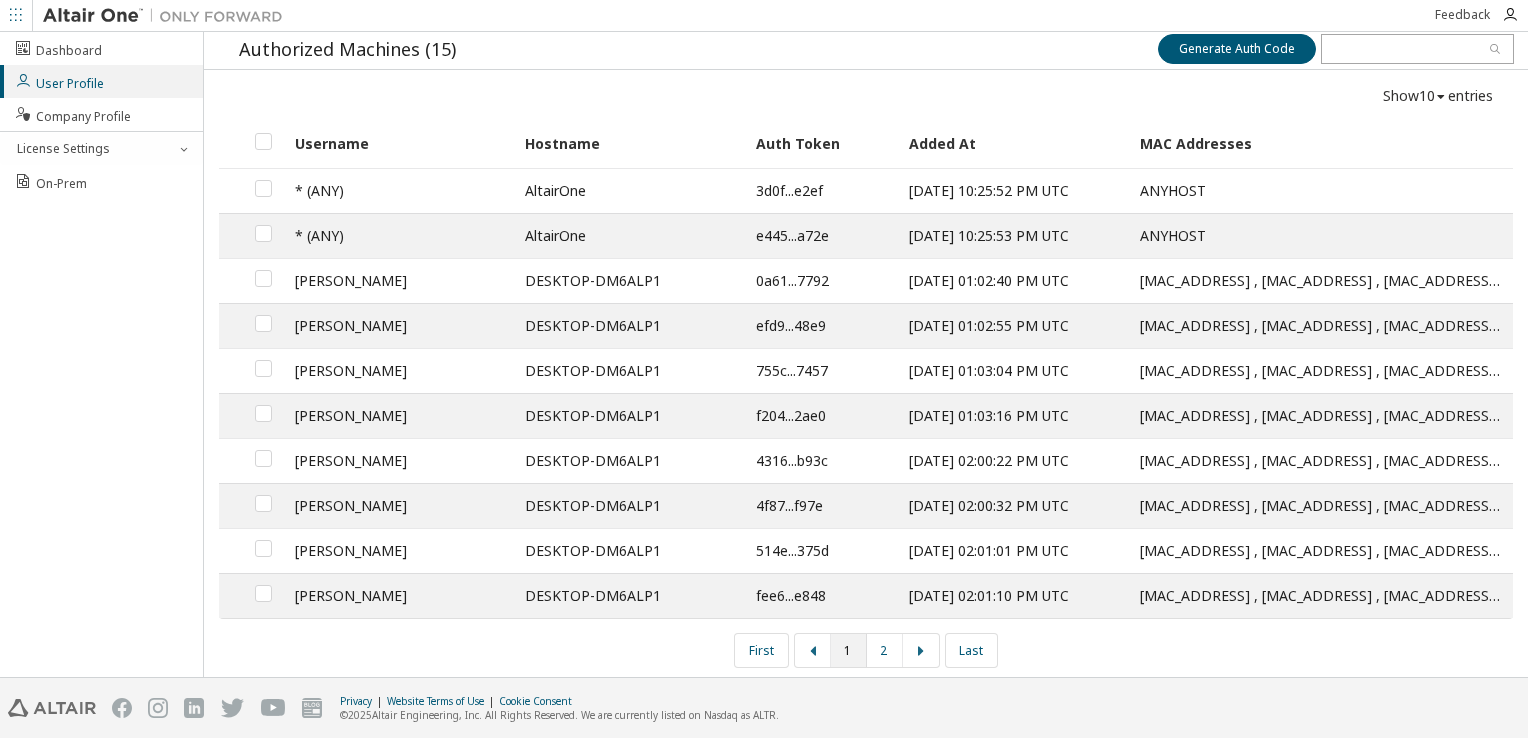 click on "[PERSON_NAME]" at bounding box center [399, 595] 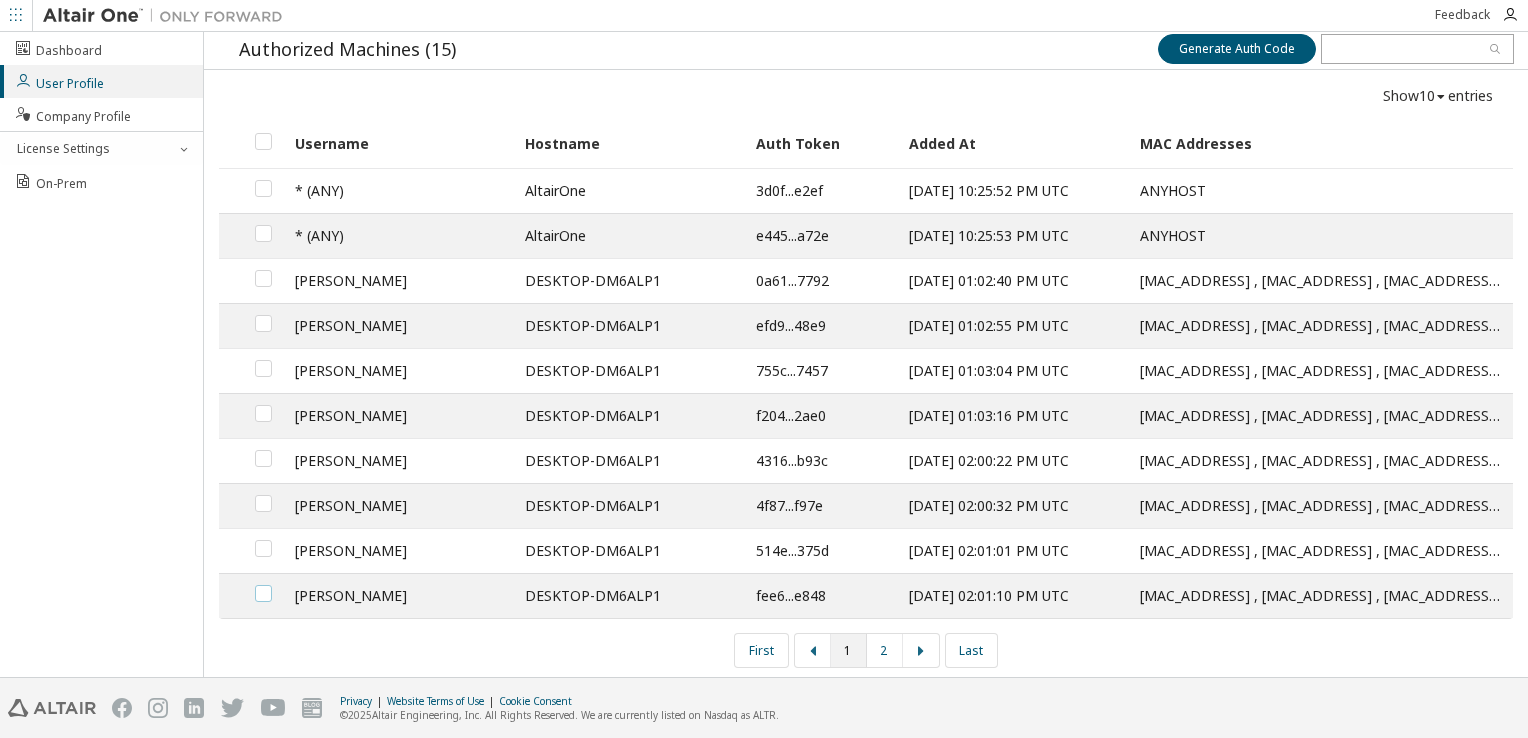 click at bounding box center (263, 585) 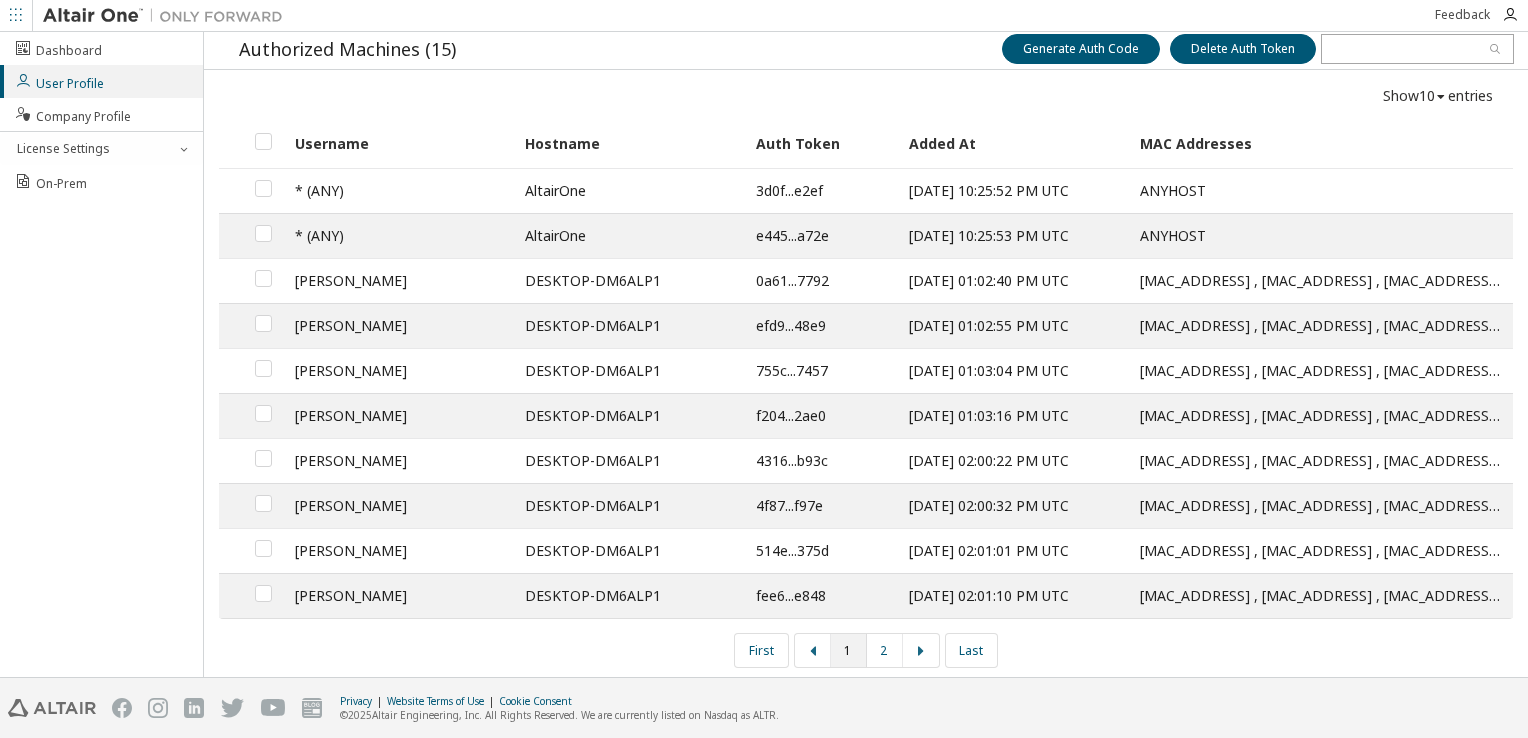 click at bounding box center (264, 550) 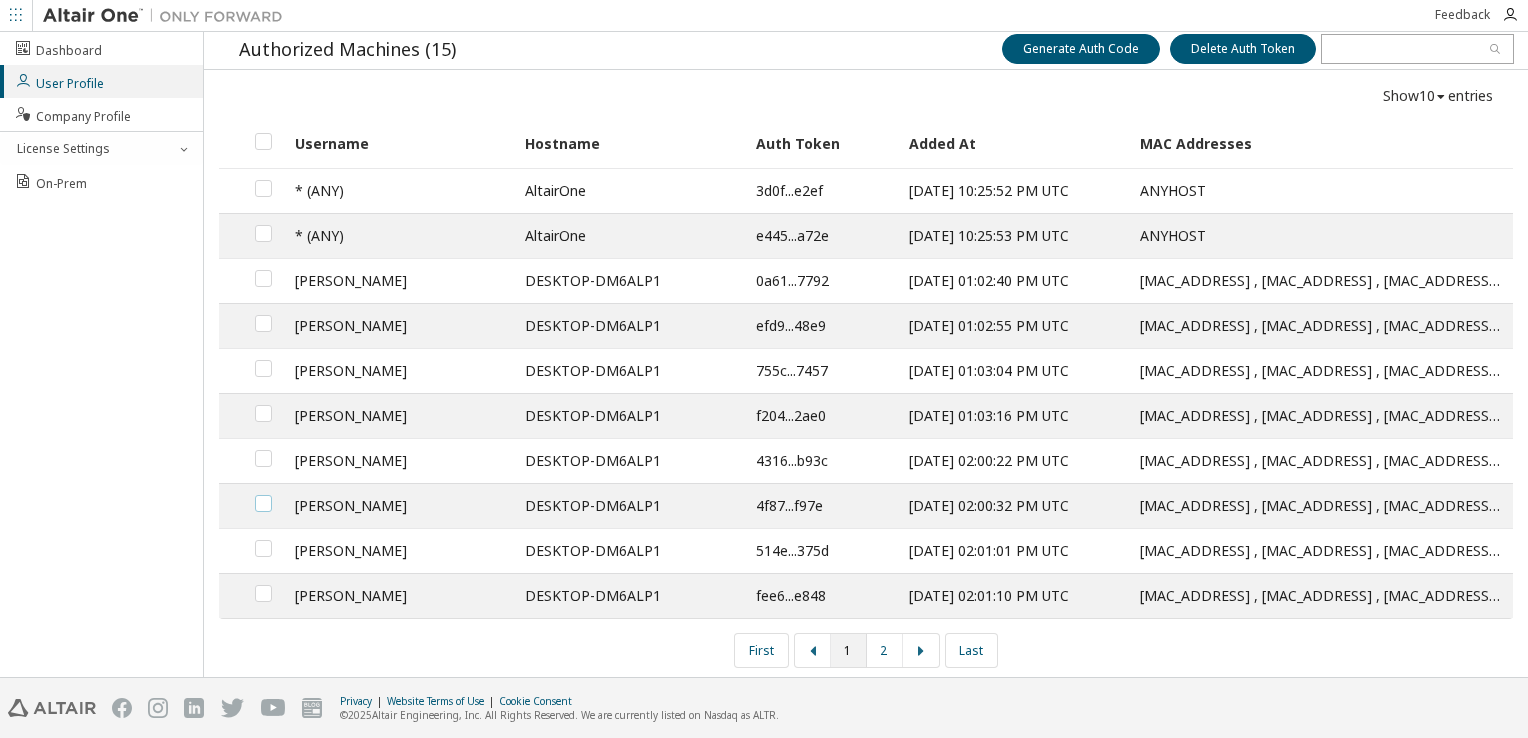 click at bounding box center [263, 495] 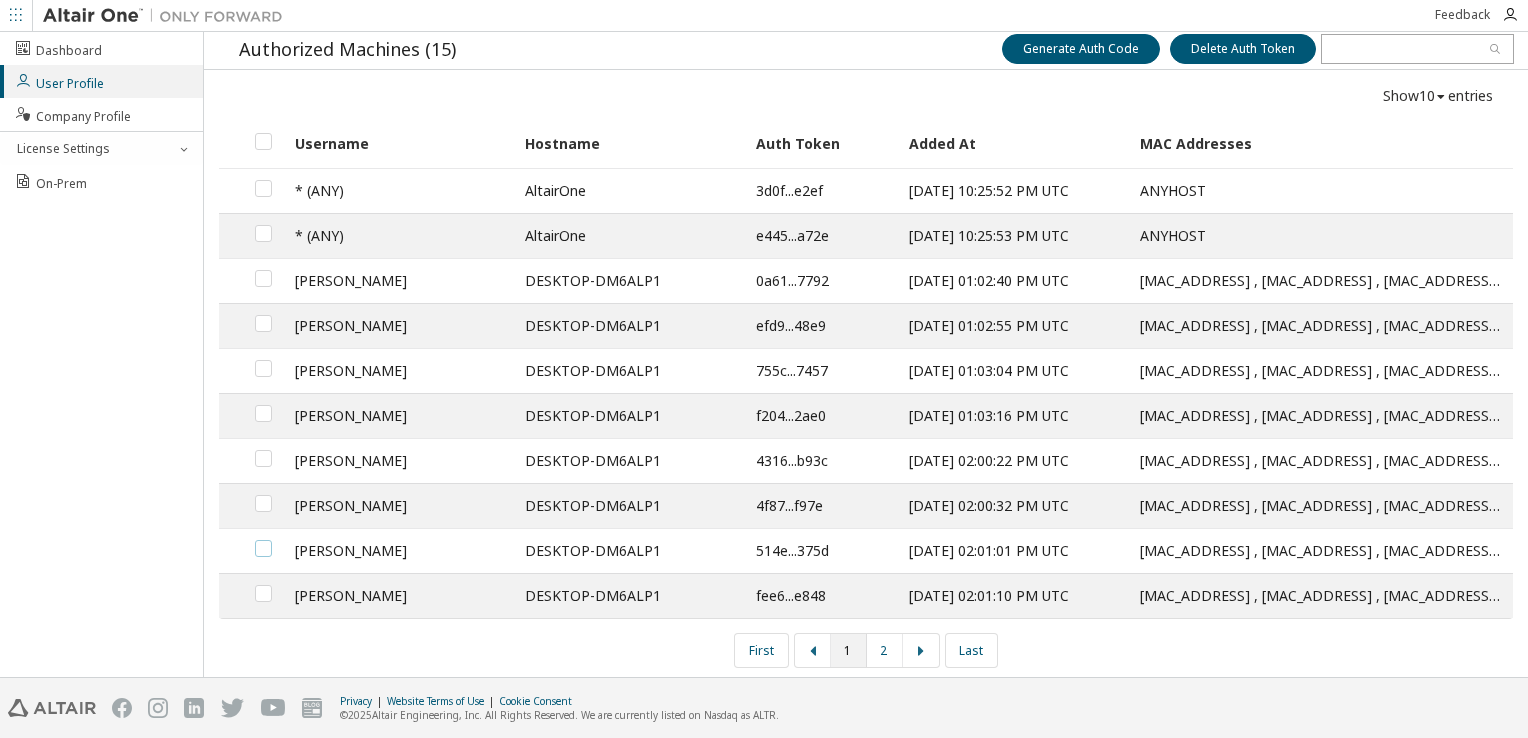 click at bounding box center [263, 540] 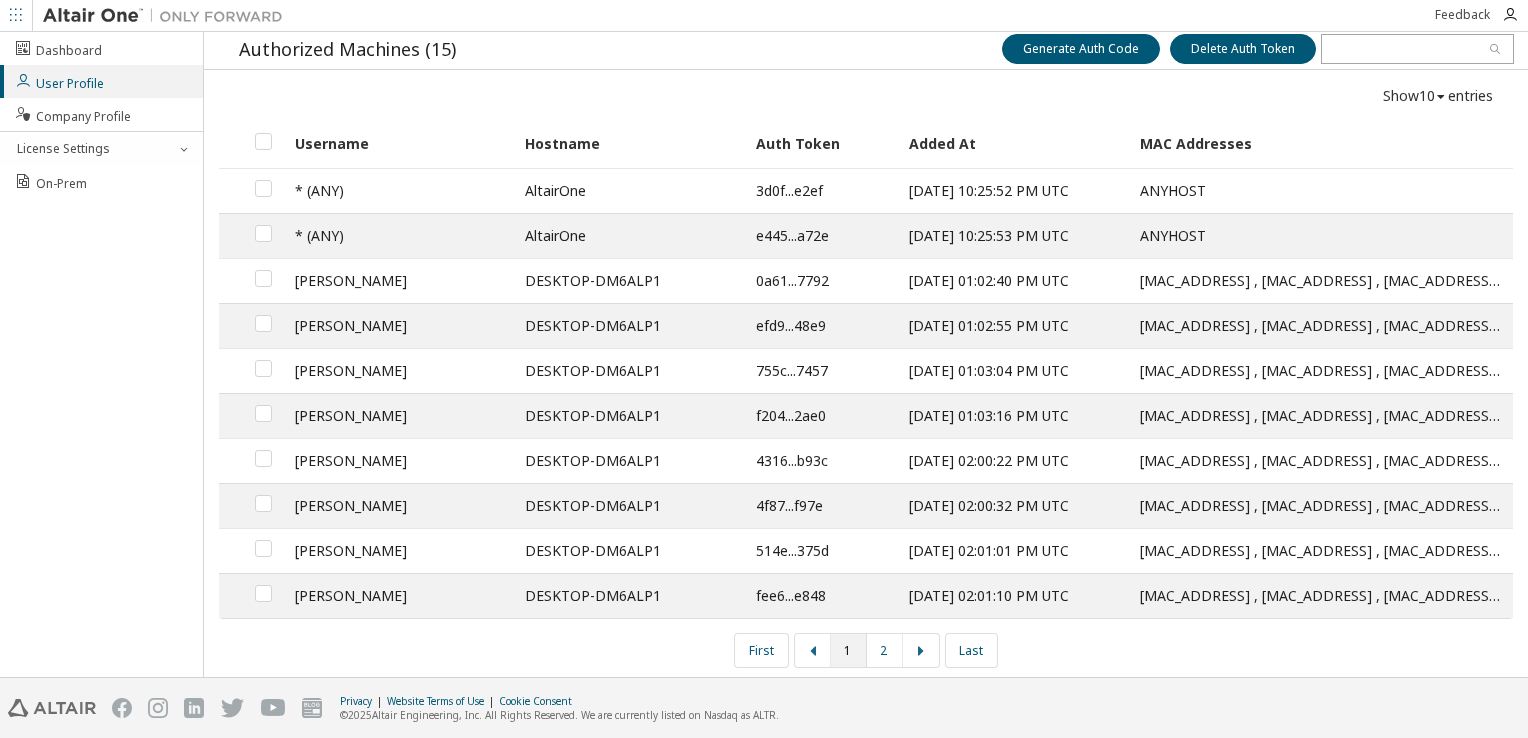 click at bounding box center (264, 460) 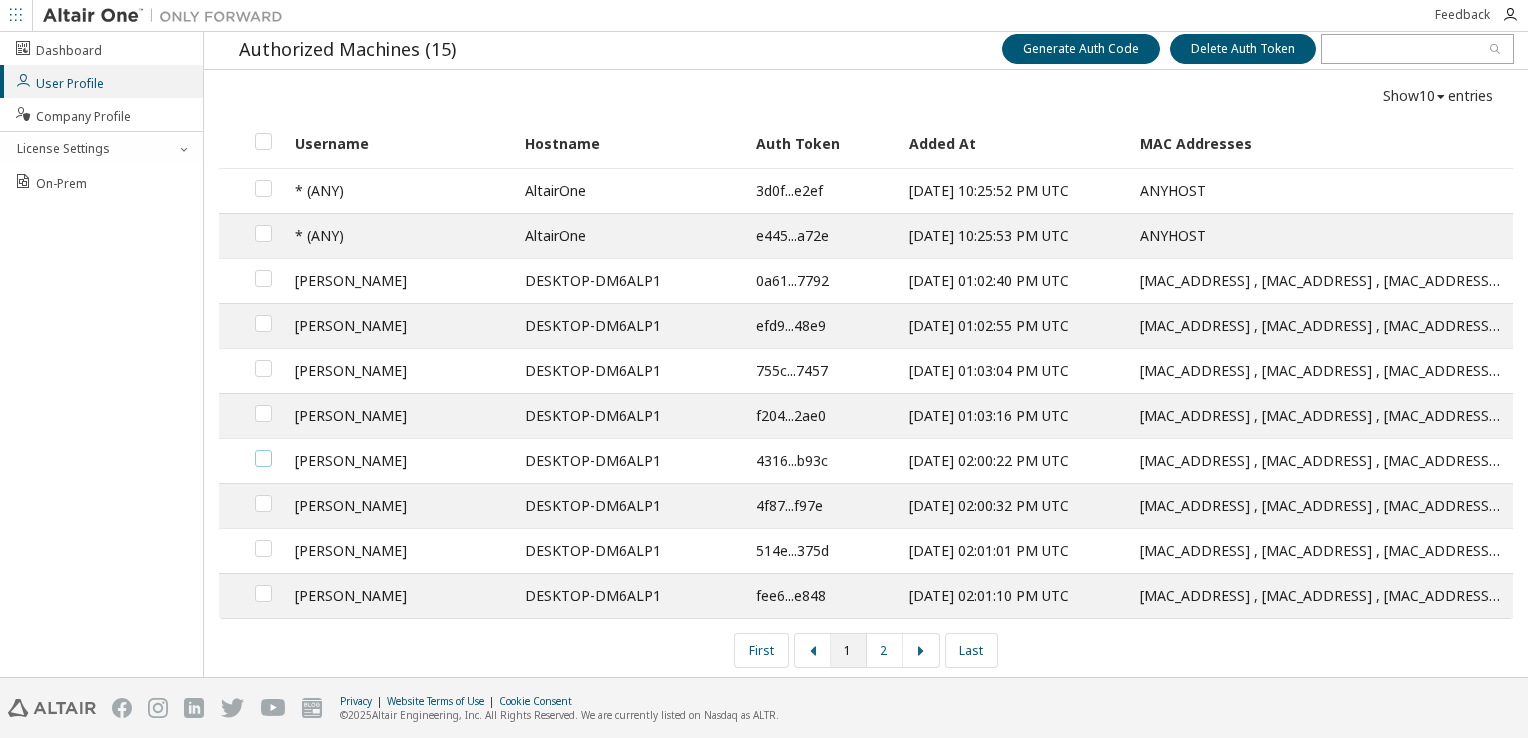 click at bounding box center [263, 450] 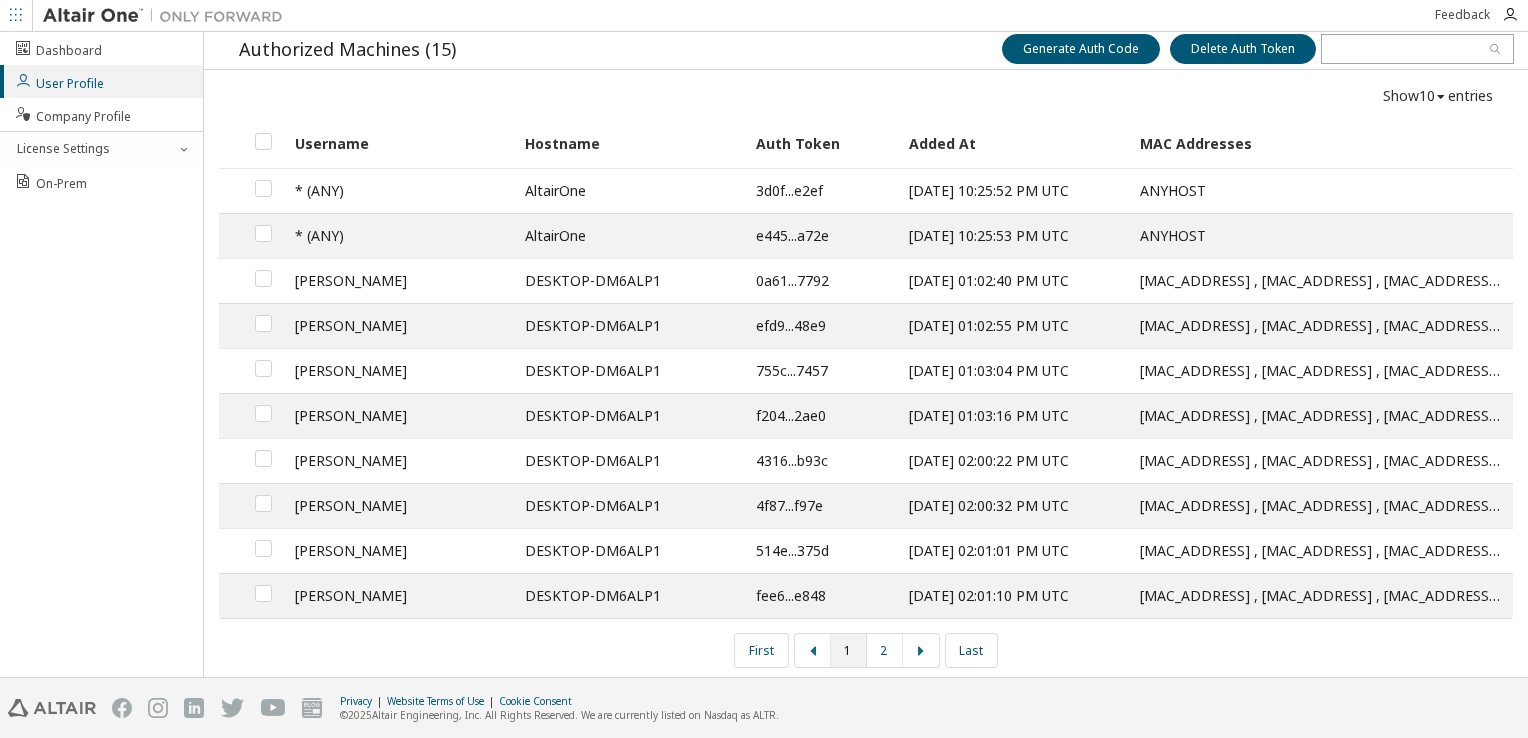 click at bounding box center (264, 415) 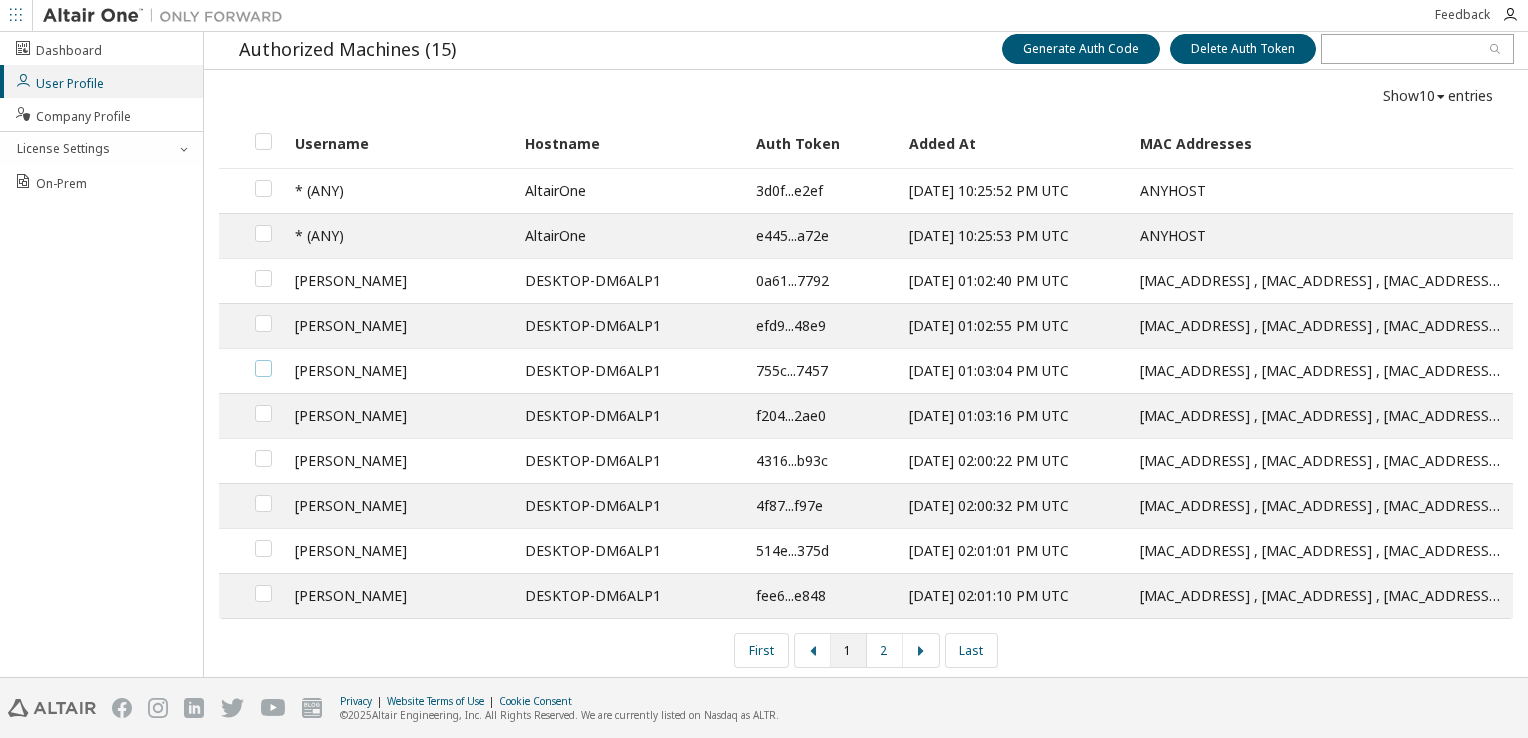 click at bounding box center (263, 360) 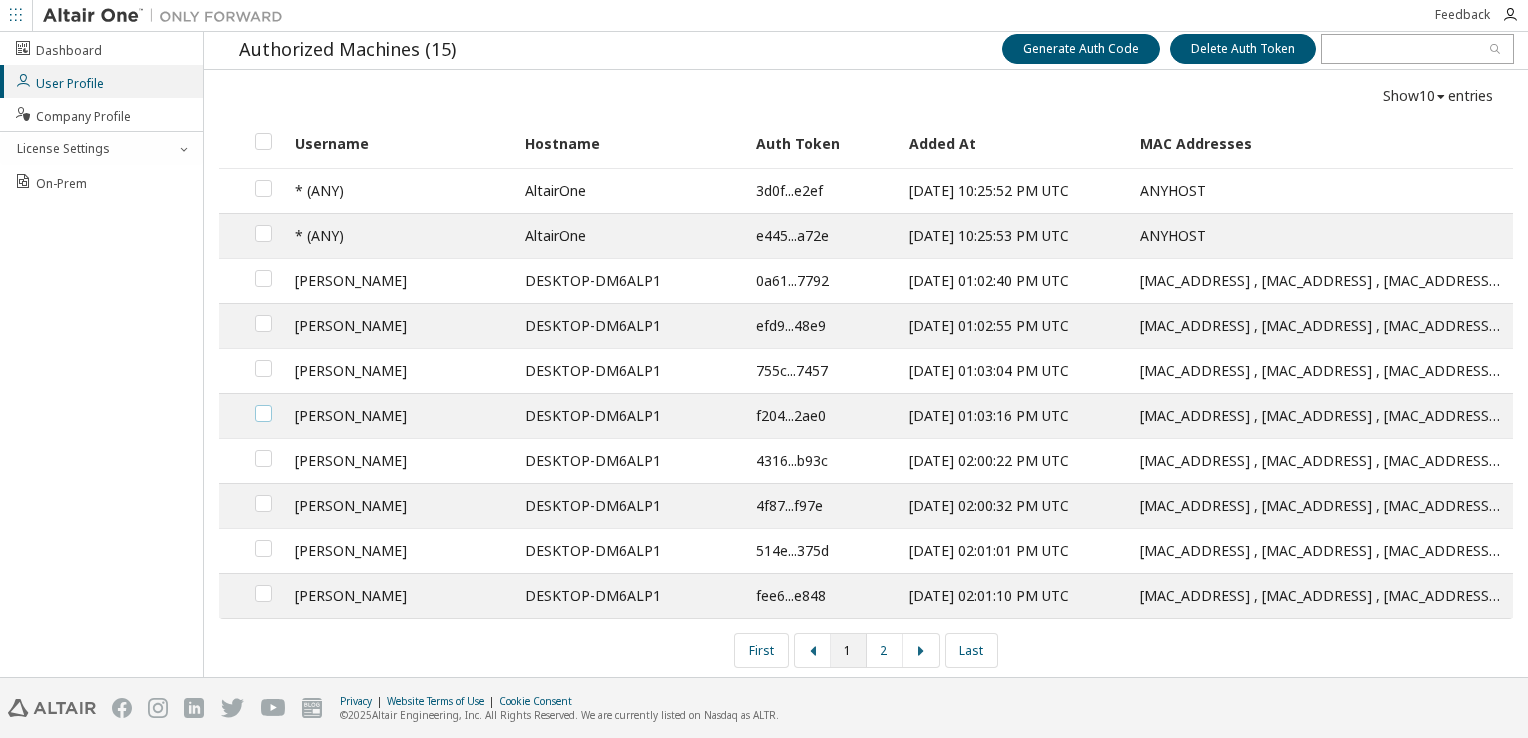 click at bounding box center [263, 405] 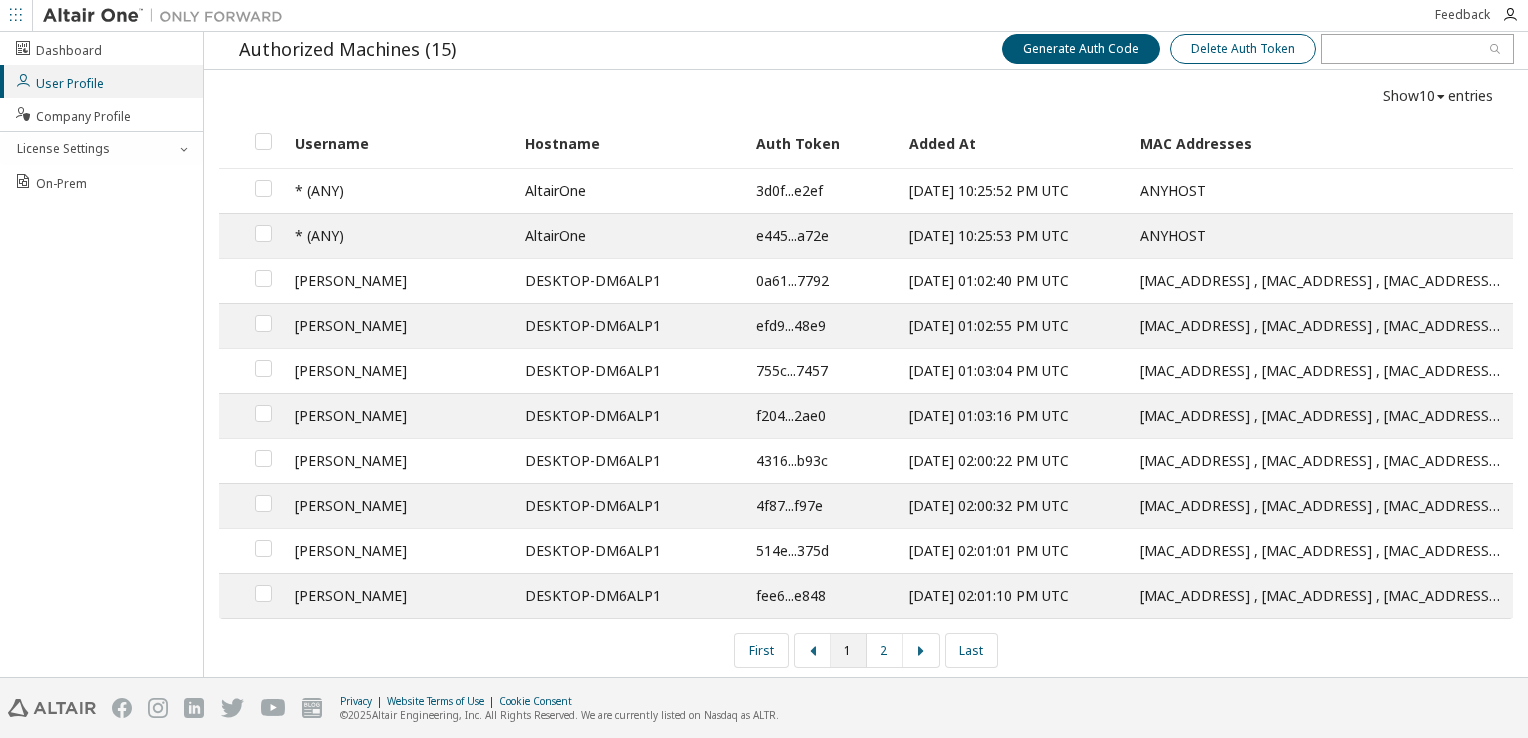 click on "Delete Auth Token" at bounding box center (1243, 49) 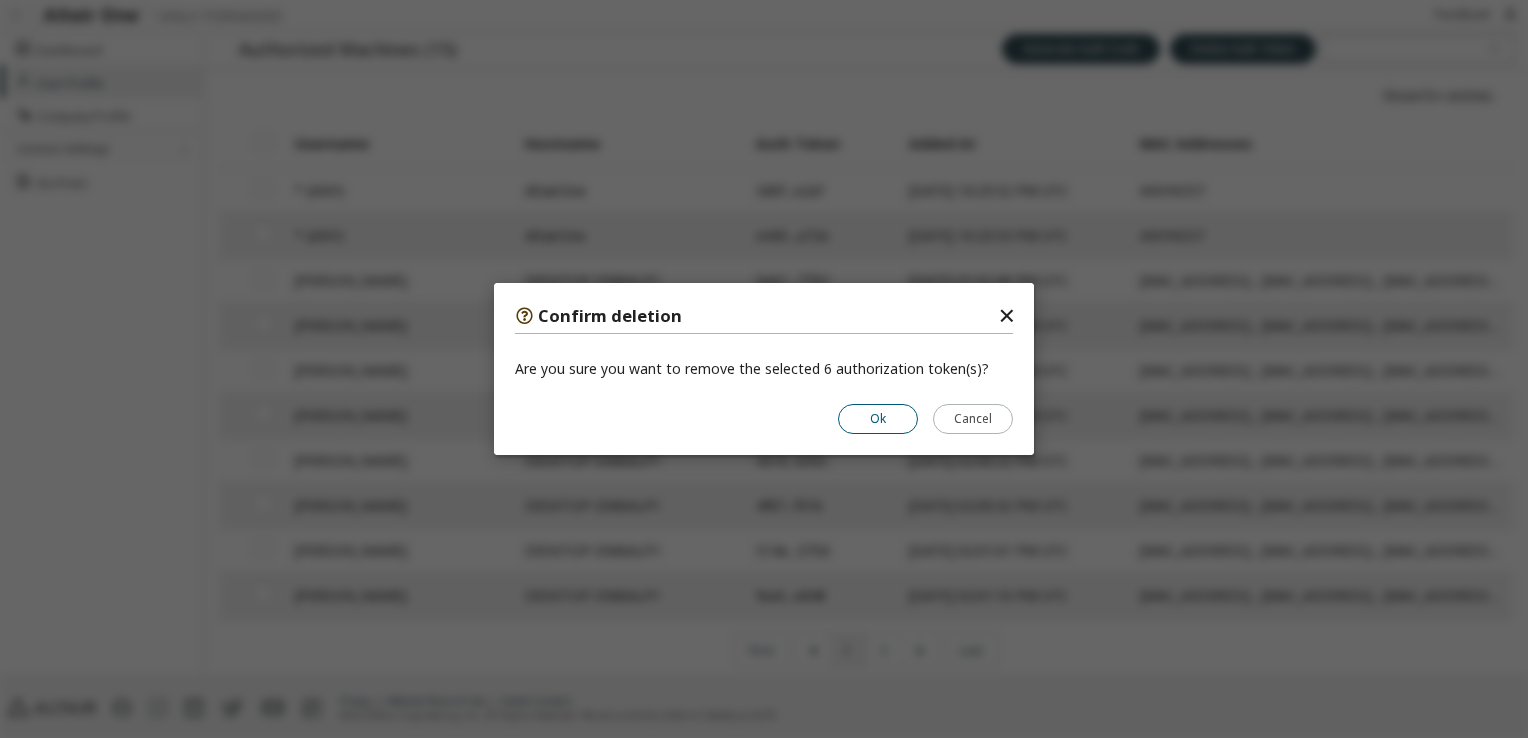 click on "Ok" at bounding box center (878, 419) 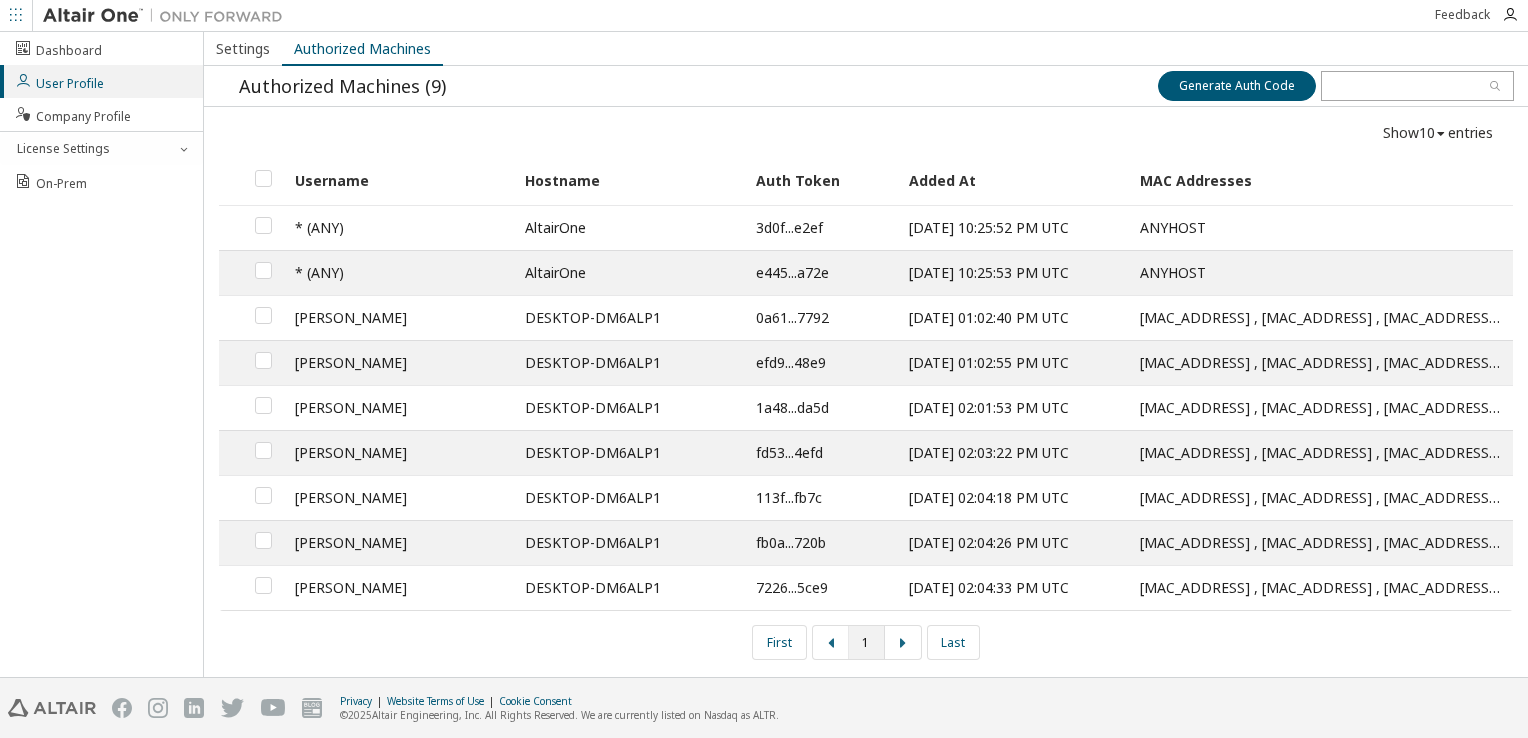 scroll, scrollTop: 0, scrollLeft: 0, axis: both 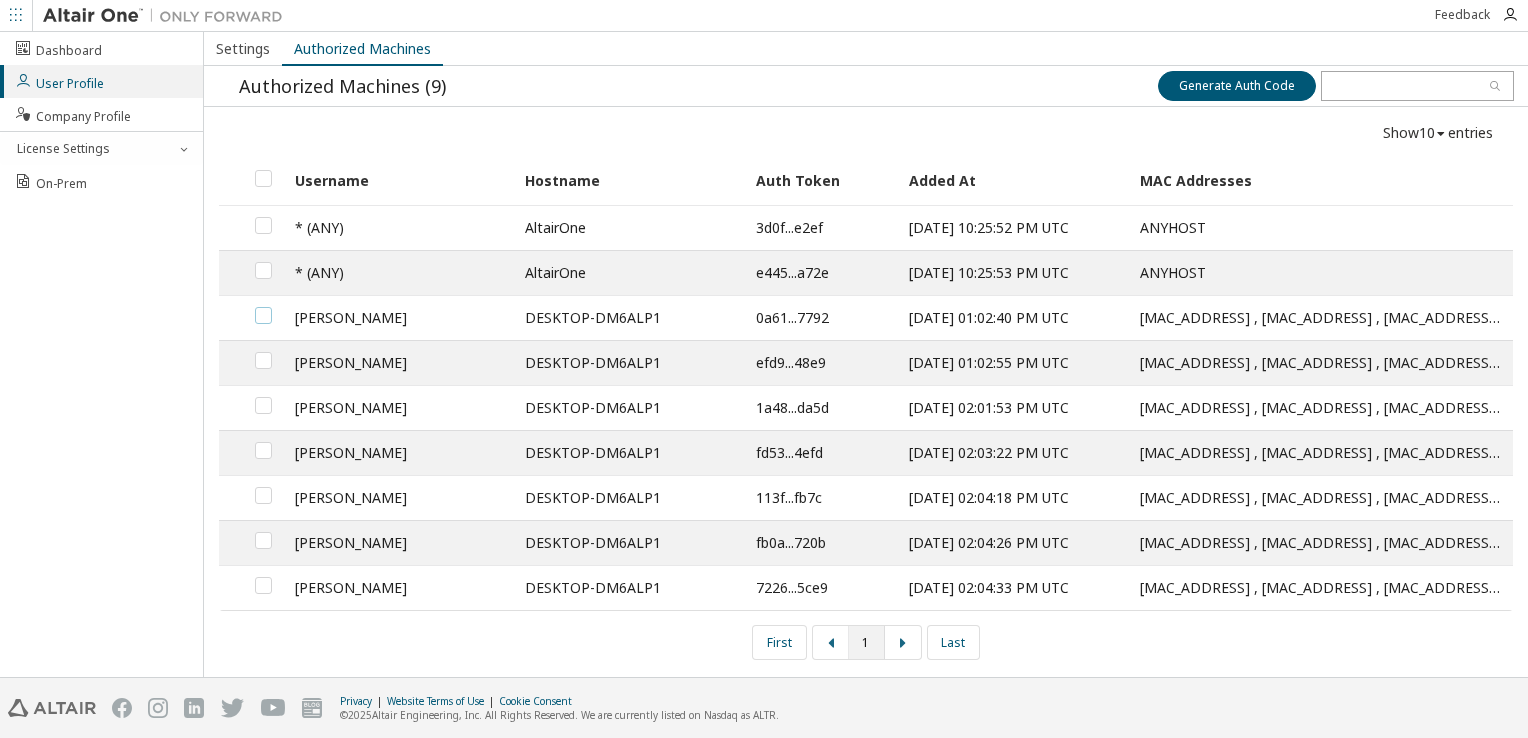 click at bounding box center (263, 307) 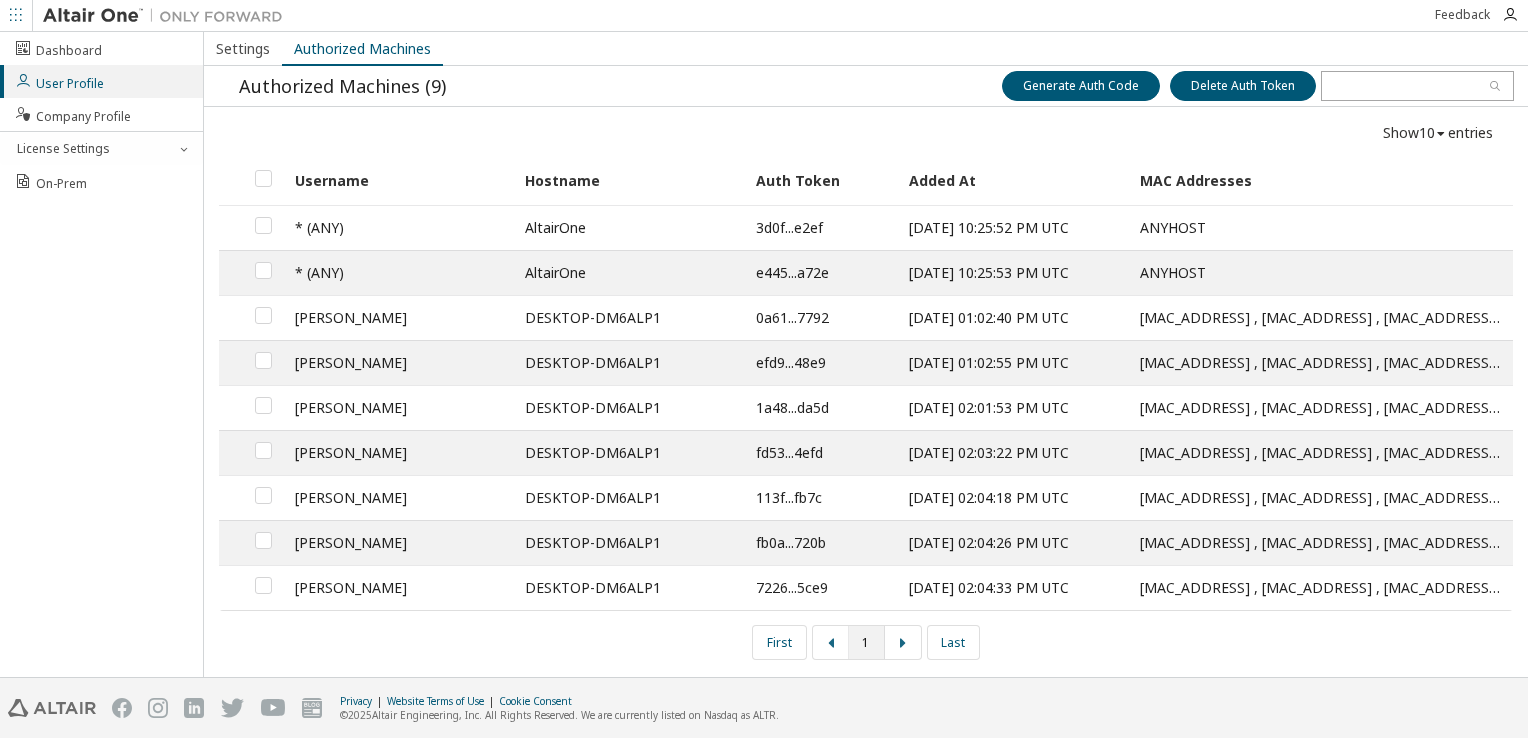 click at bounding box center (264, 362) 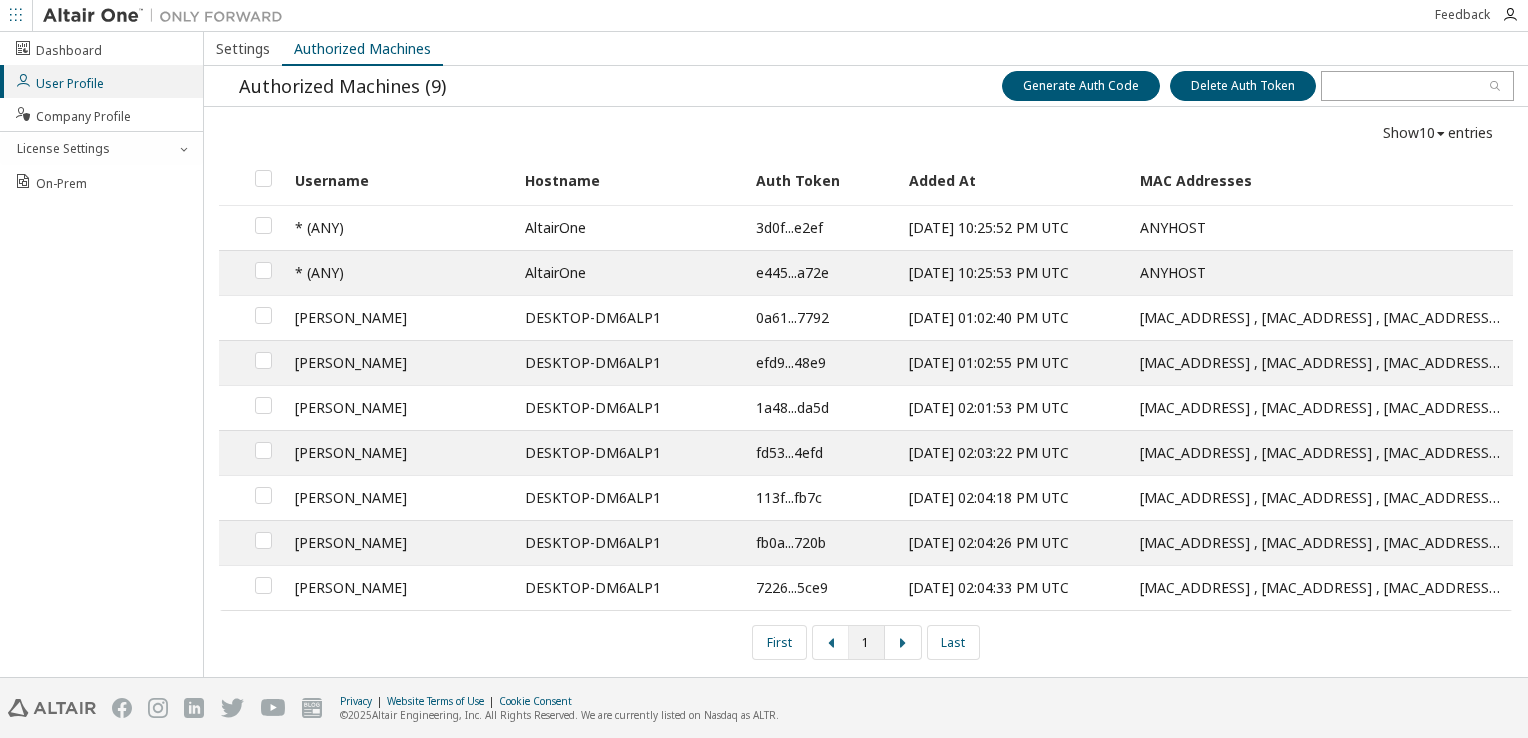 click at bounding box center (264, 362) 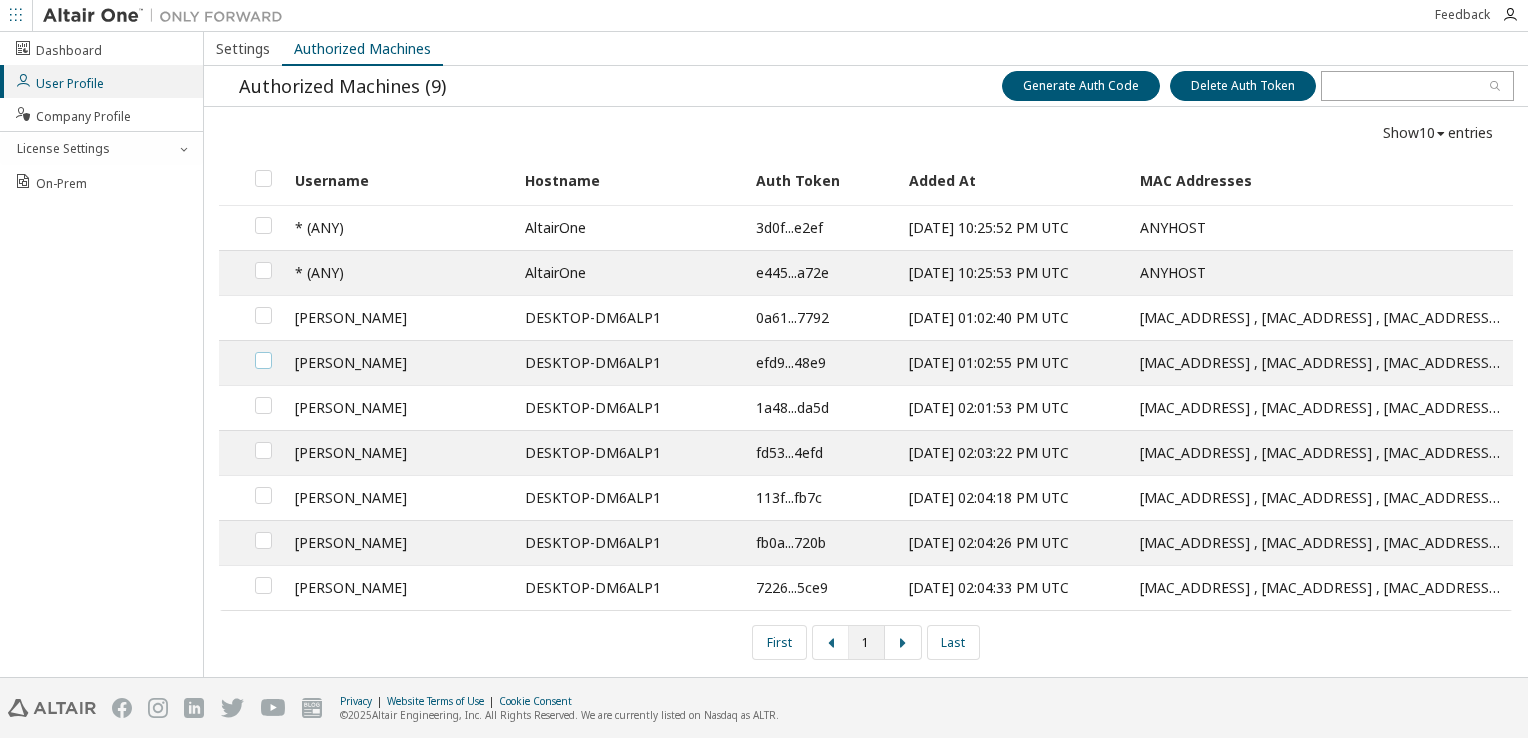 click at bounding box center [263, 352] 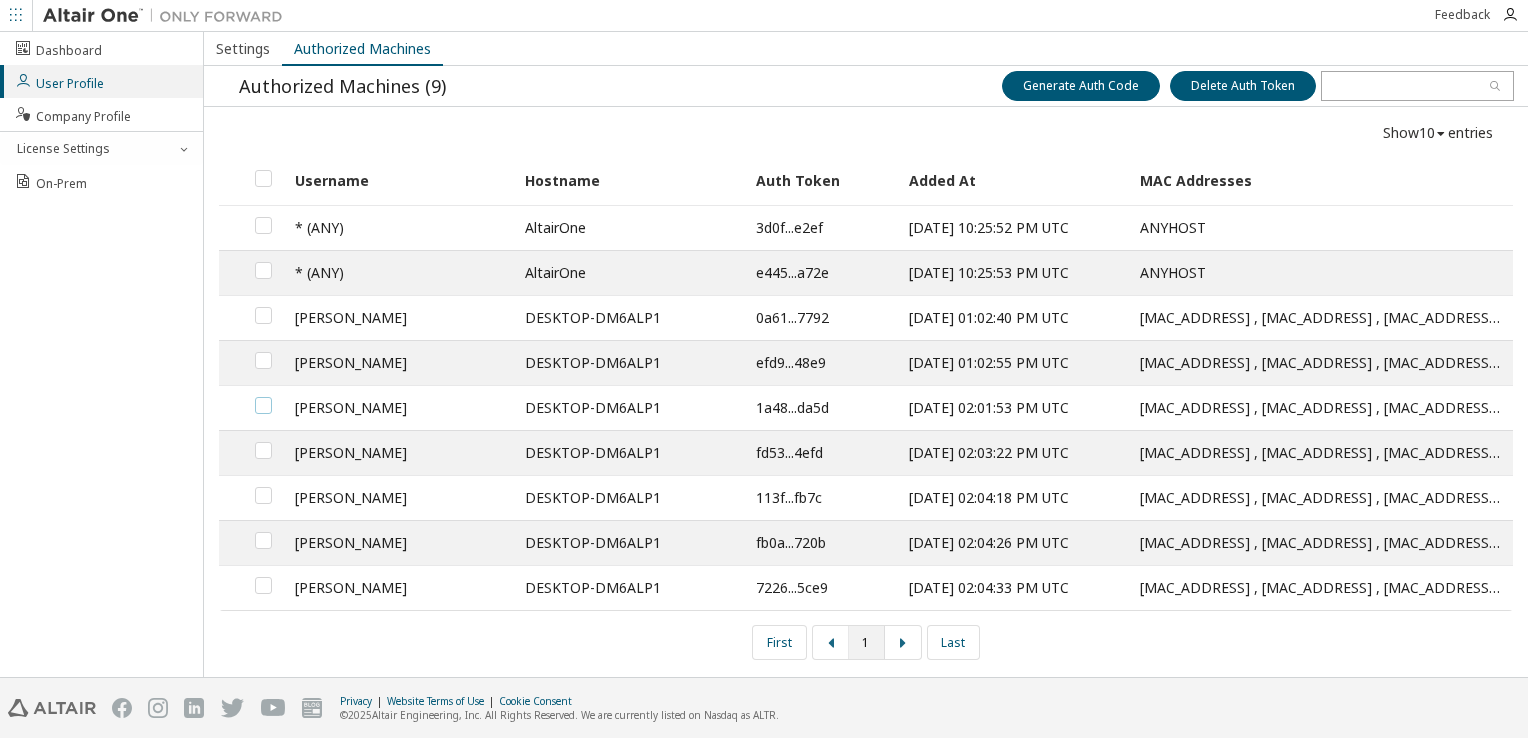 click at bounding box center (263, 397) 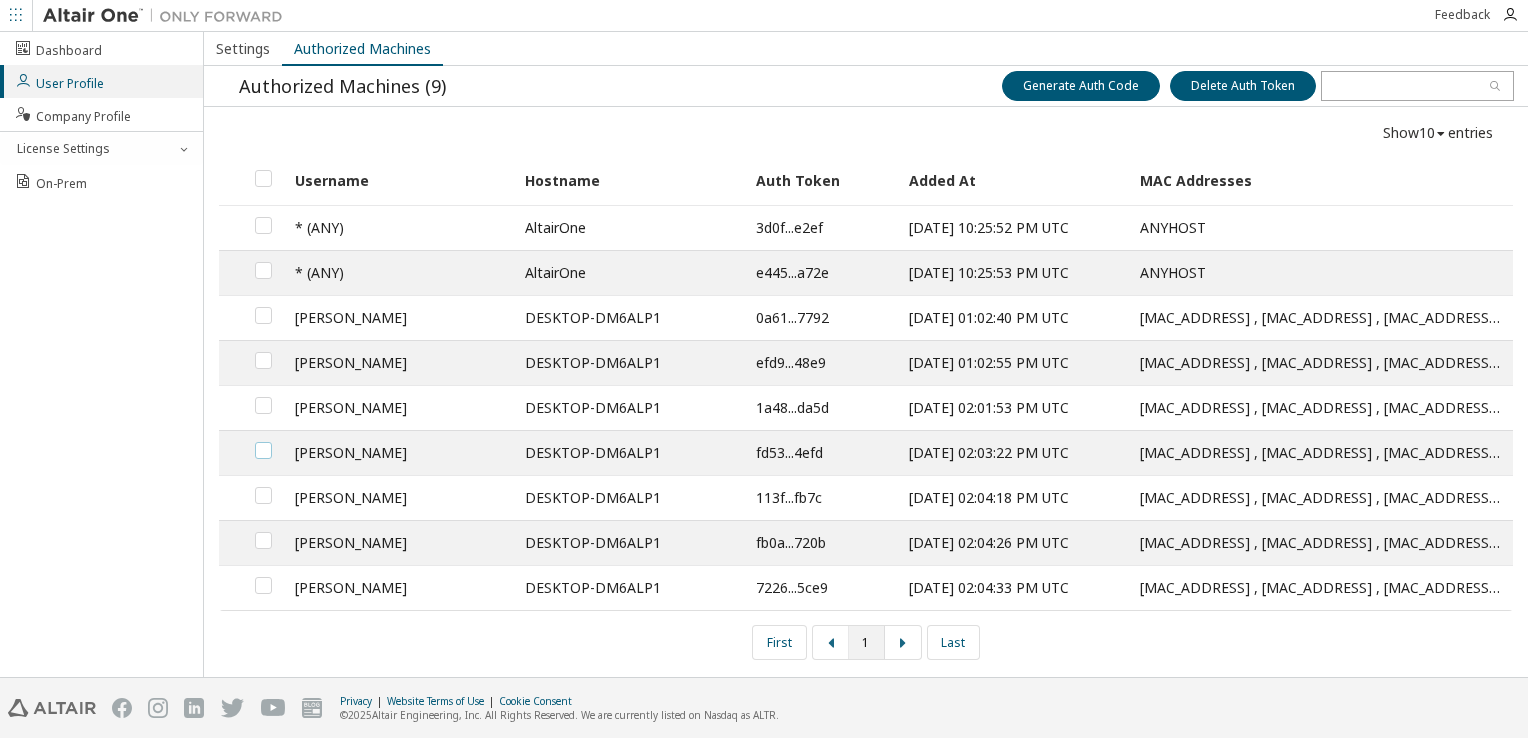 click at bounding box center (263, 442) 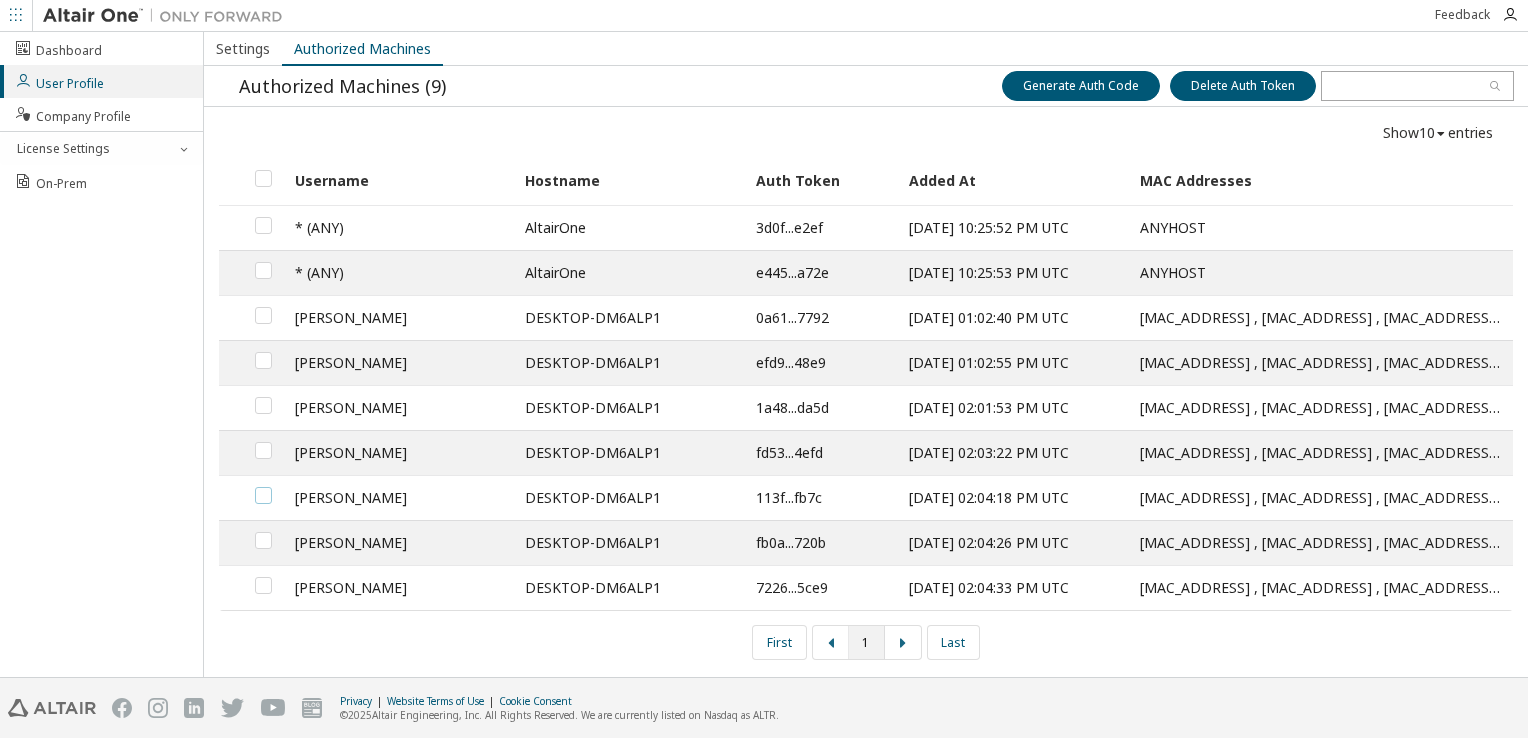drag, startPoint x: 260, startPoint y: 495, endPoint x: 259, endPoint y: 508, distance: 13.038404 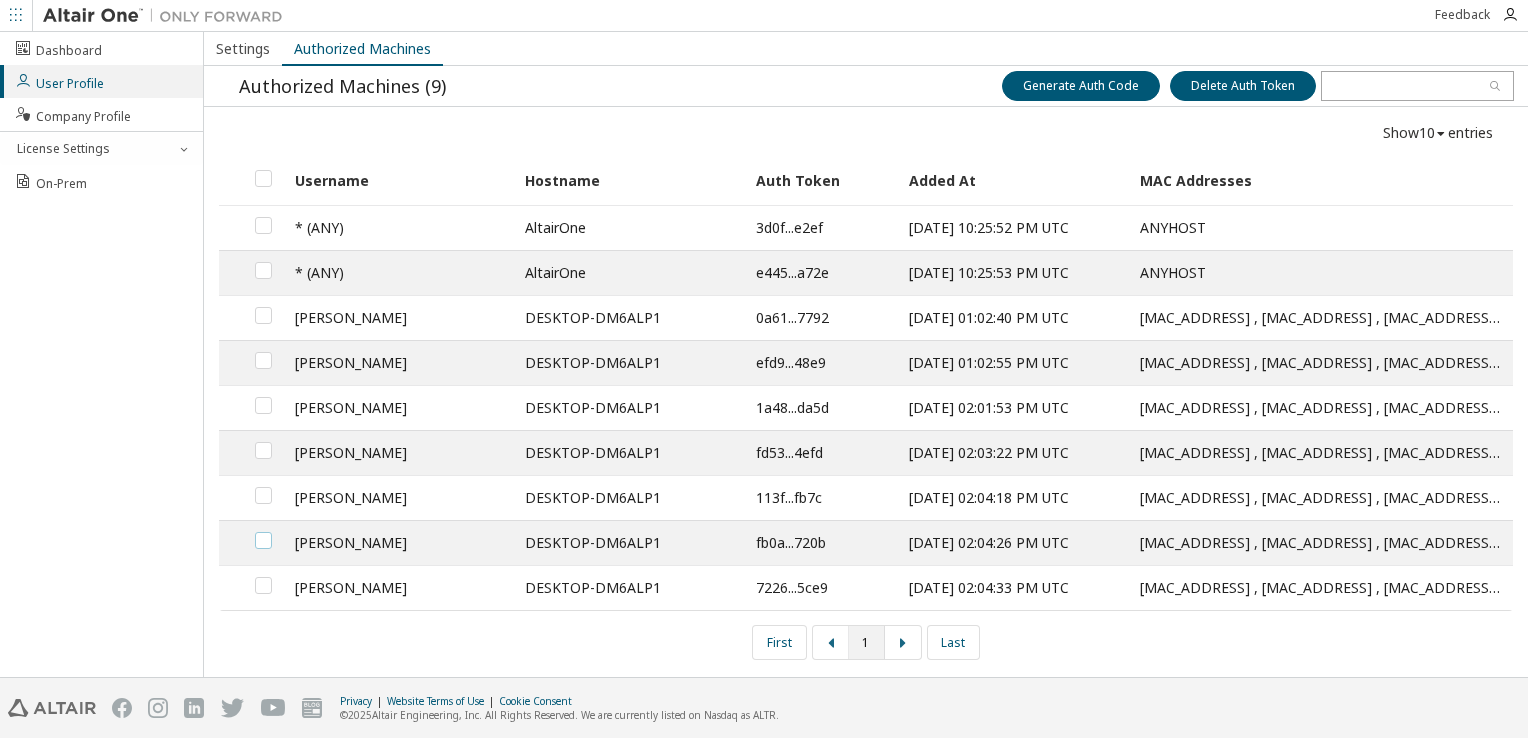 click at bounding box center [263, 532] 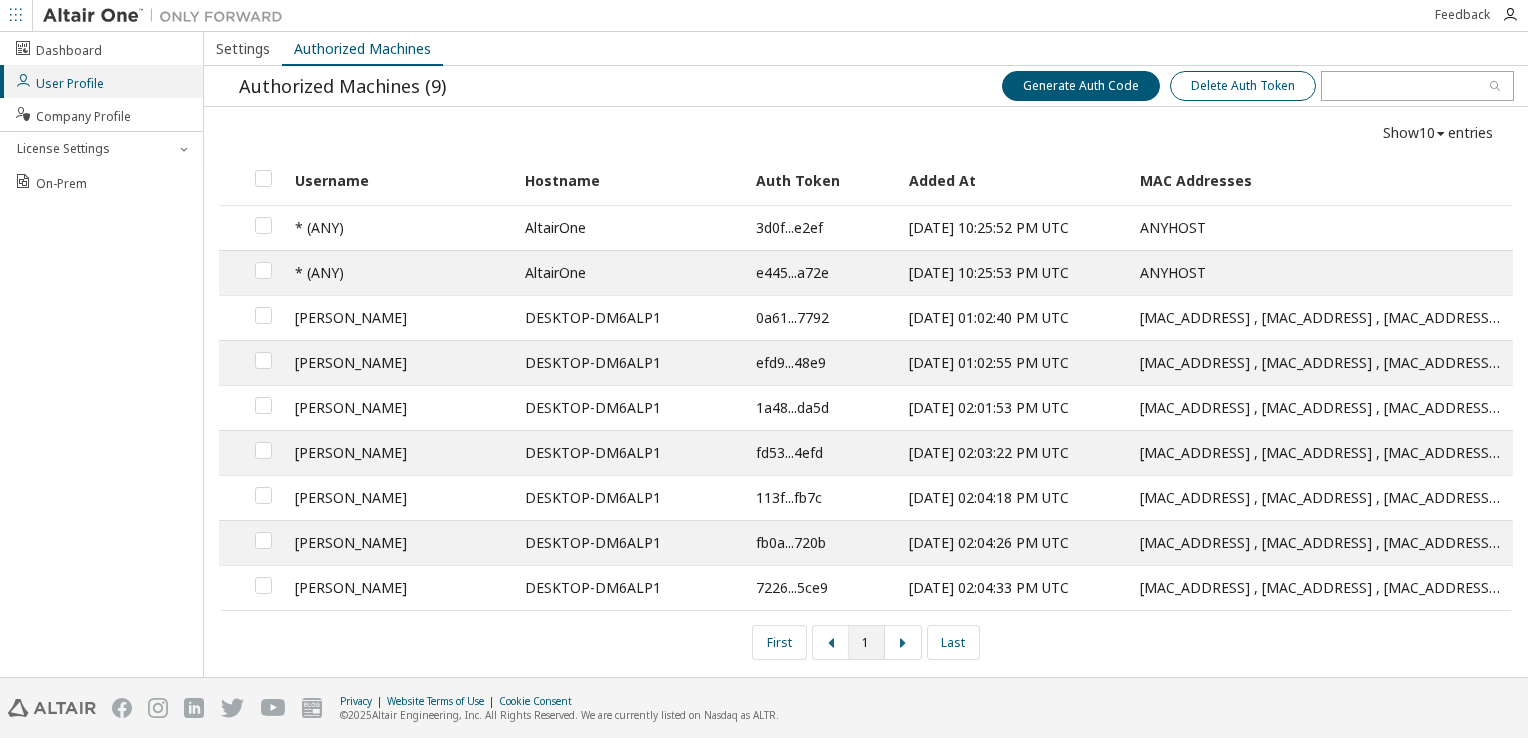 click on "Delete Auth Token" at bounding box center (1243, 86) 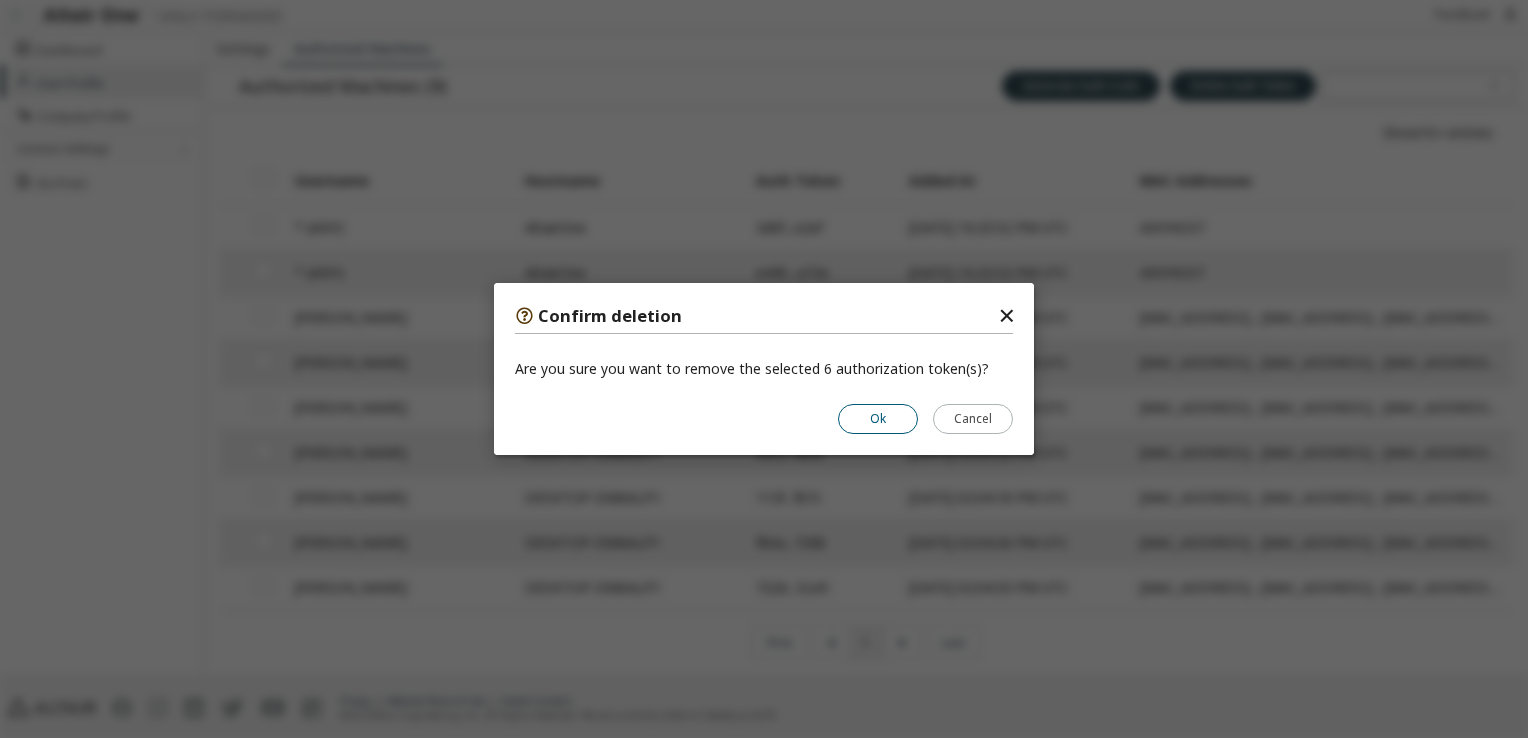 click on "Ok" at bounding box center (878, 419) 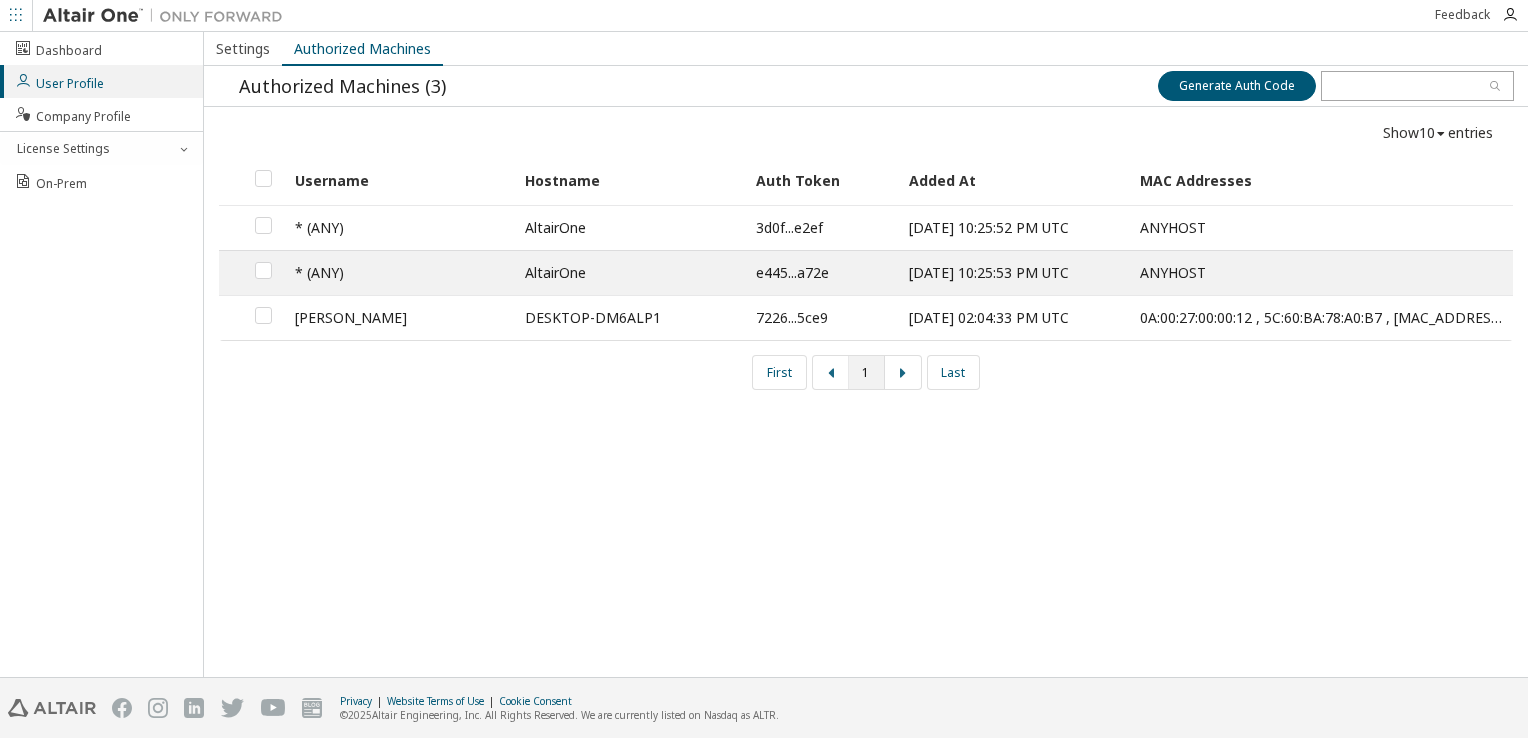 drag, startPoint x: 655, startPoint y: 434, endPoint x: 644, endPoint y: 430, distance: 11.7046995 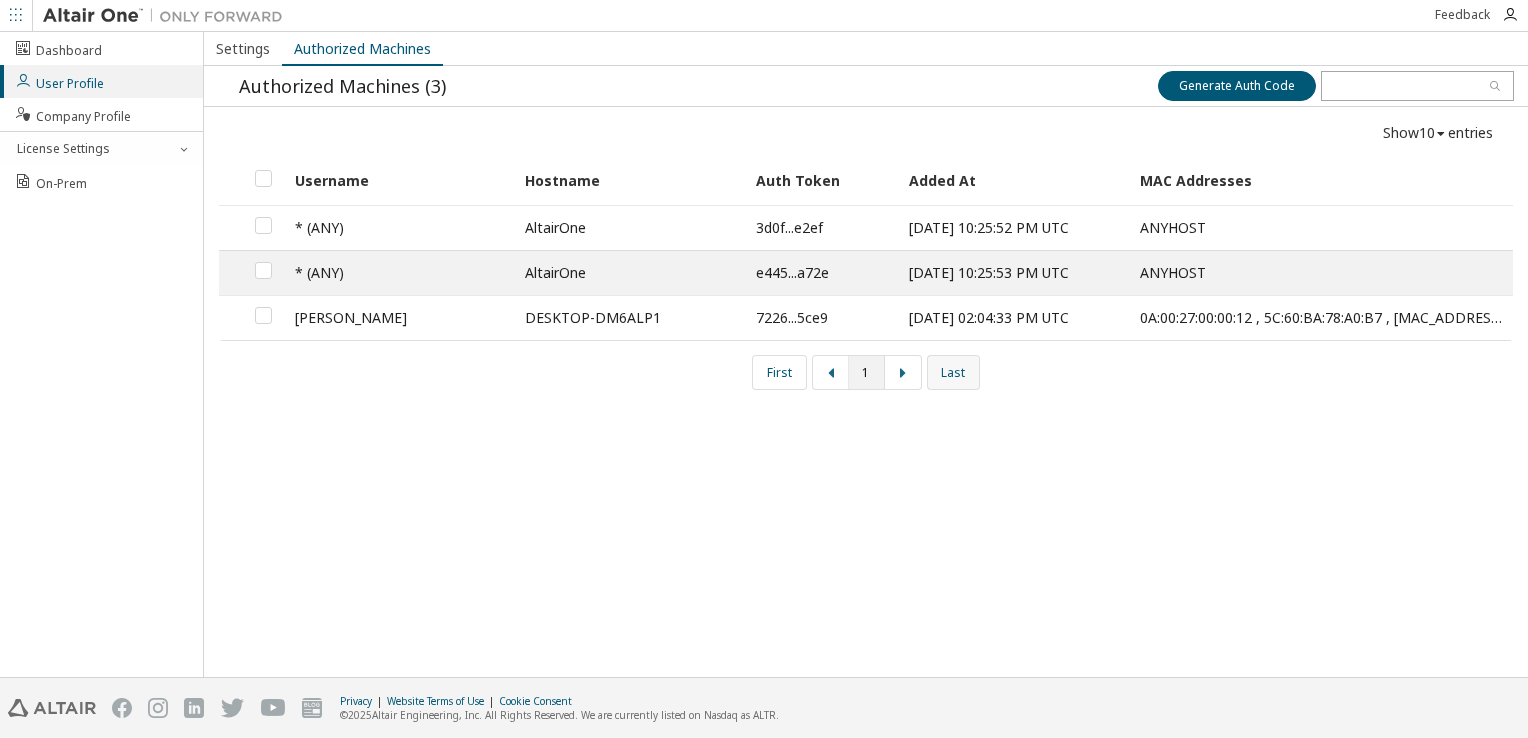 click on "Last" at bounding box center (953, 372) 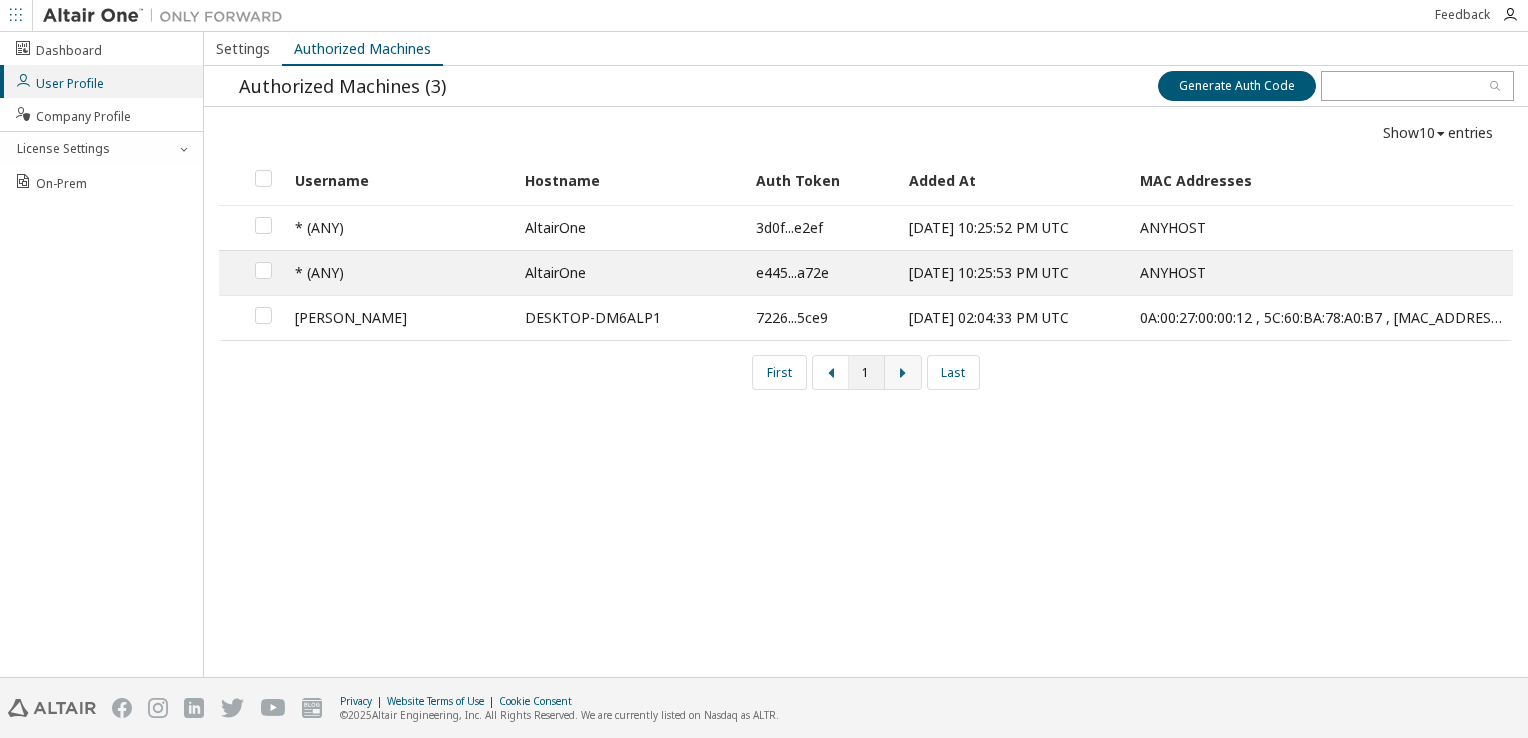 click at bounding box center [903, 372] 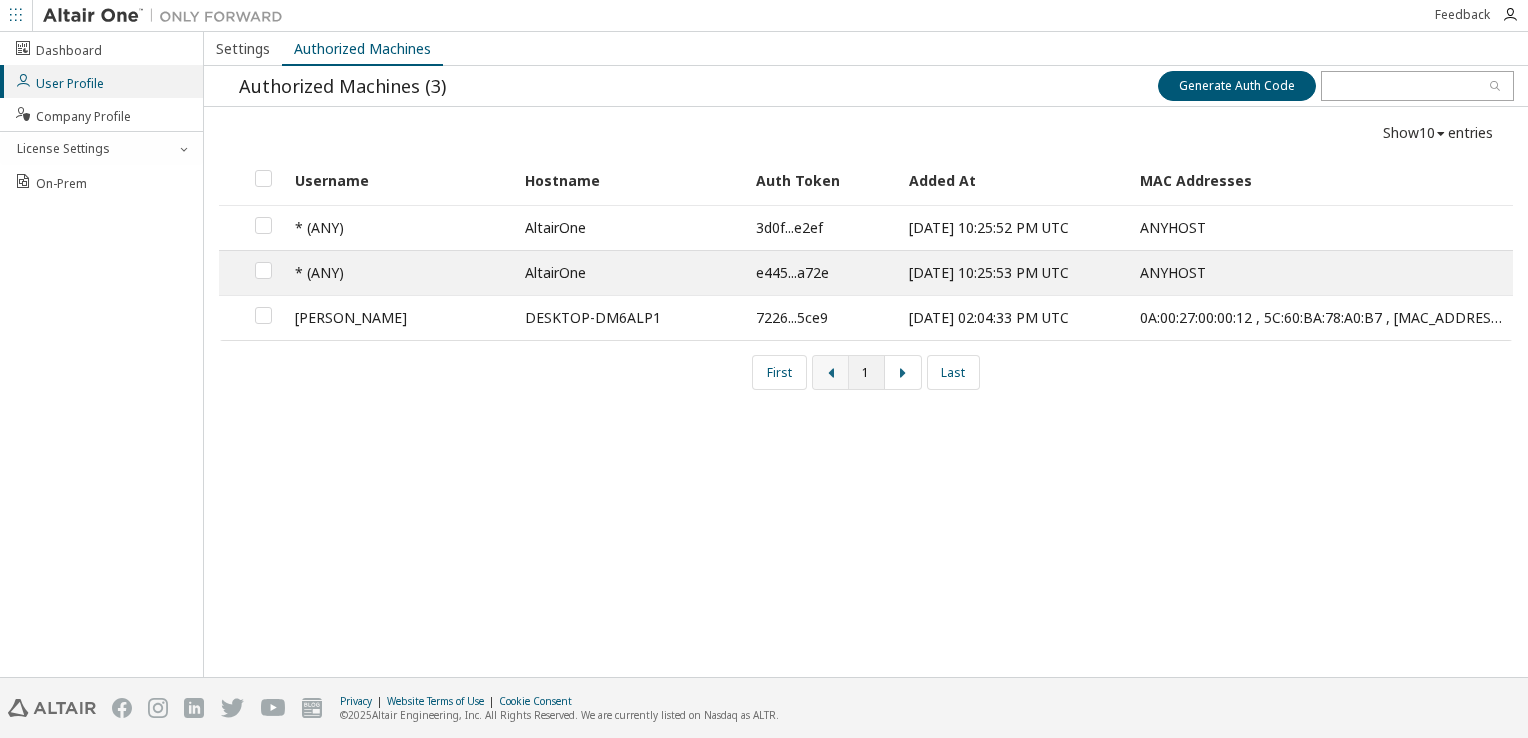 click at bounding box center [831, 372] 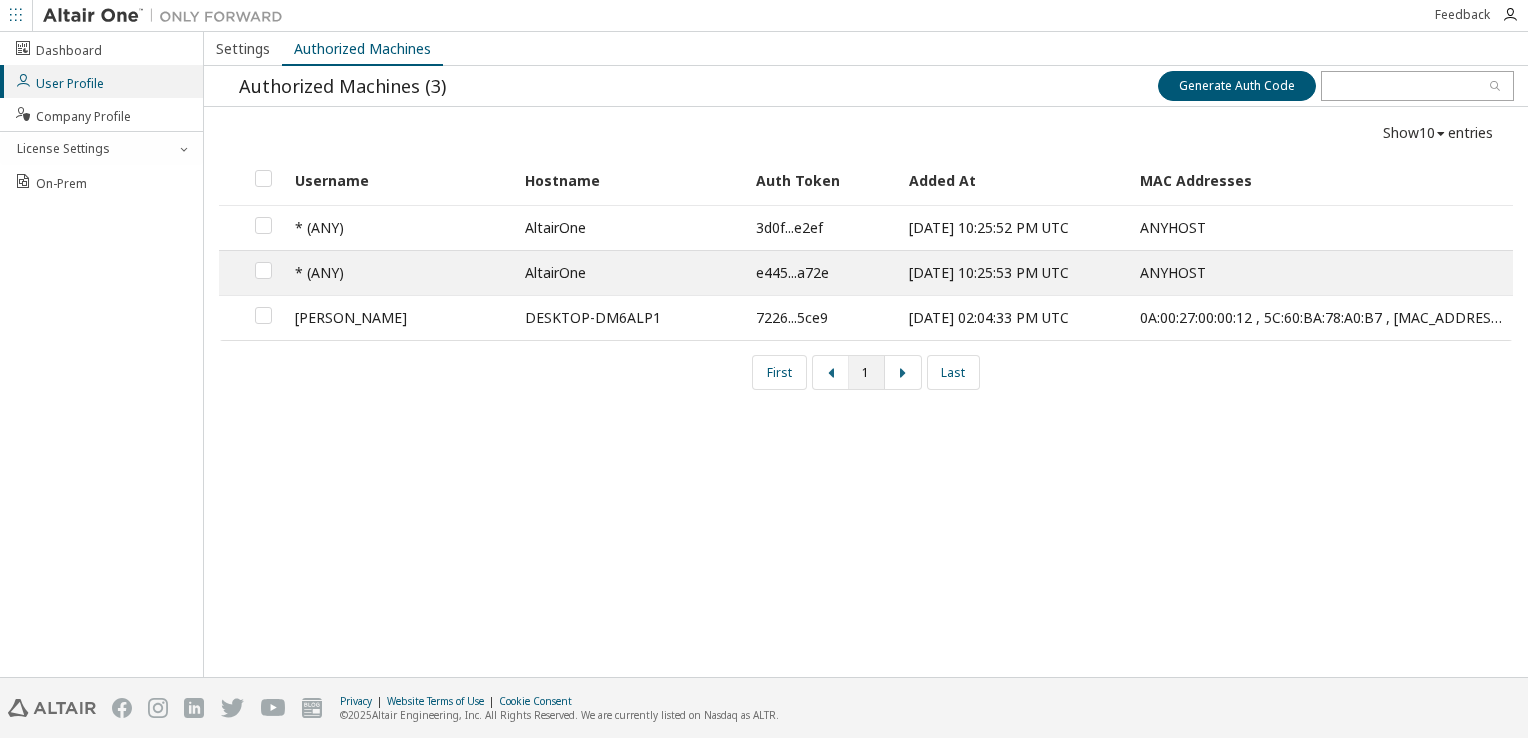click on "Settings Authorized Machines Authorized Machines (3) Generate Auth Code Generate Auth Code Show  10 10 30 50 100 entries Username Hostname Auth Token Added At MAC Addresses * (ANY) AltairOne 3d0f...e2ef [DATE] 10:25:52 PM UTC ANYHOST * (ANY) AltairOne e445...a72e [DATE] 10:25:53 PM UTC ANYHOST [PERSON_NAME] DESKTOP-DM6ALP1 7226...5ce9 [DATE] 02:04:33 PM UTC 0A:00:27:00:00:12 , 5C:60:BA:78:A0:B7 , [MAC_ADDRESS] , [MAC_ADDRESS] , [MAC_ADDRESS] First 1 Last" at bounding box center [866, 354] 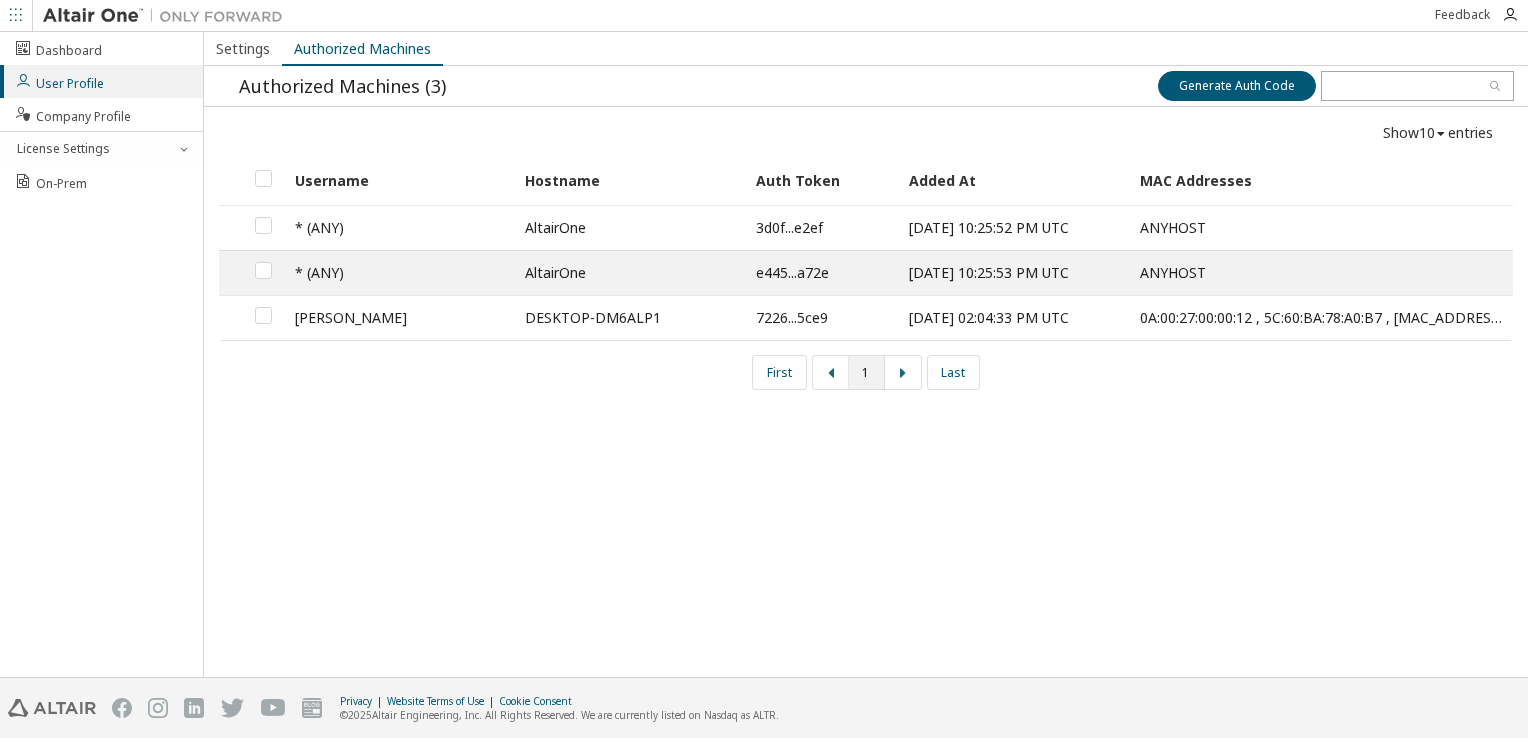 click on "10 10 30 50 100" at bounding box center (1433, 133) 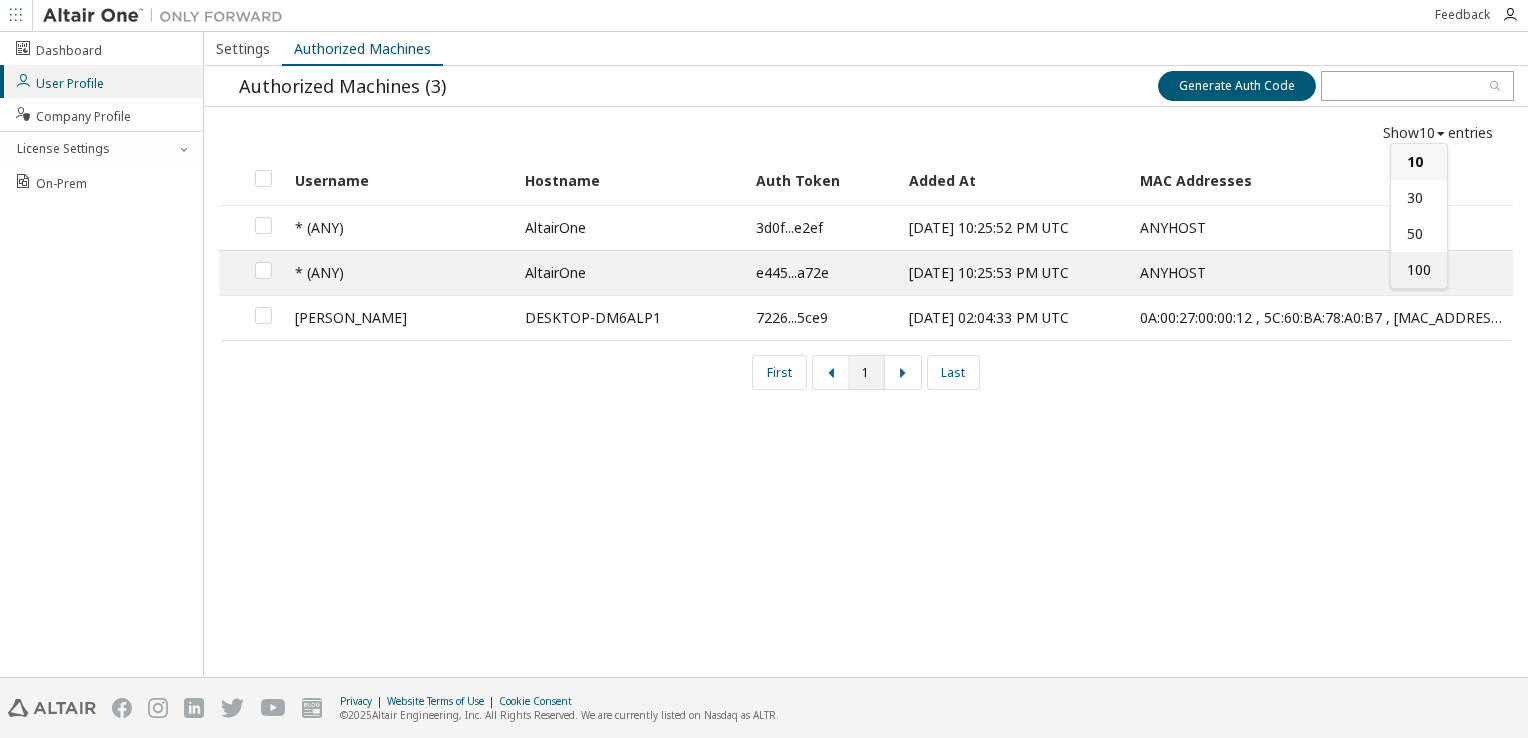 click on "100" at bounding box center [1419, 269] 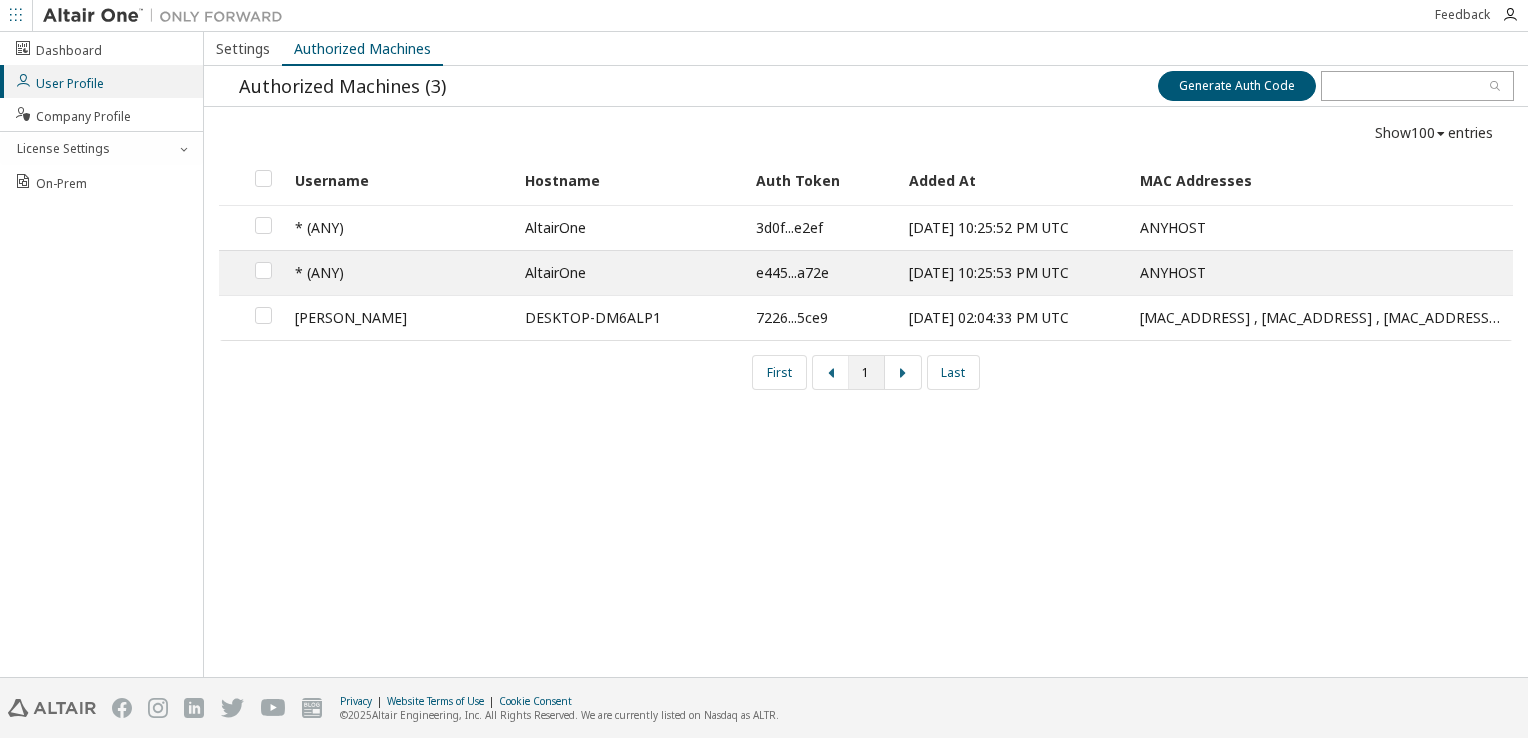 click on "Settings Authorized Machines Authorized Machines (3) Generate Auth Code Generate Auth Code Show  100 10 30 50 100 entries Username Hostname Auth Token Added At MAC Addresses * (ANY) AltairOne 3d0f...e2ef 2024-01-29 10:25:52 PM UTC ANYHOST * (ANY) AltairOne e445...a72e 2024-01-29 10:25:53 PM UTC ANYHOST Joao Carvalho DESKTOP-DM6ALP1 7226...5ce9 2025-07-03 02:04:33 PM UTC 14:13:33:E5:30:A7 , 00:15:5D:80:33:78 , 02:50:41:00:00:01 , 0A:00:27:00:00:12 , 5C:60:BA:78:A0:B7 First 1 Last" at bounding box center [866, 354] 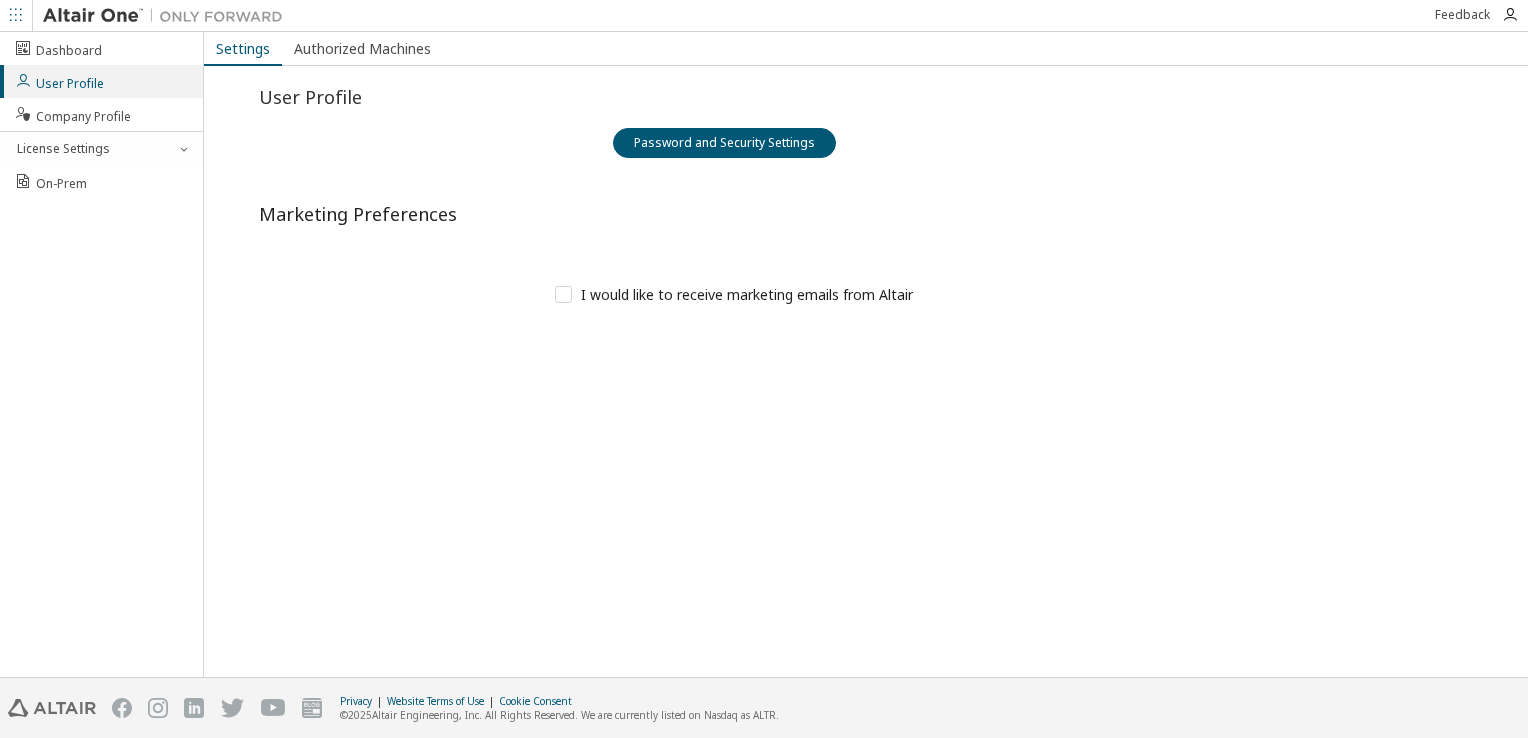 scroll, scrollTop: 0, scrollLeft: 0, axis: both 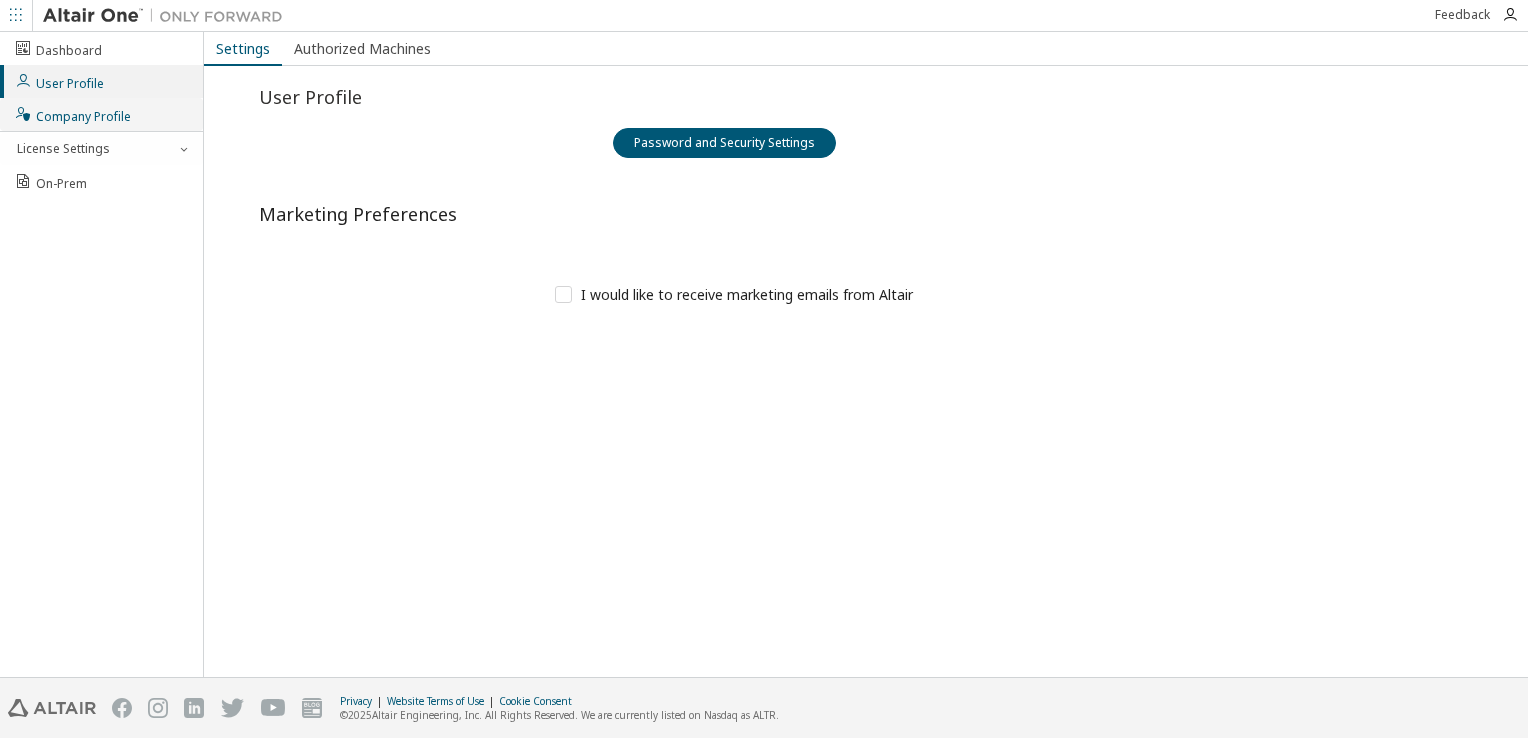 click on "Company Profile" at bounding box center (72, 114) 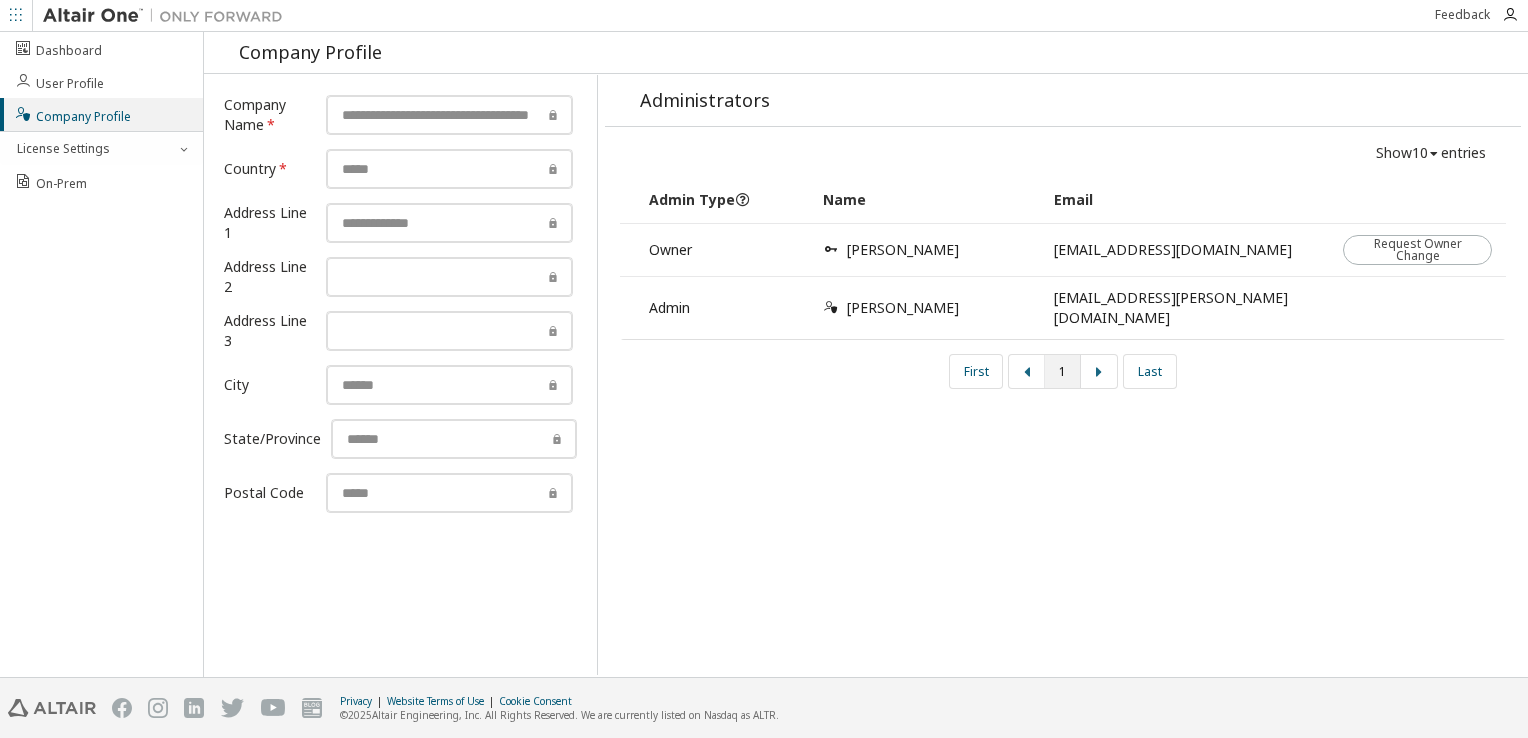 click on "Administrators Show  10 10 30 50 100 entries Admin Type  Name Email Owner   [PERSON_NAME] [EMAIL_ADDRESS][DOMAIN_NAME] Request Owner Change Admin   [PERSON_NAME] [EMAIL_ADDRESS][PERSON_NAME][DOMAIN_NAME] First 1 Last" at bounding box center [1062, 375] 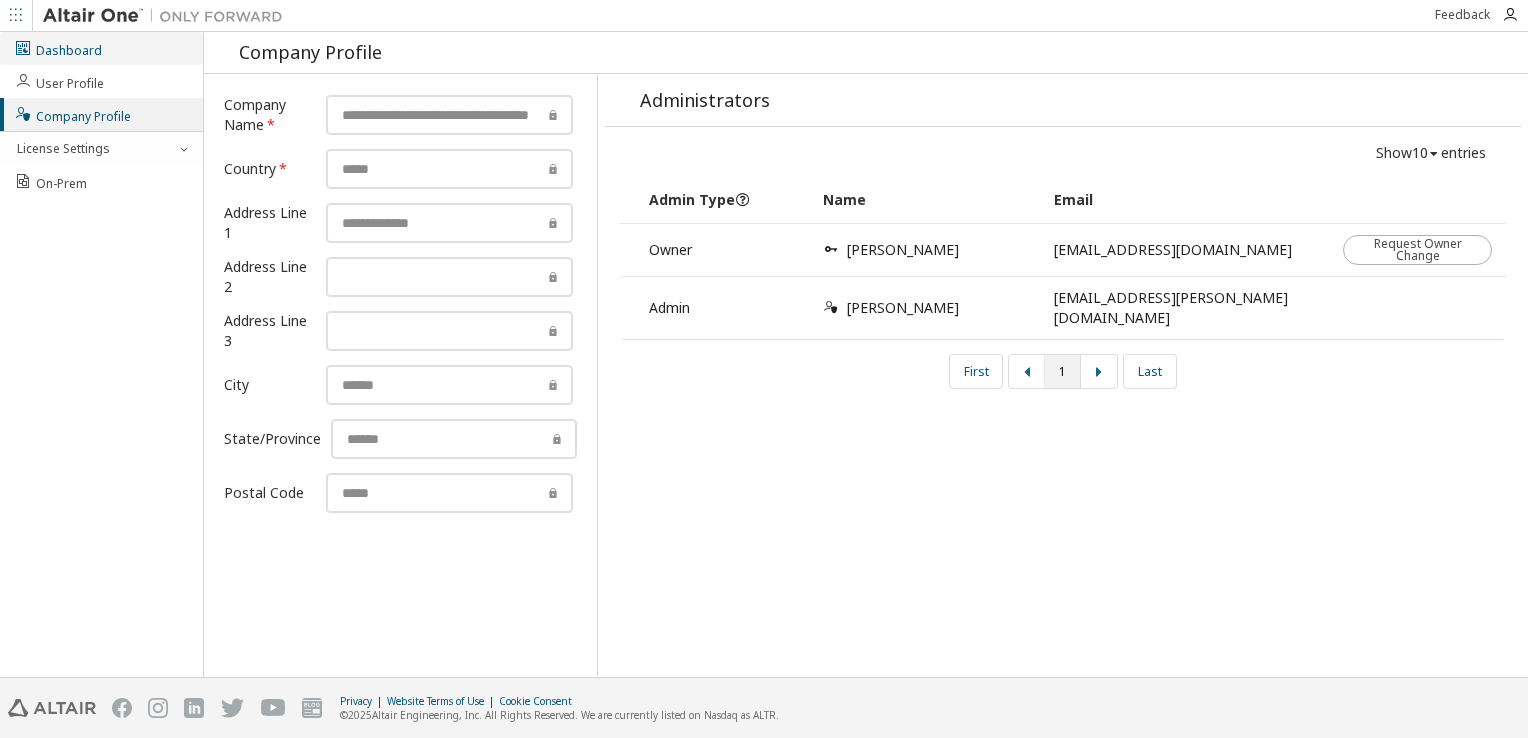 click on "Dashboard" at bounding box center (58, 48) 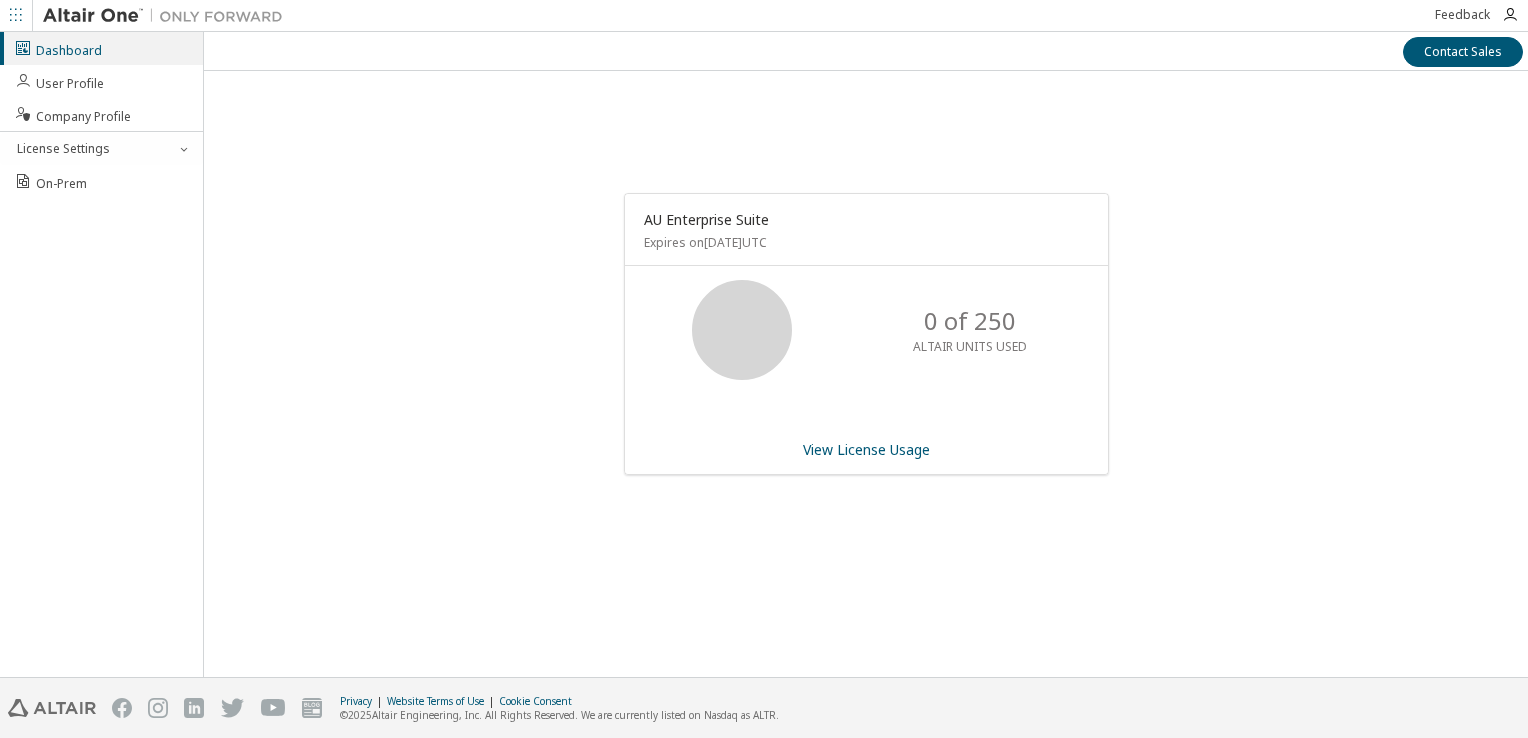 click on "View License Usage" at bounding box center [866, 450] 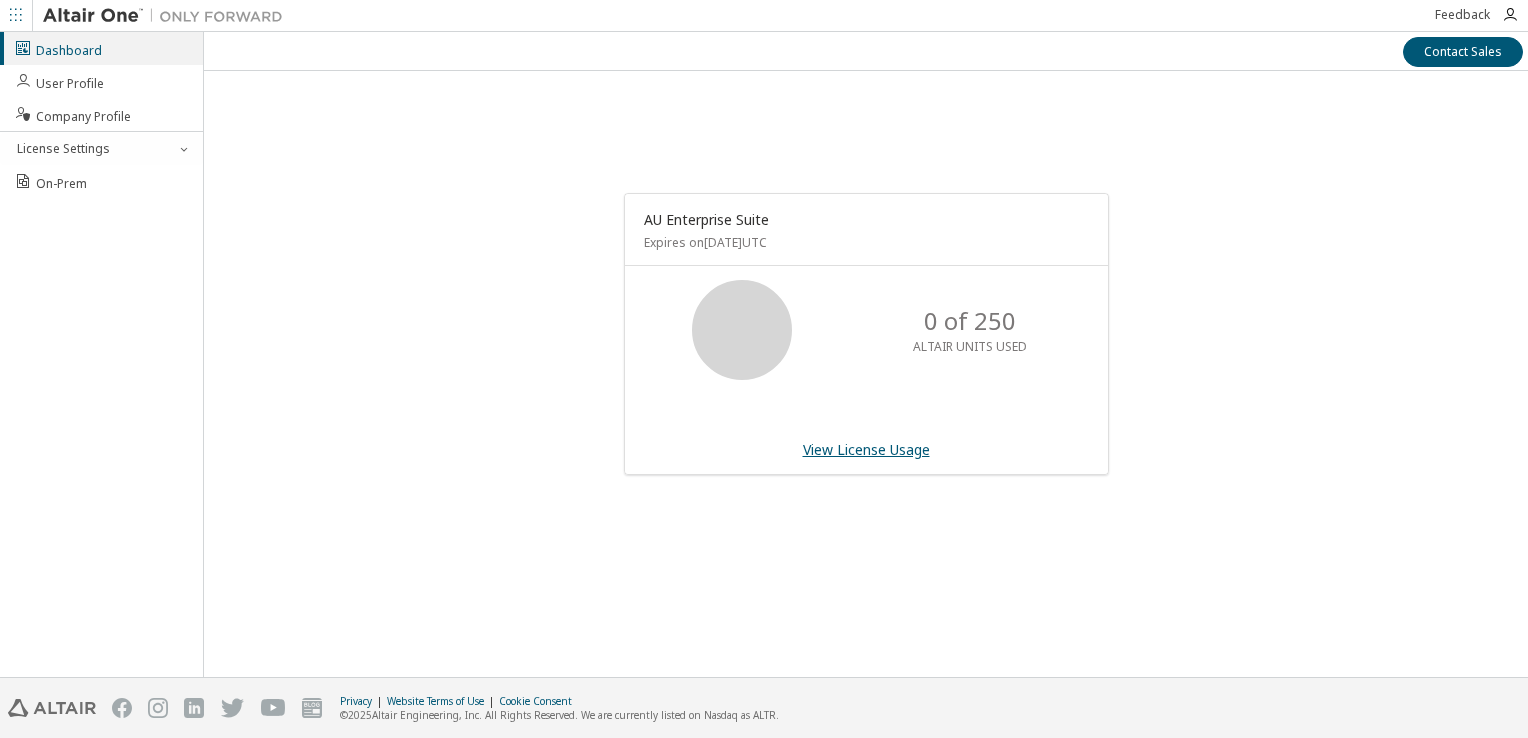 click on "View License Usage" at bounding box center (866, 449) 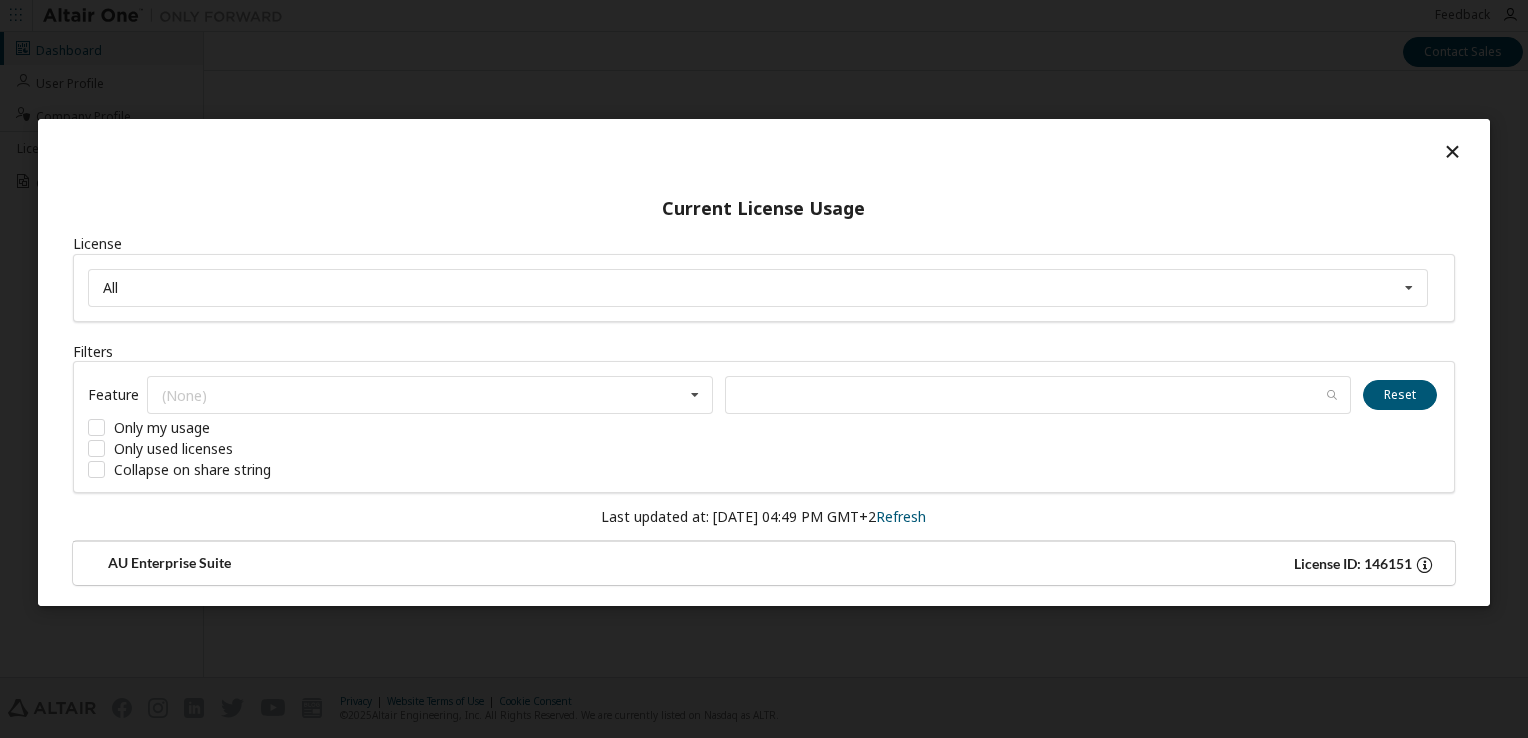 click on "License ID: 146151" at bounding box center (1102, 563) 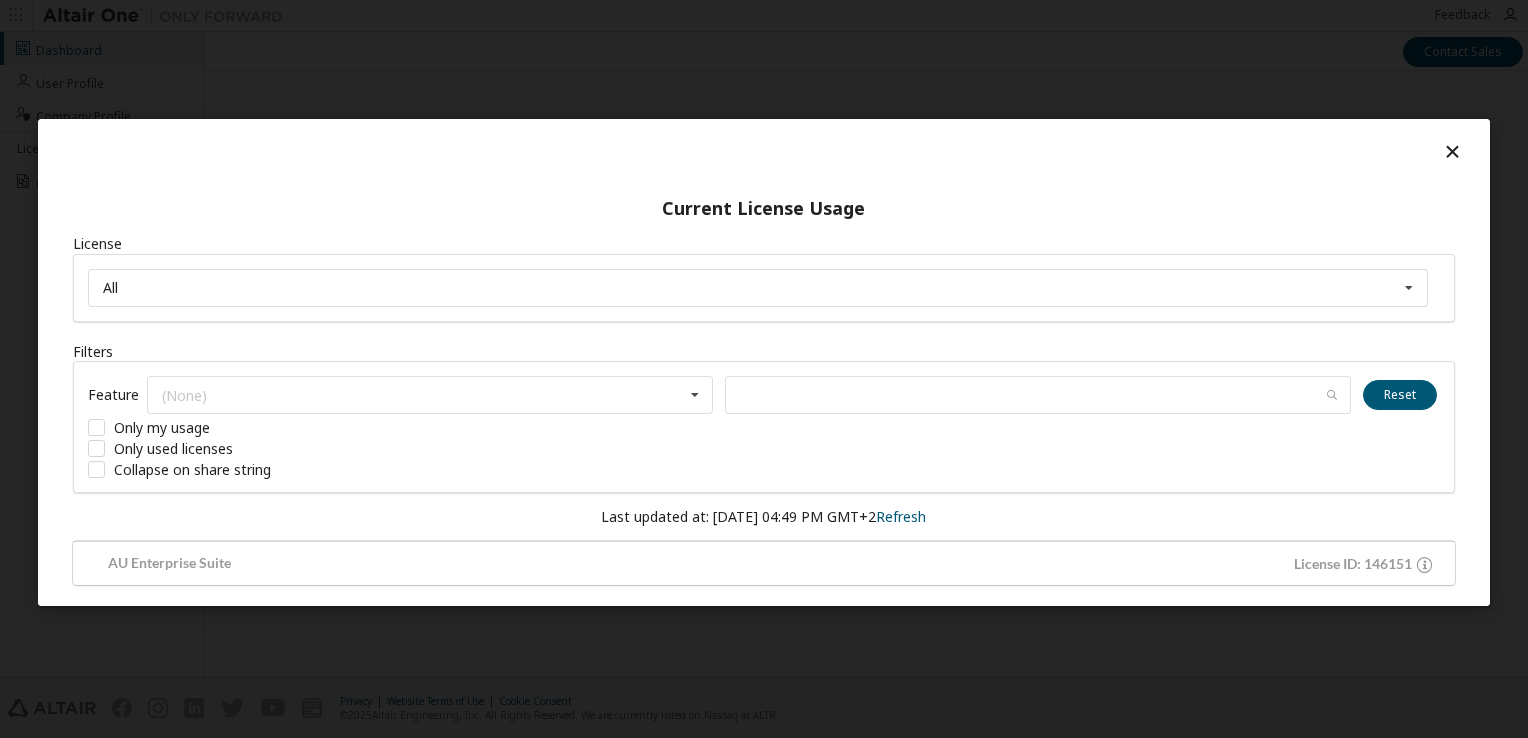 click at bounding box center (764, 156) 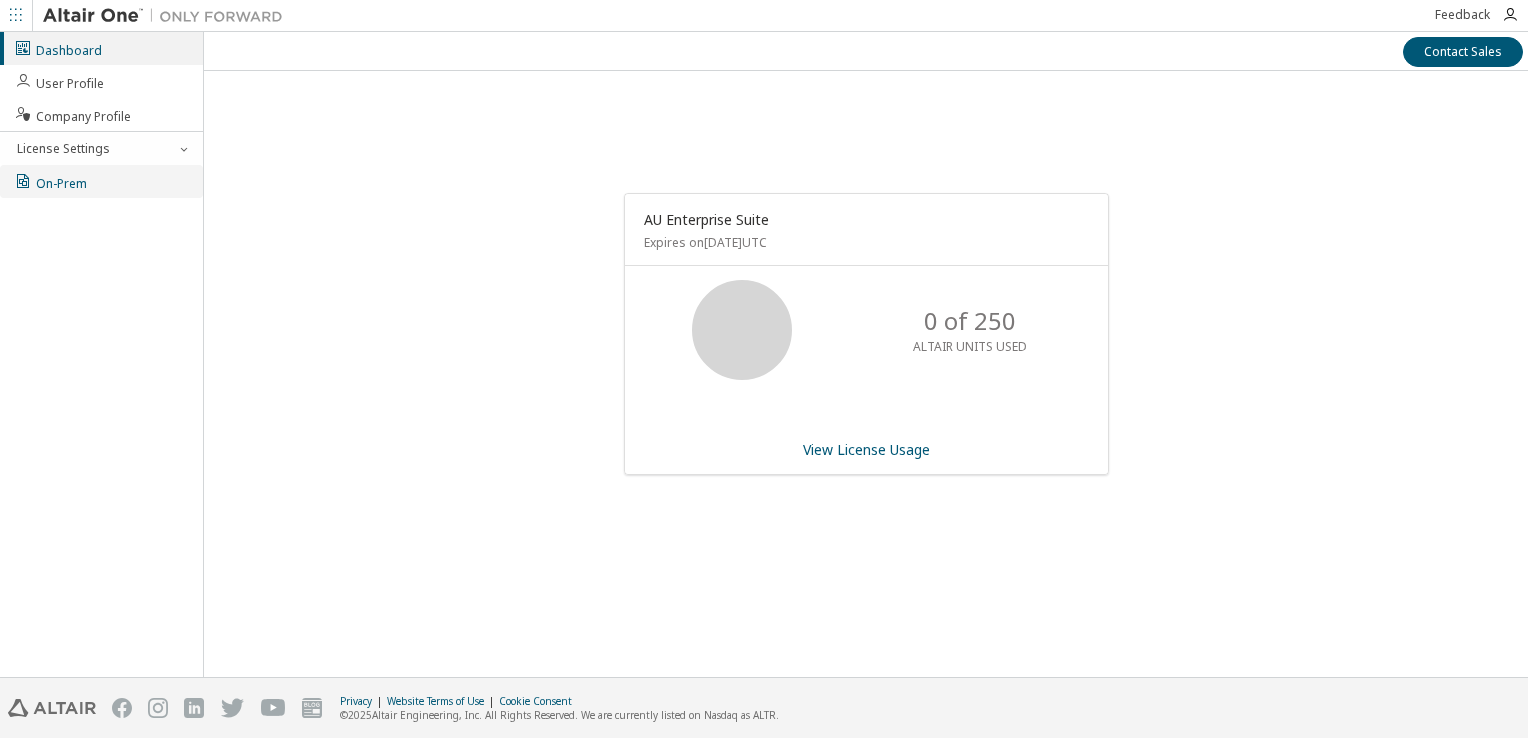 click on "On-Prem" at bounding box center [50, 181] 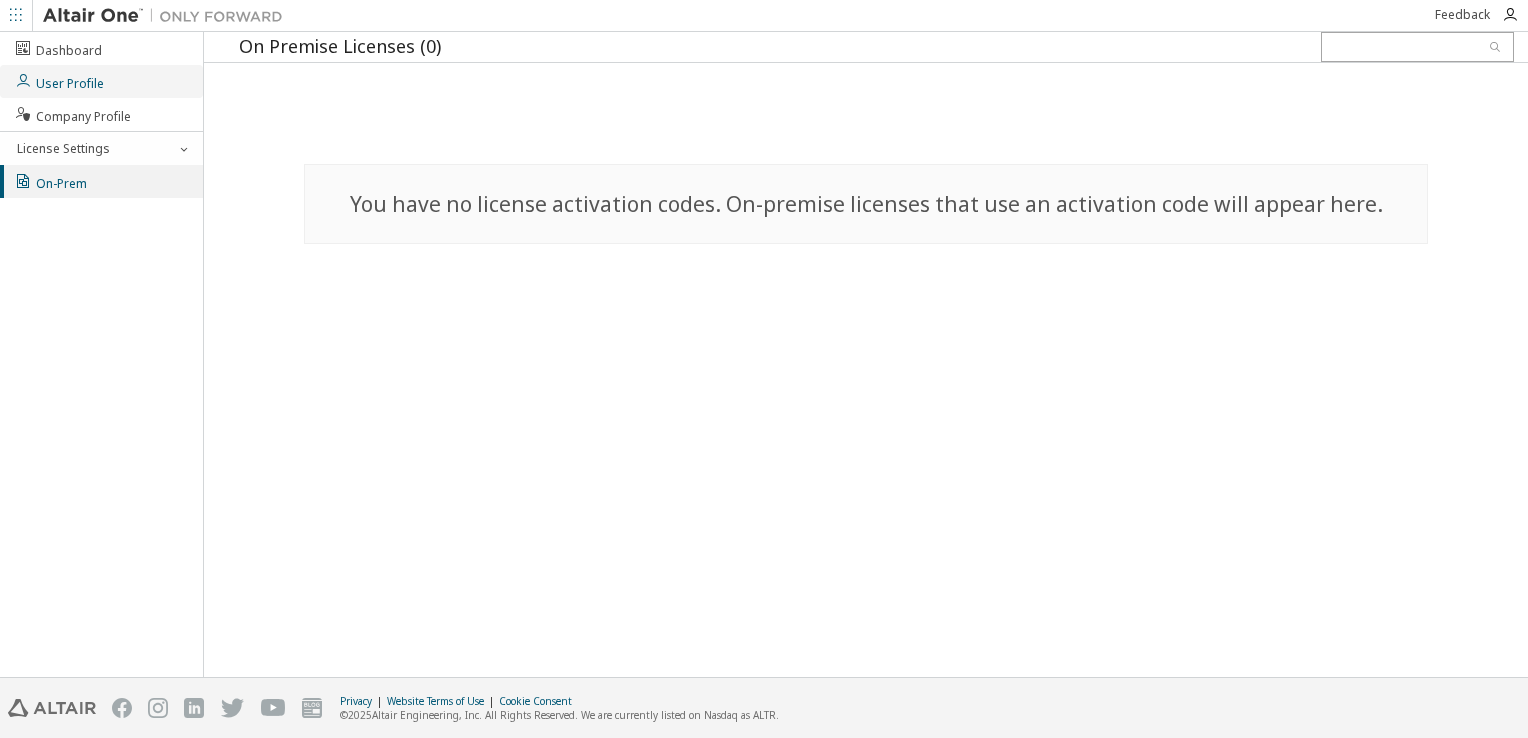 click on "User Profile" at bounding box center [59, 81] 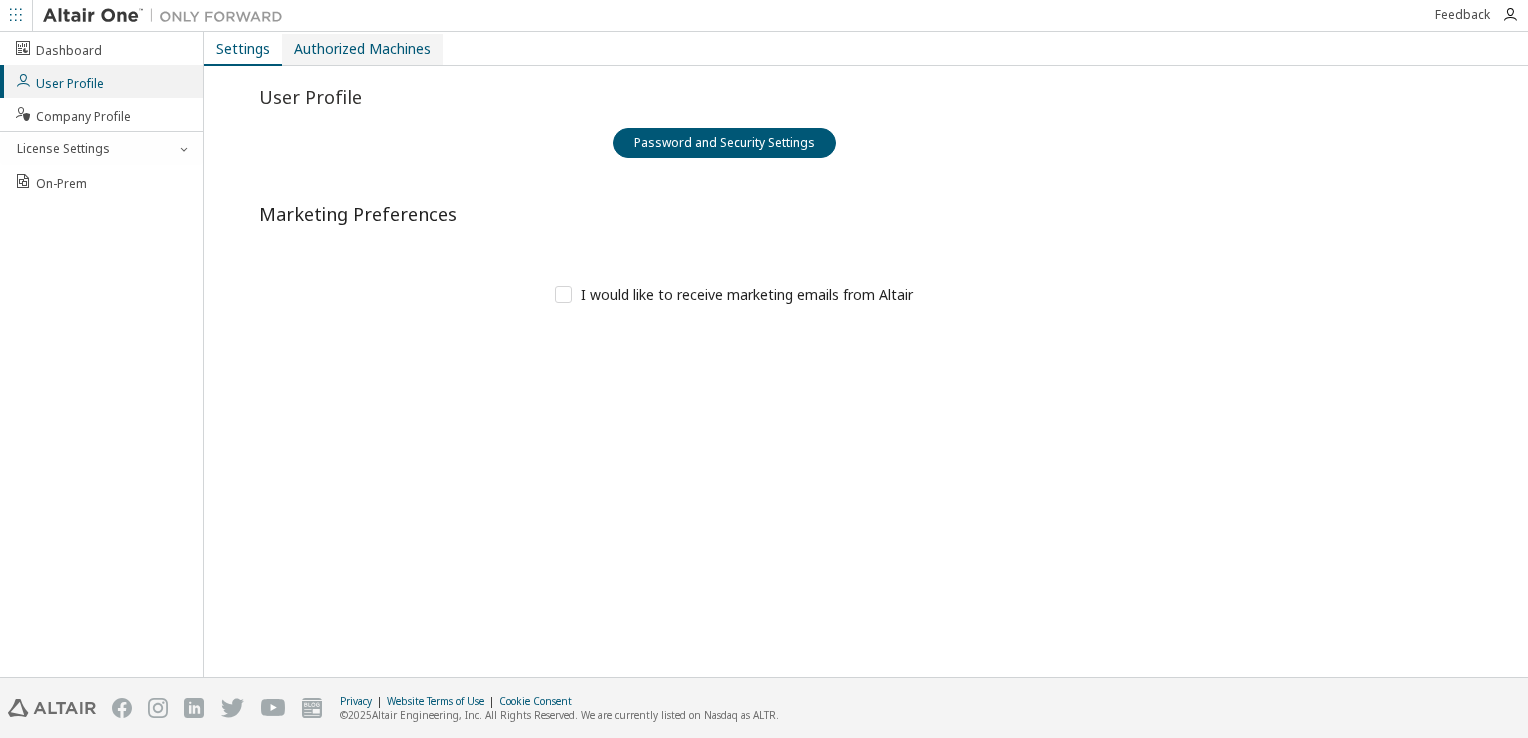 click on "Authorized Machines" at bounding box center [362, 49] 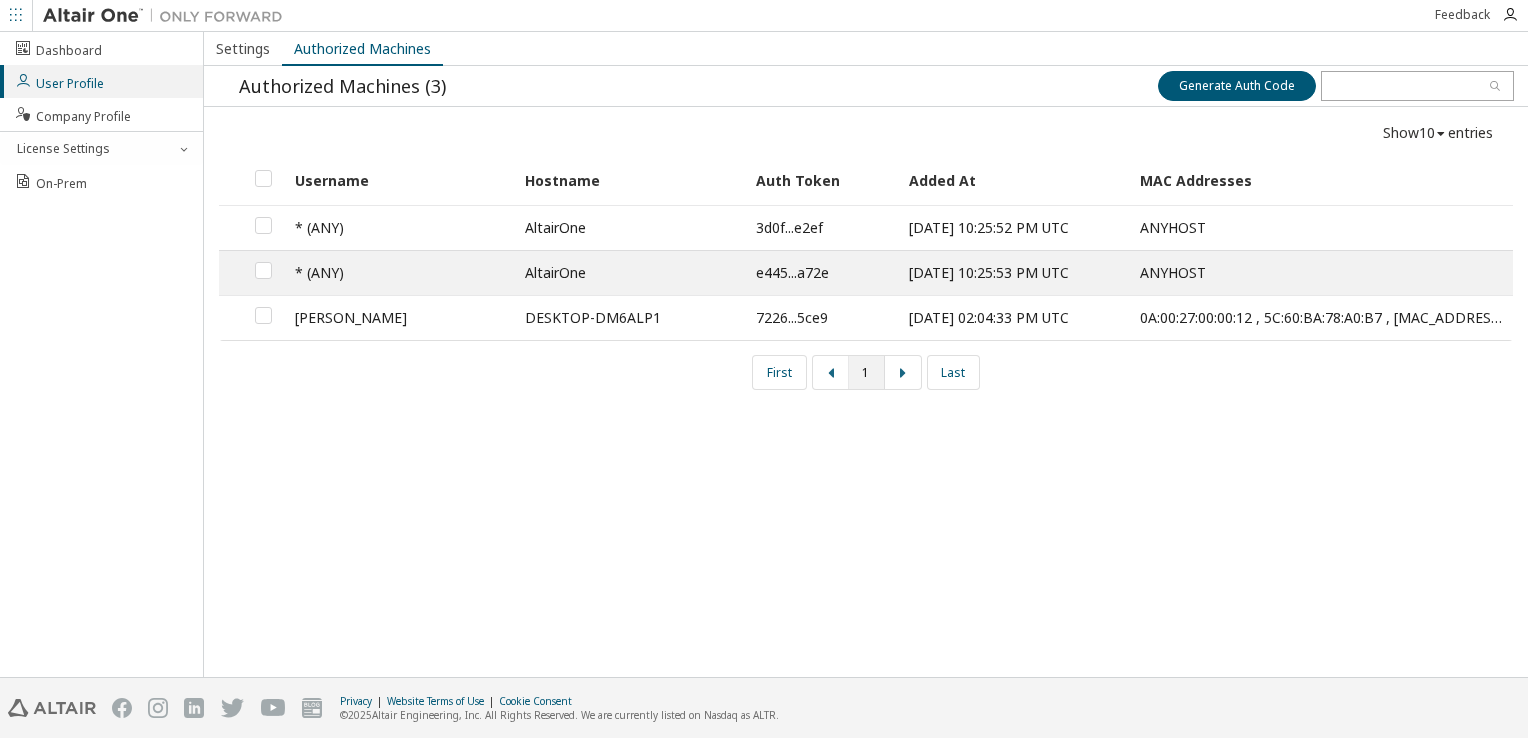 click on "[PERSON_NAME]" at bounding box center [399, 317] 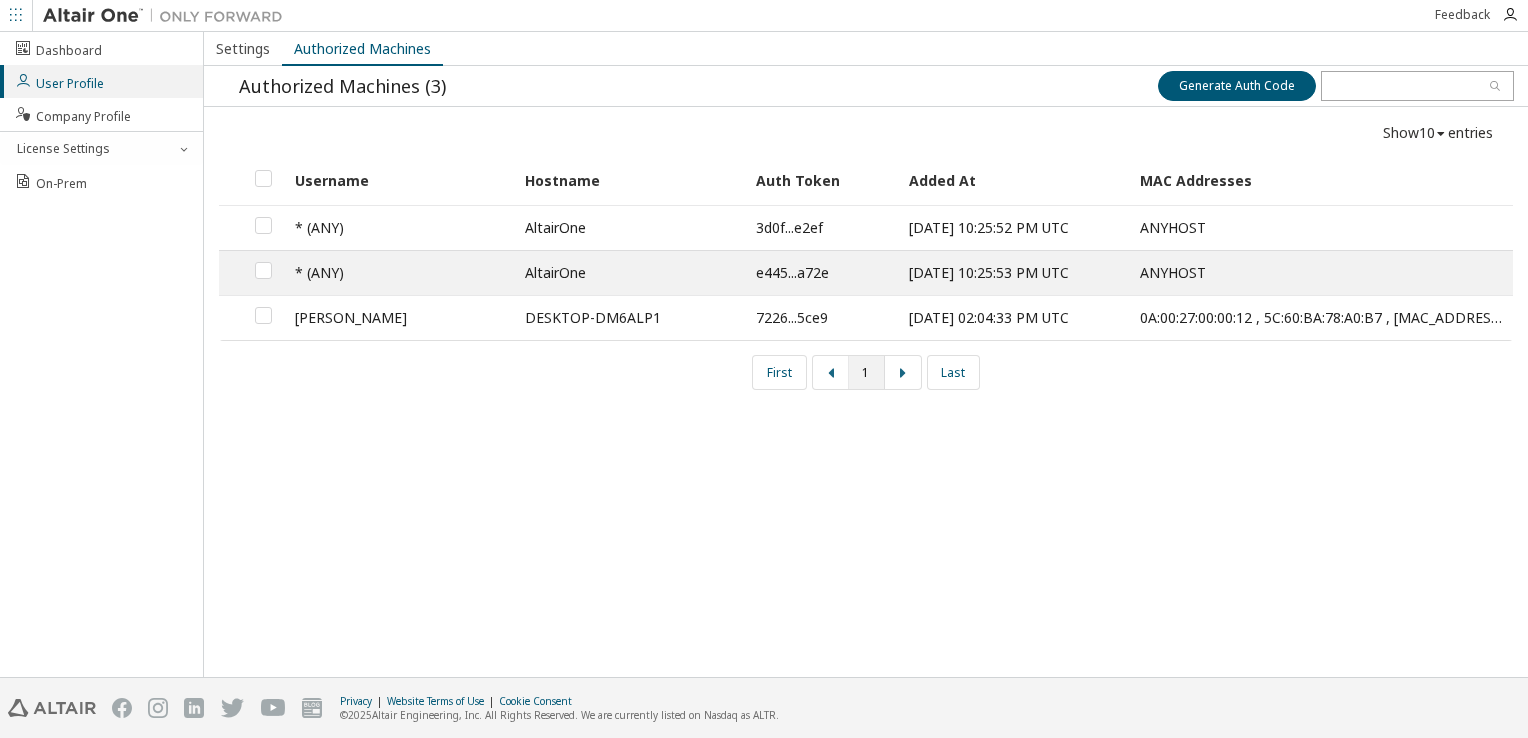 click on "Settings Authorized Machines Authorized Machines (3) Generate Auth Code Generate Auth Code Show  10 10 30 50 100 entries Username Hostname Auth Token Added At MAC Addresses * (ANY) AltairOne 3d0f...e2ef [DATE] 10:25:52 PM UTC ANYHOST * (ANY) AltairOne e445...a72e [DATE] 10:25:53 PM UTC ANYHOST [PERSON_NAME] DESKTOP-DM6ALP1 7226...5ce9 [DATE] 02:04:33 PM UTC 0A:00:27:00:00:12 , 5C:60:BA:78:A0:B7 , [MAC_ADDRESS] , [MAC_ADDRESS] , [MAC_ADDRESS] First 1 Last" at bounding box center [866, 354] 